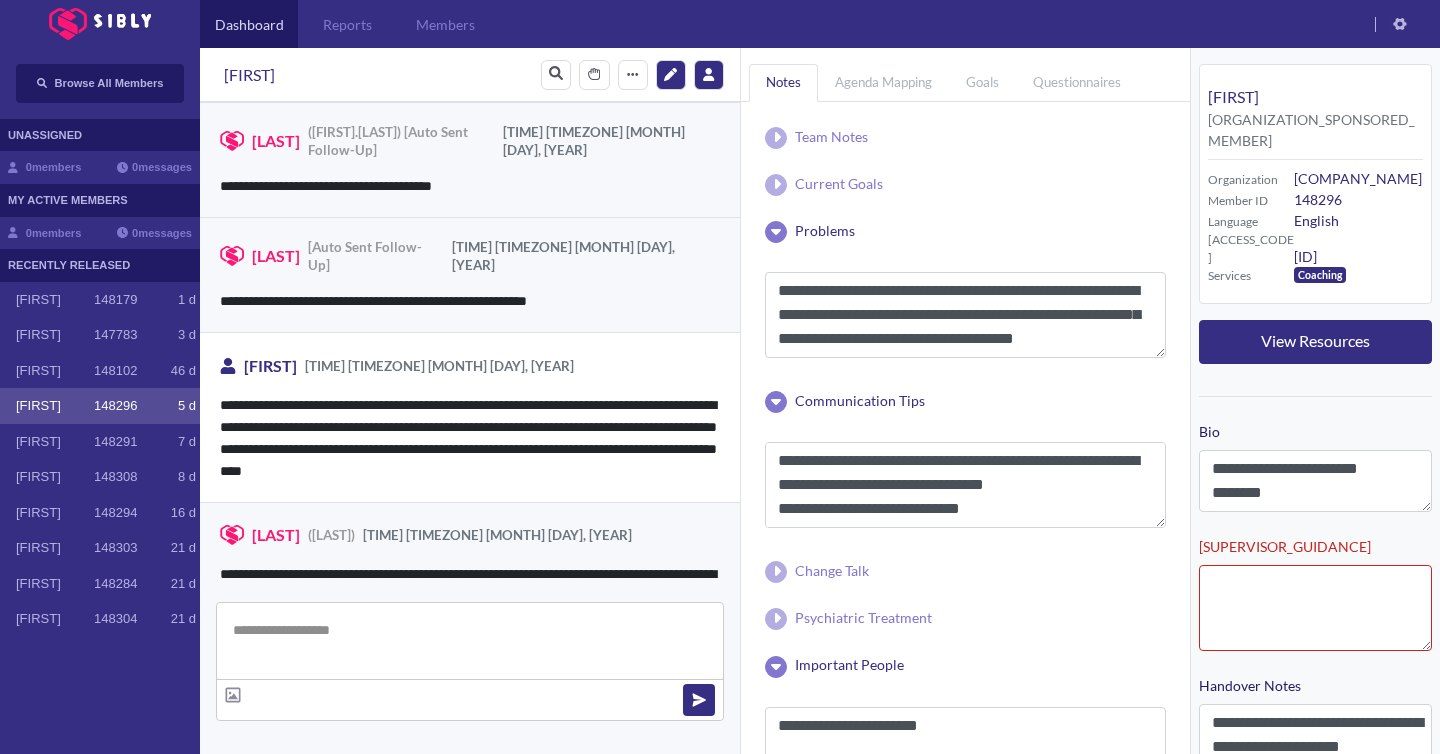 scroll, scrollTop: 0, scrollLeft: 0, axis: both 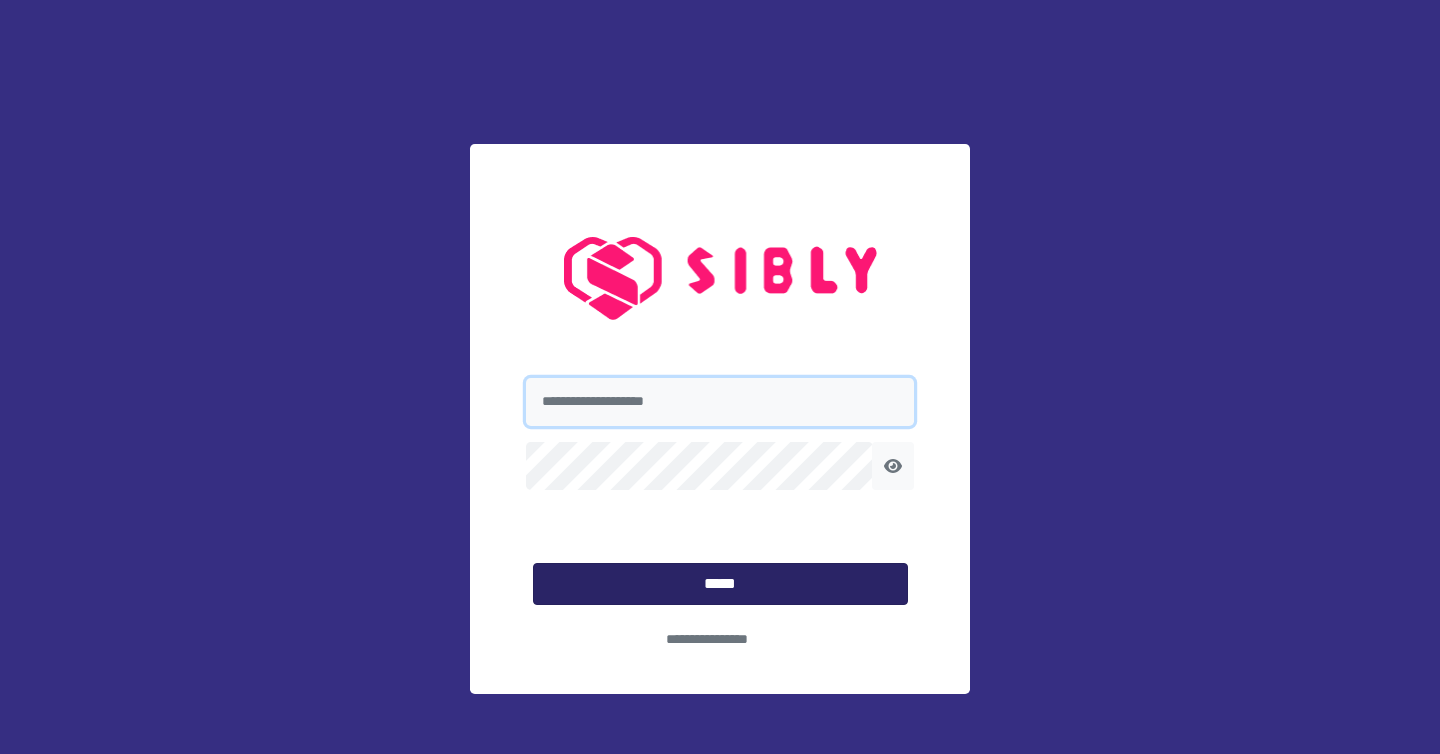 type on "**********" 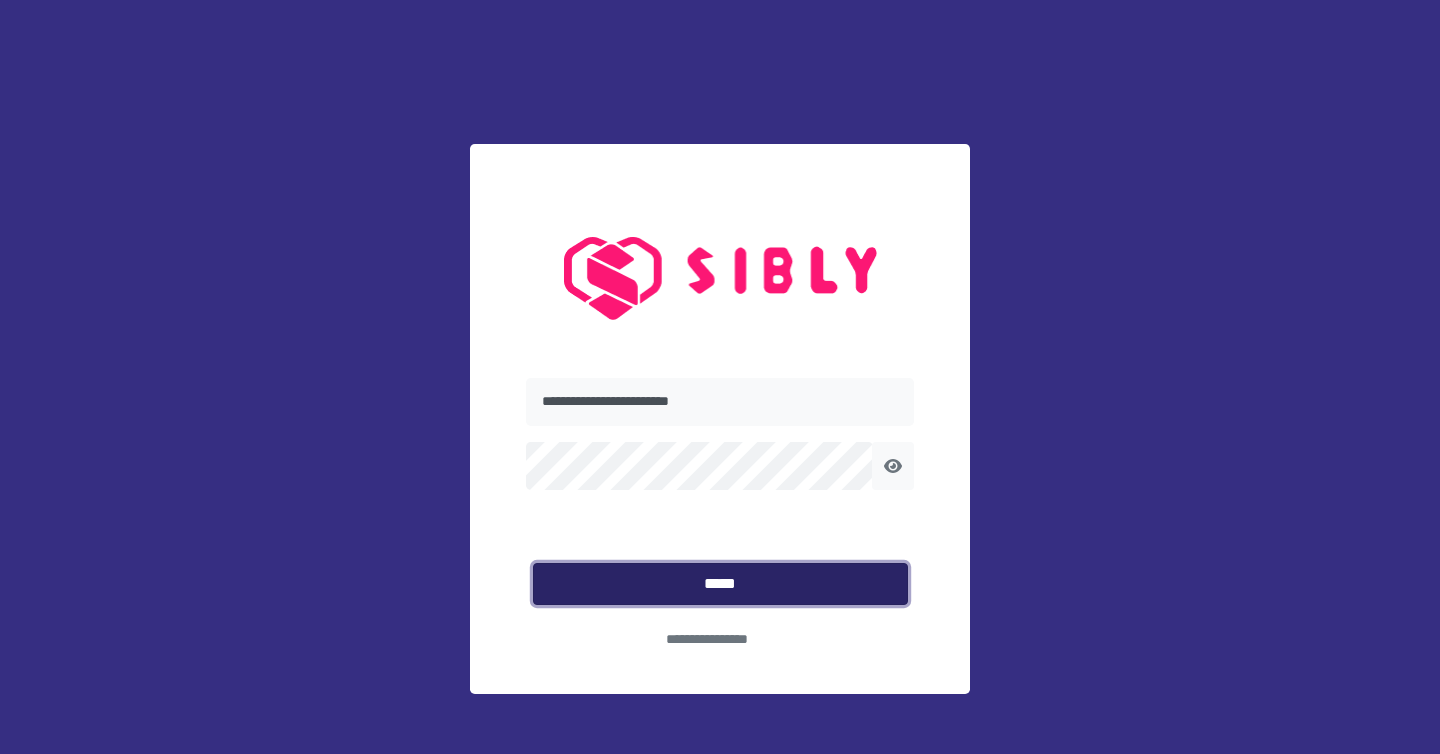 click on "*****" at bounding box center (720, 584) 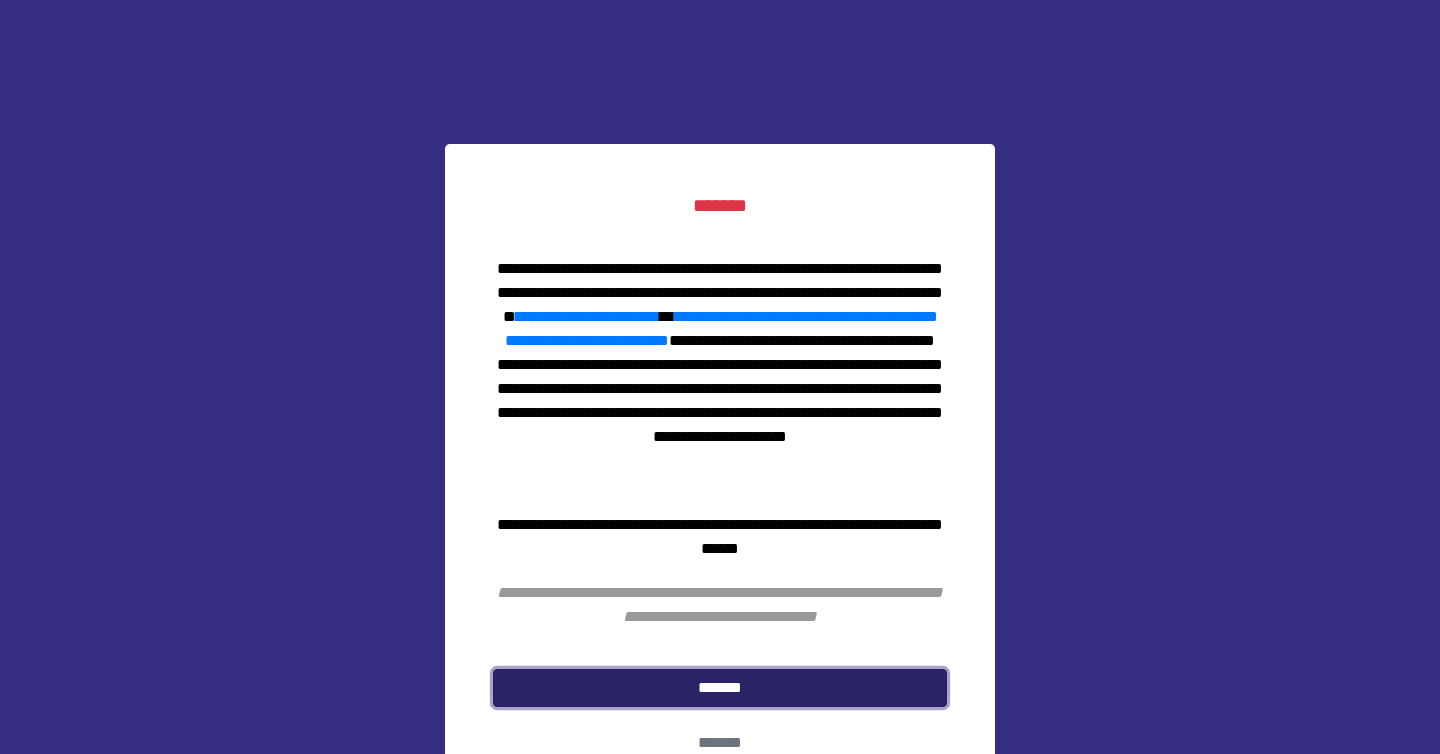 click on "*******" at bounding box center [720, 688] 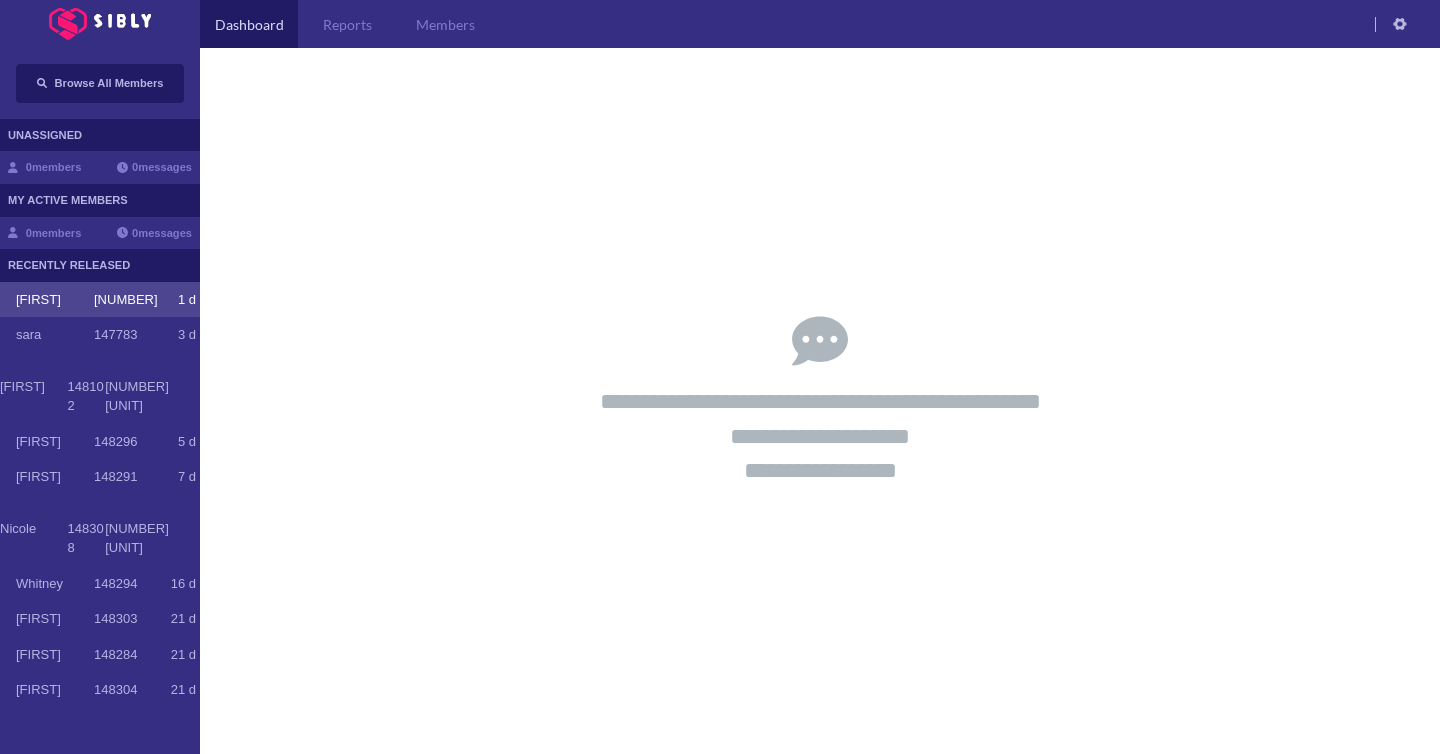 click on "[FIRST] [NUMBER] [DAY]" at bounding box center [100, 300] 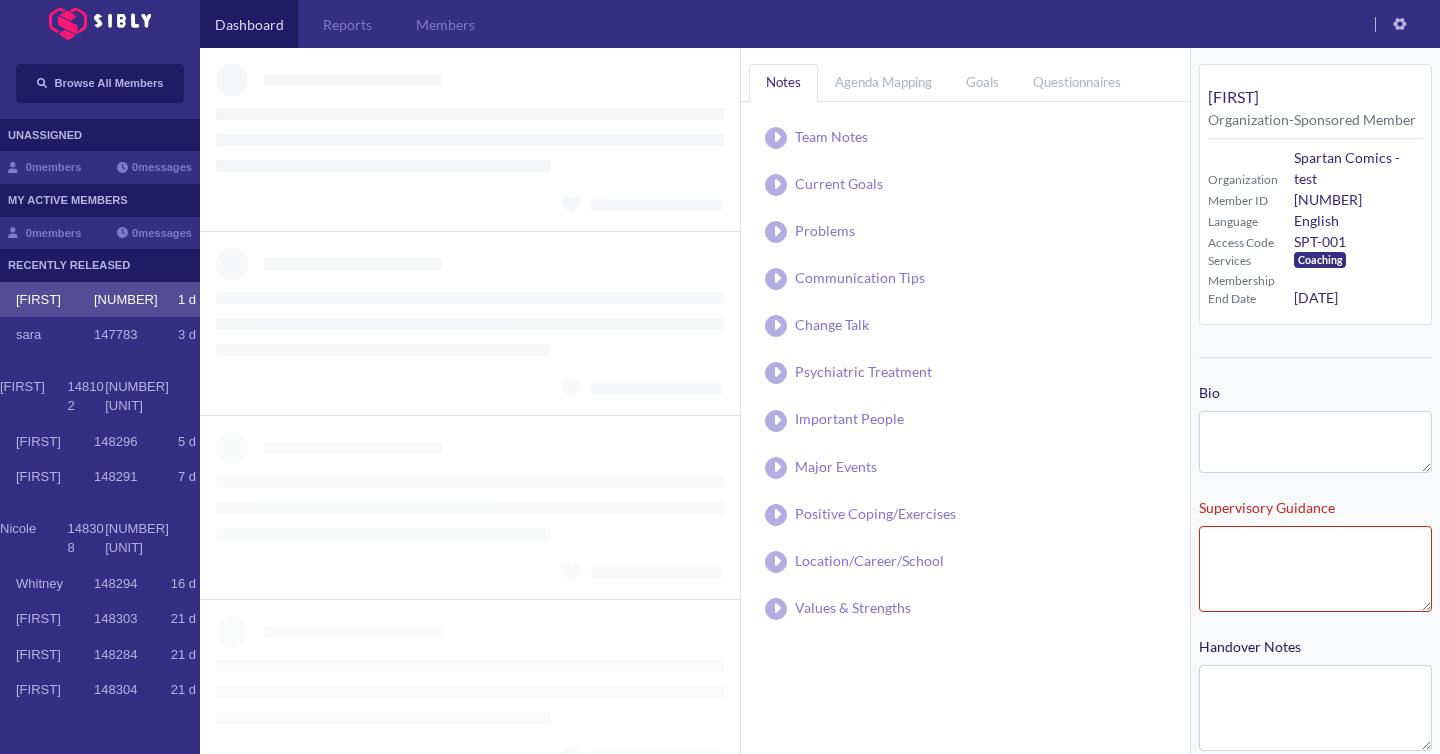 type on "**********" 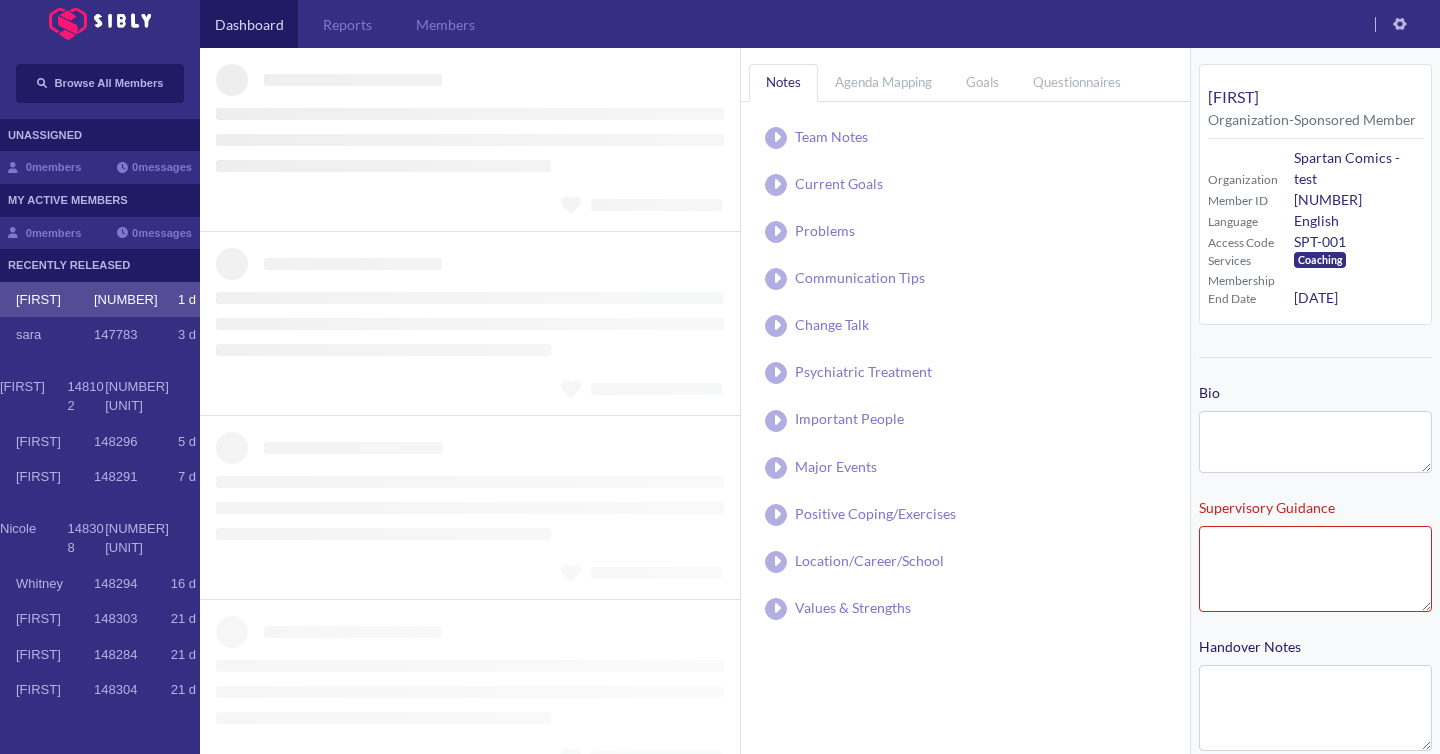 type on "**********" 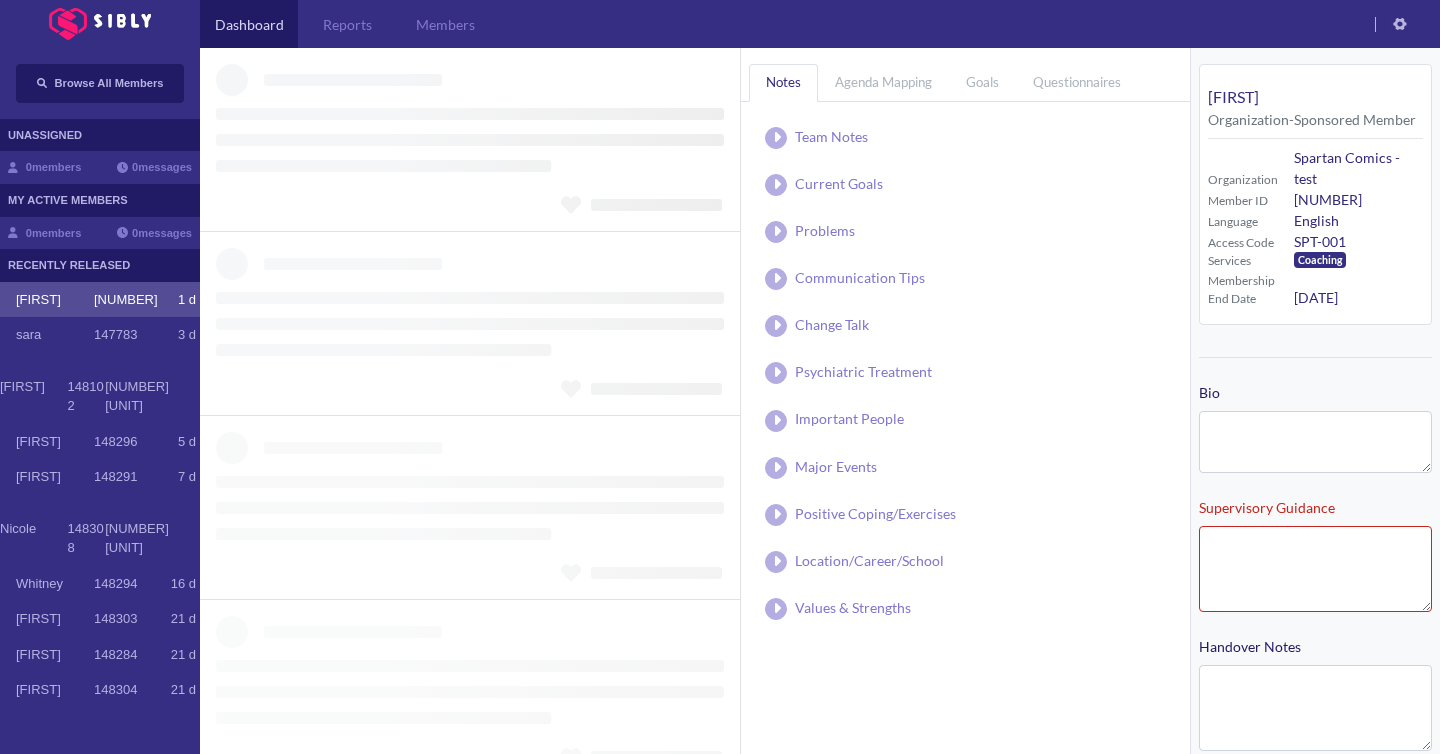 type on "**********" 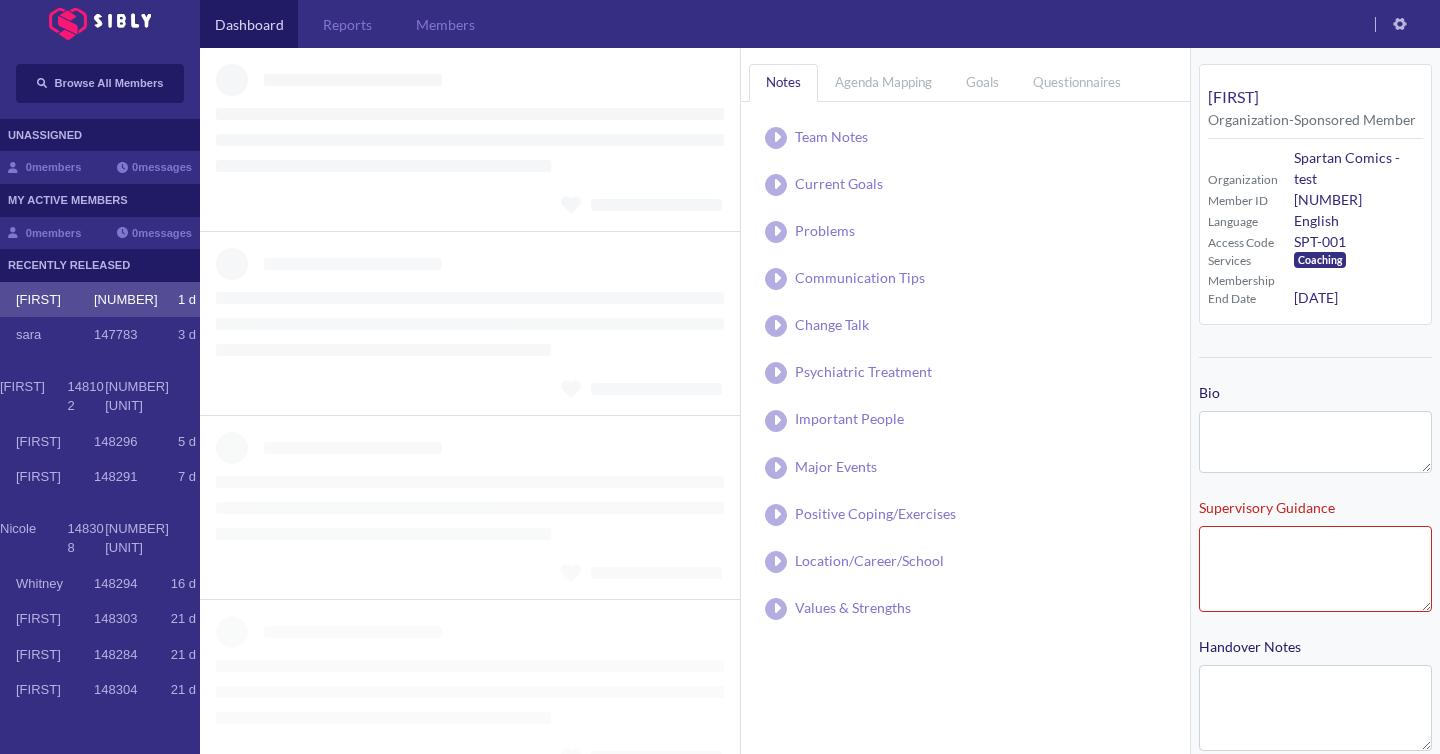 type on "**********" 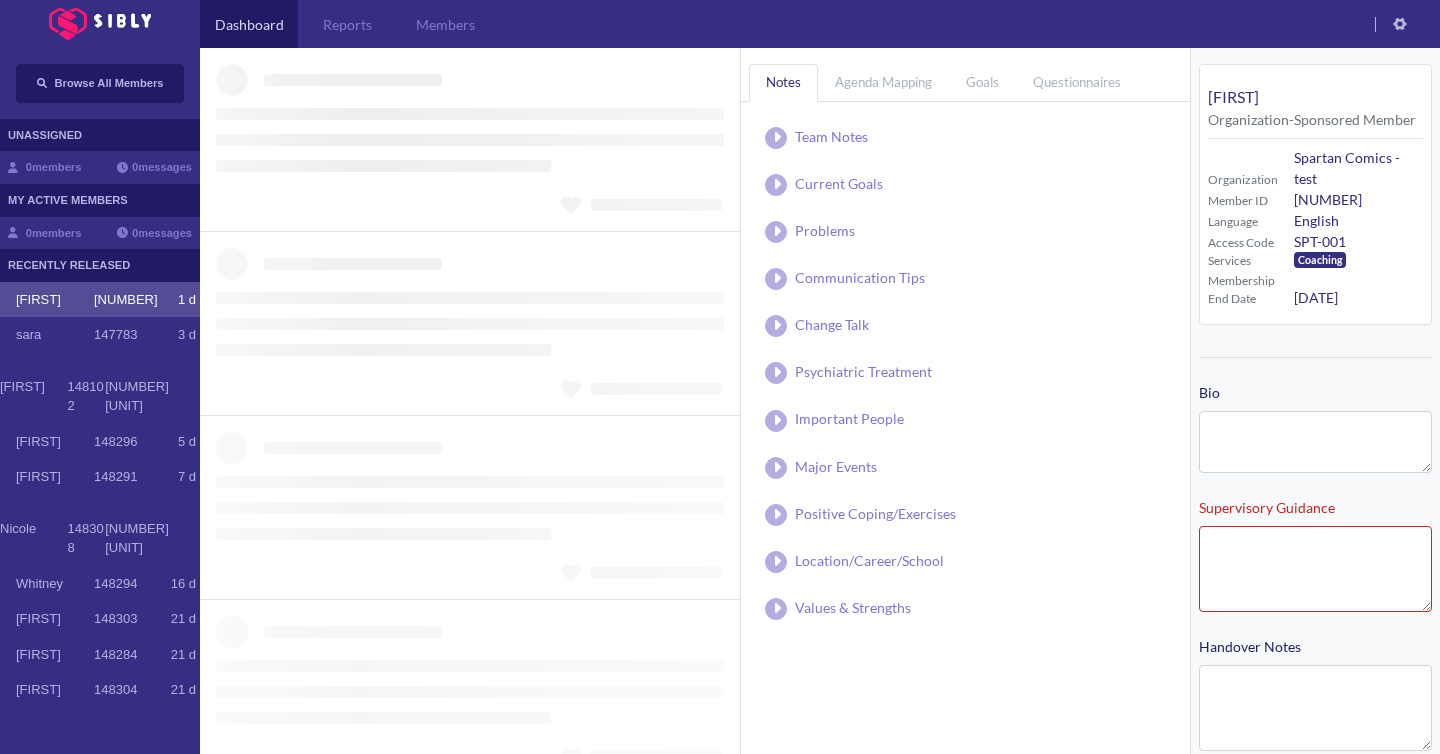 type on "**********" 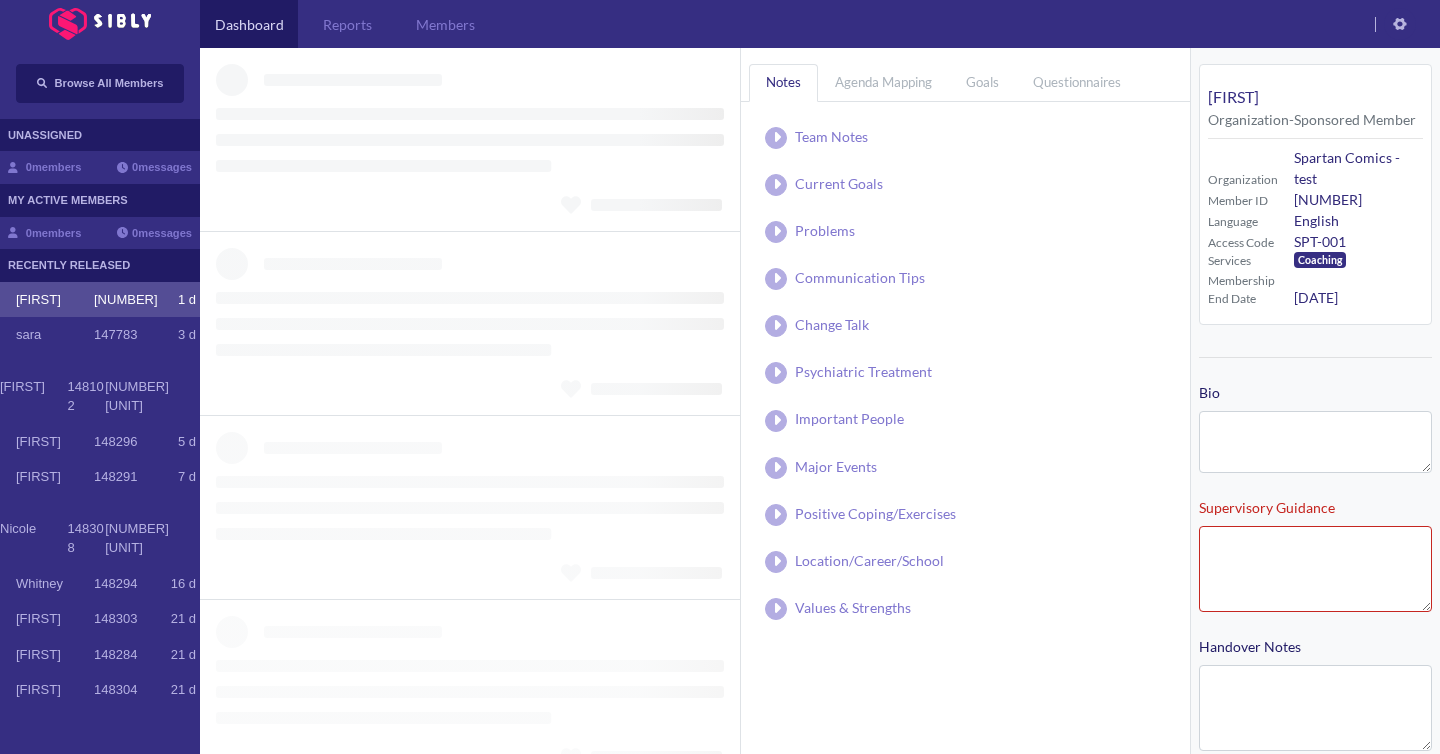 type on "**********" 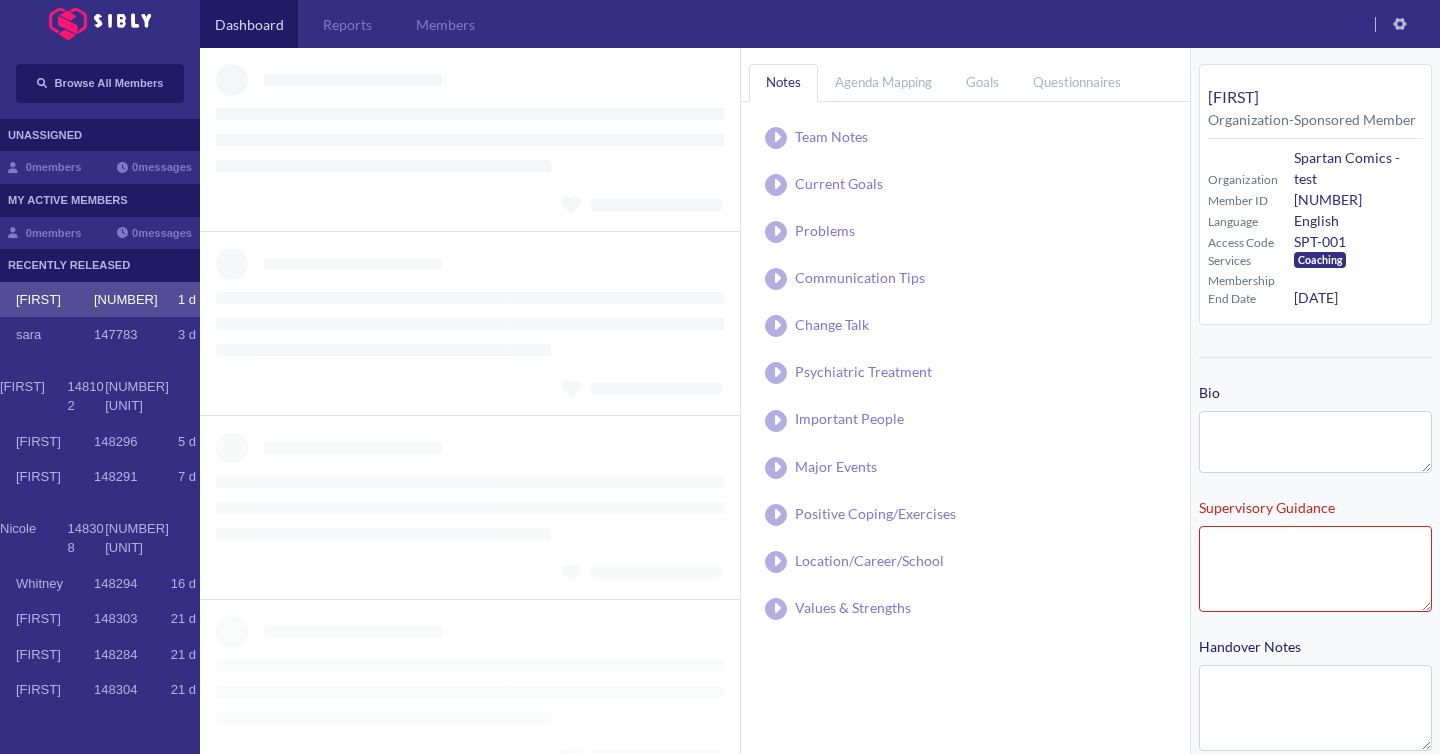 type on "**********" 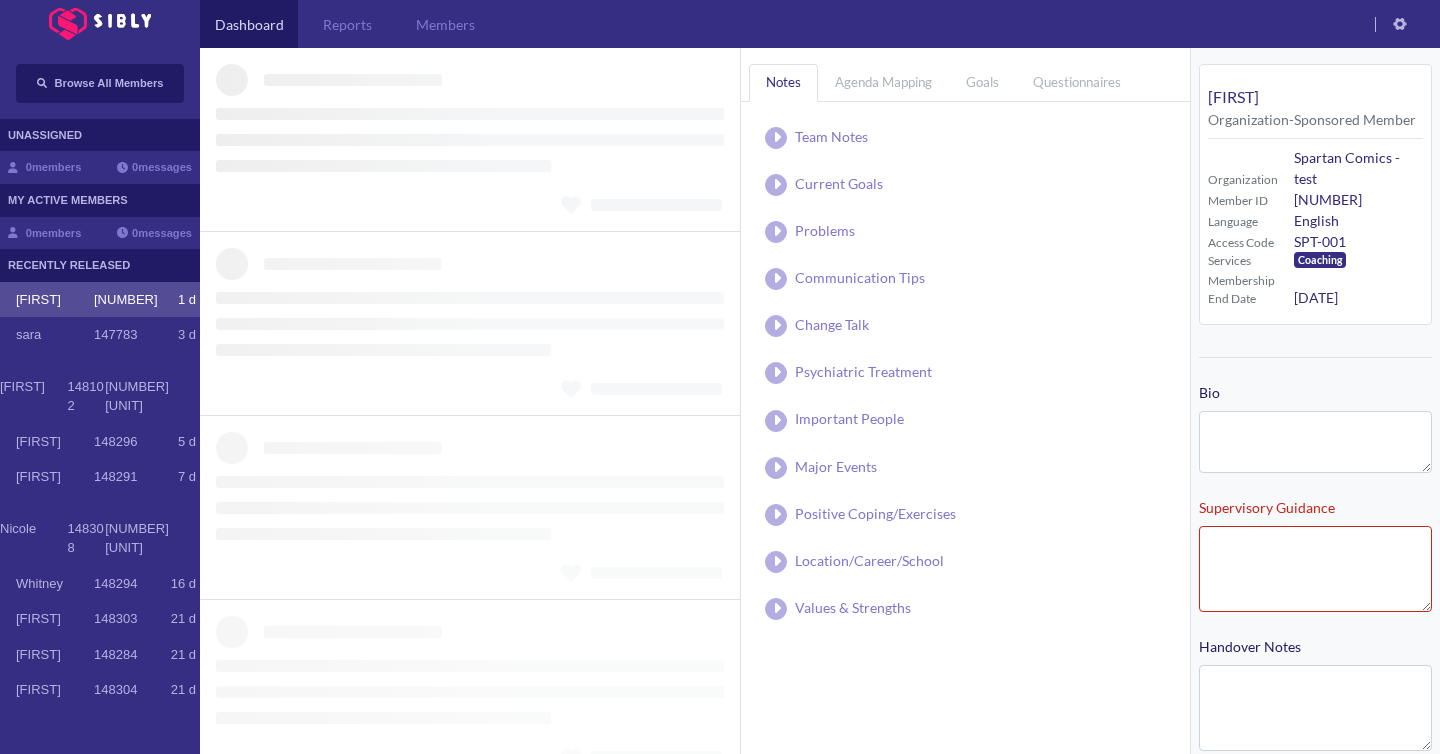 type on "**********" 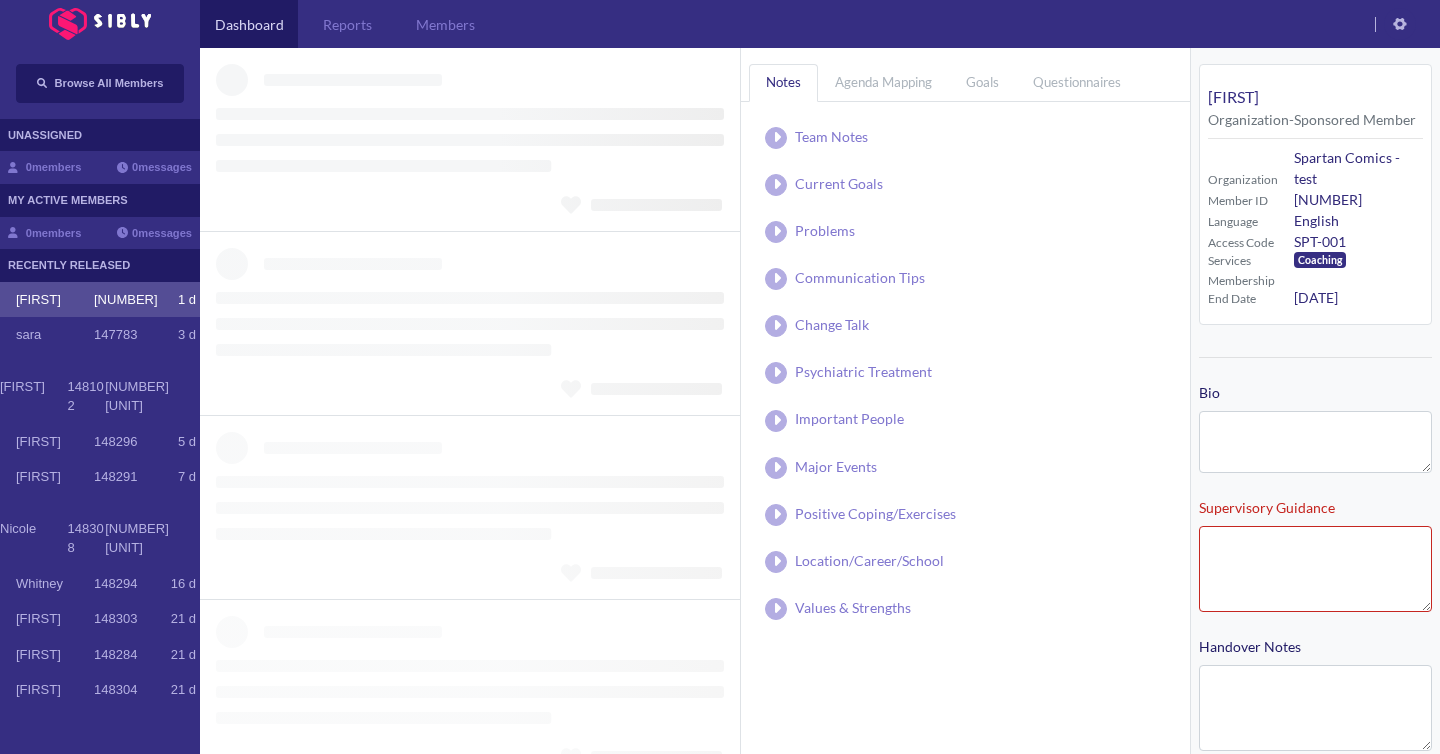 type on "**********" 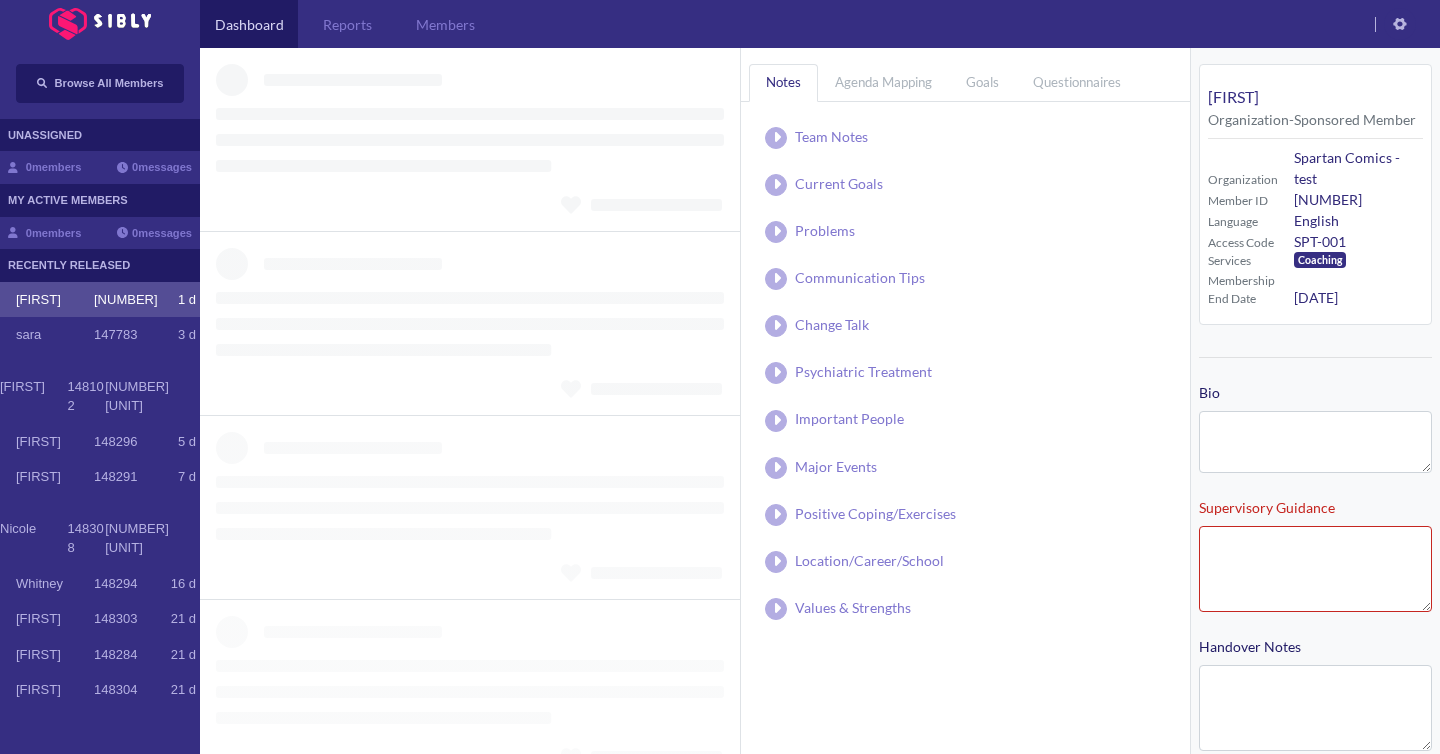 type on "**********" 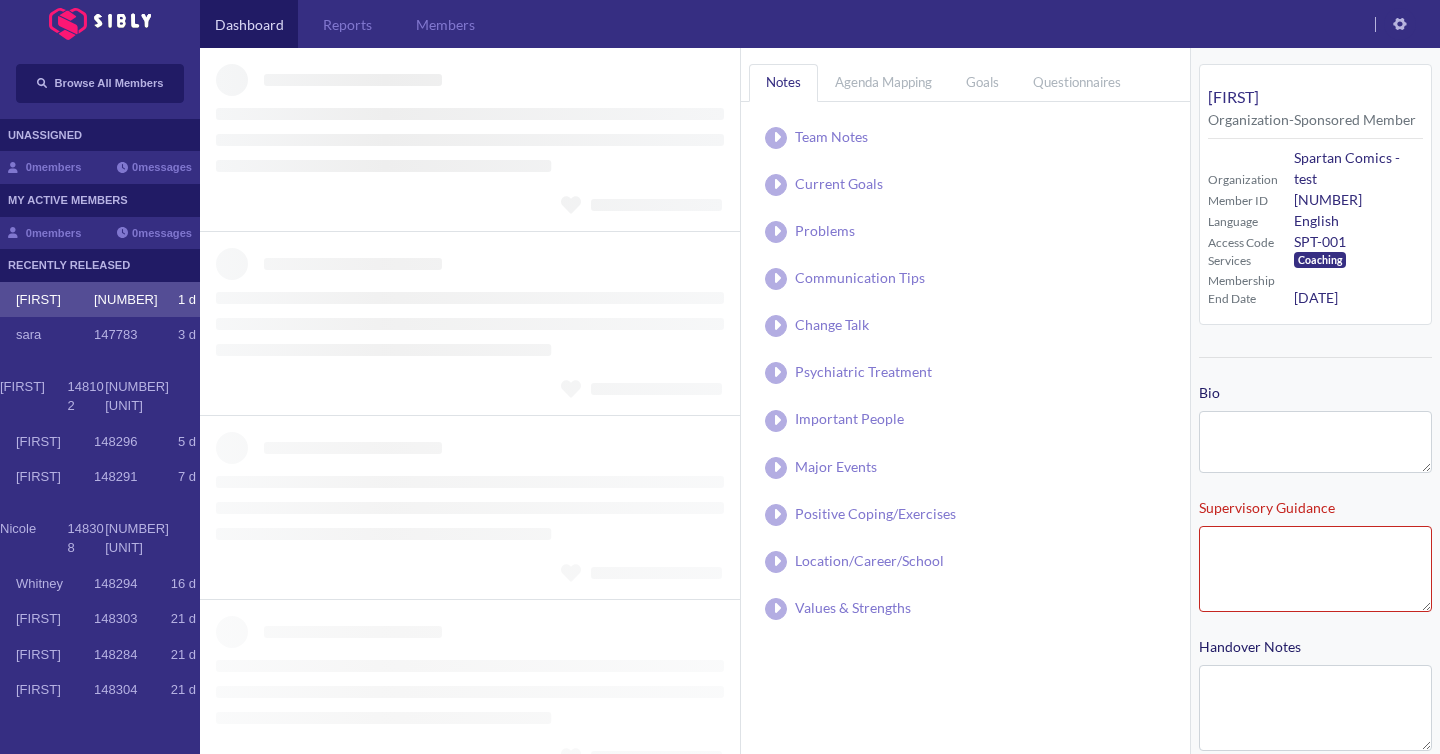 type on "**********" 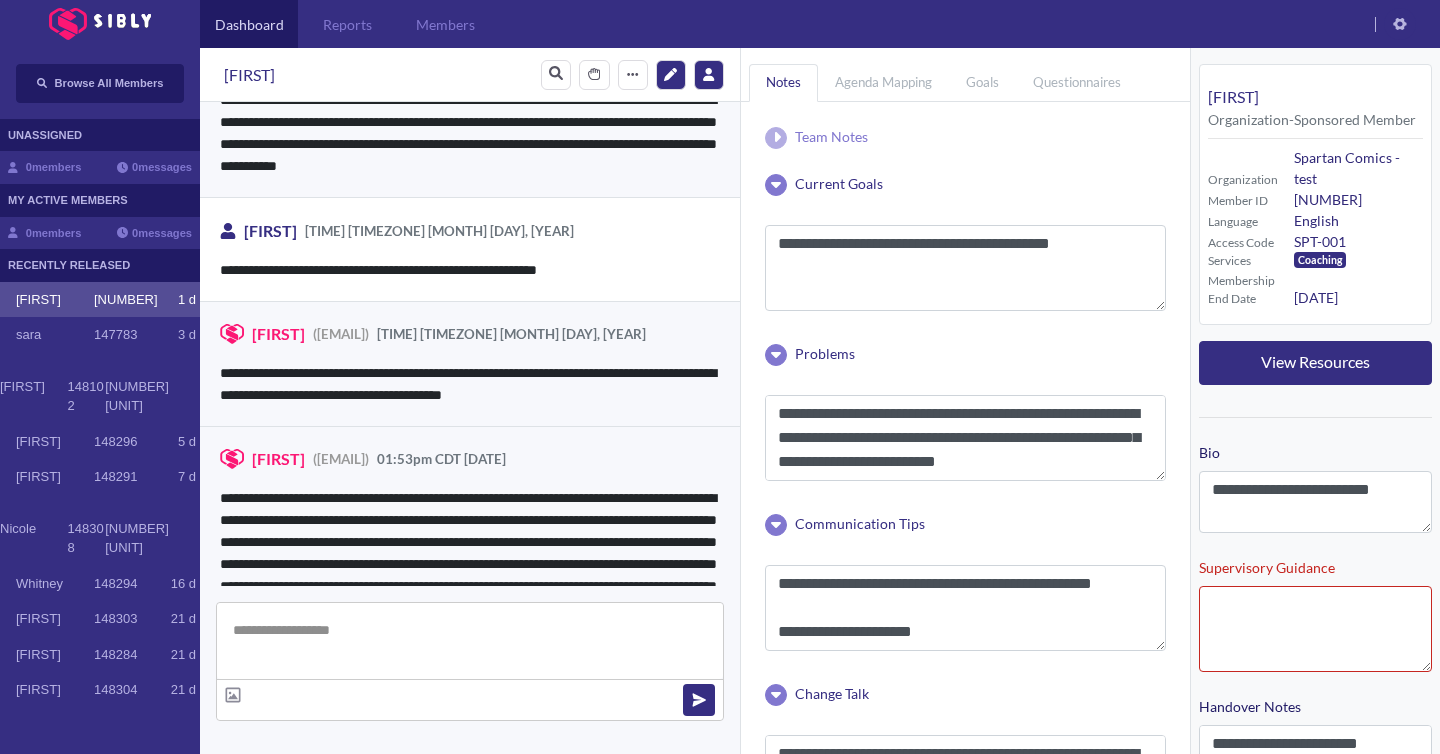 scroll, scrollTop: 3884, scrollLeft: 0, axis: vertical 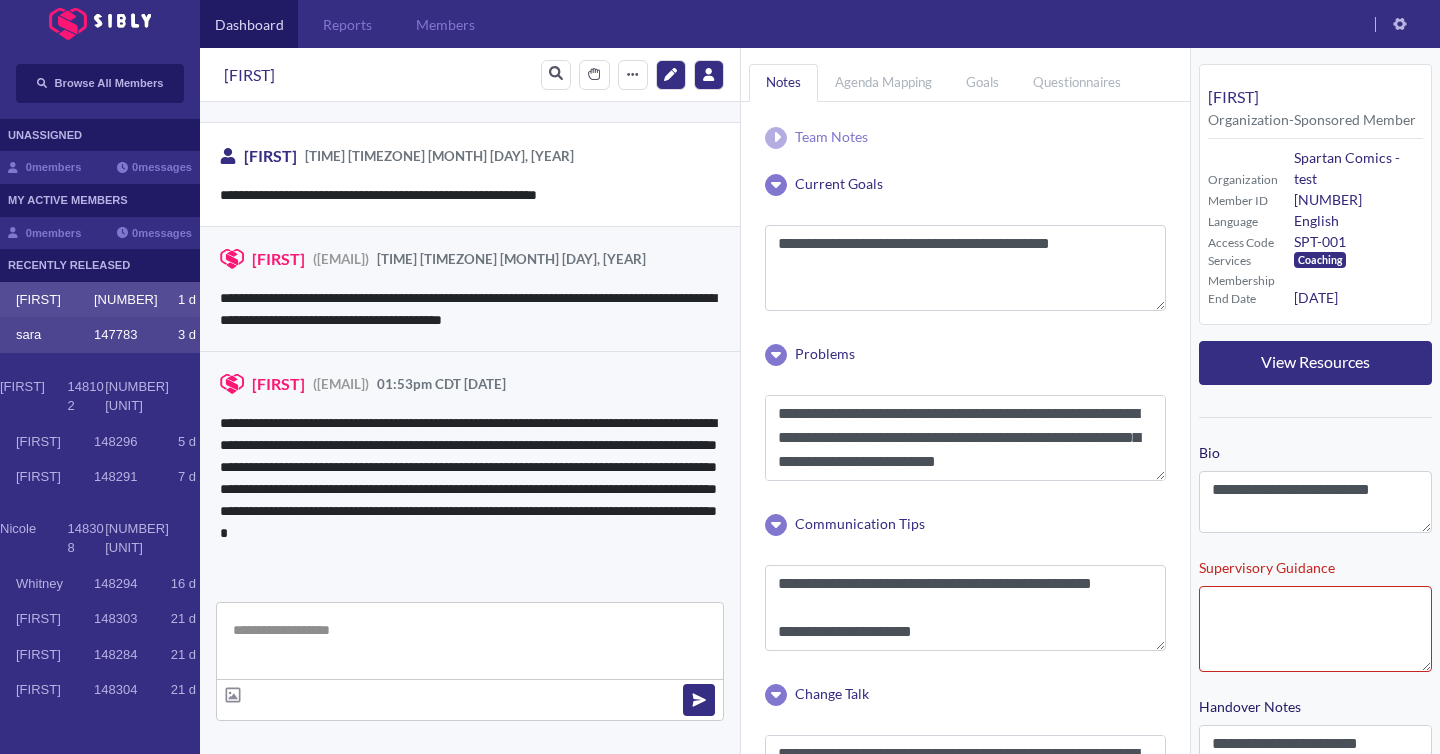 click on "[FIRST] 147783 3 d" at bounding box center [100, 335] 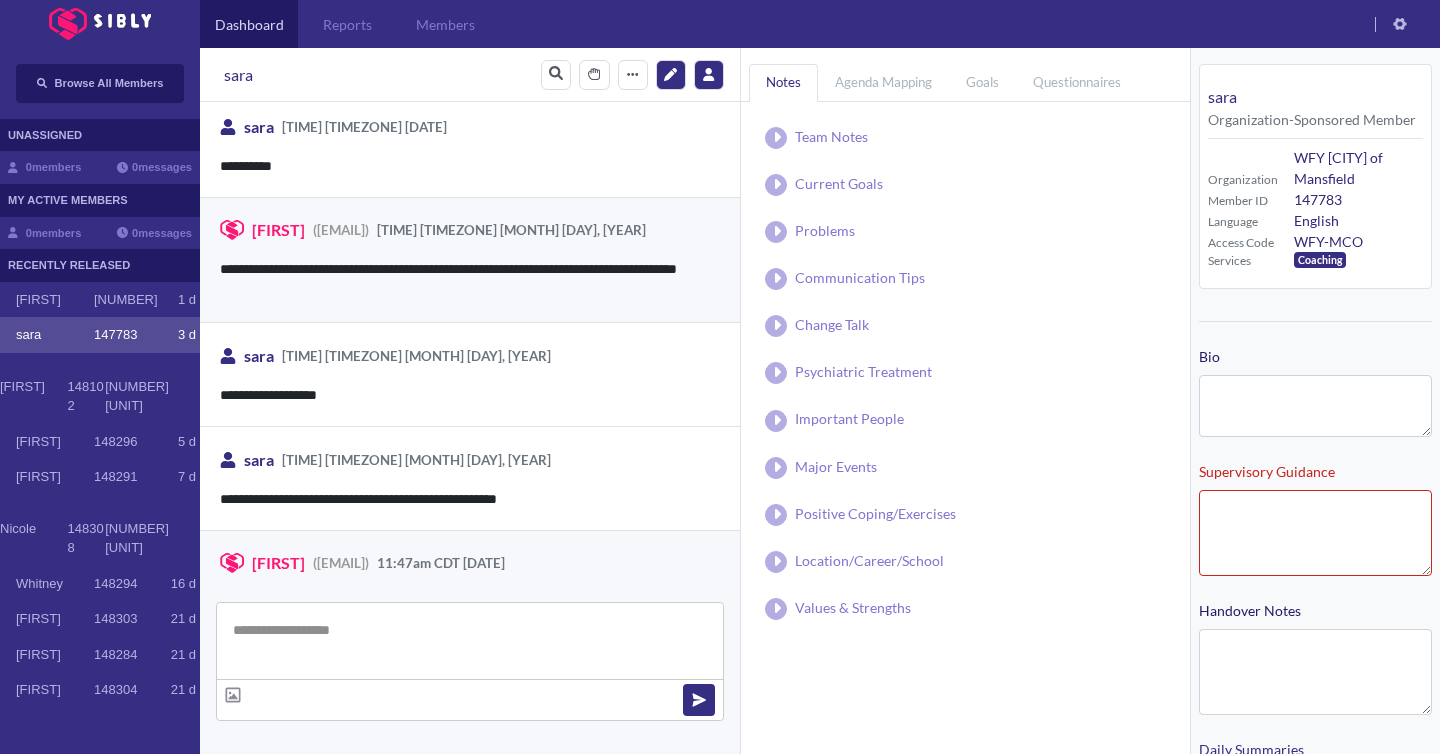 scroll, scrollTop: 3131, scrollLeft: 0, axis: vertical 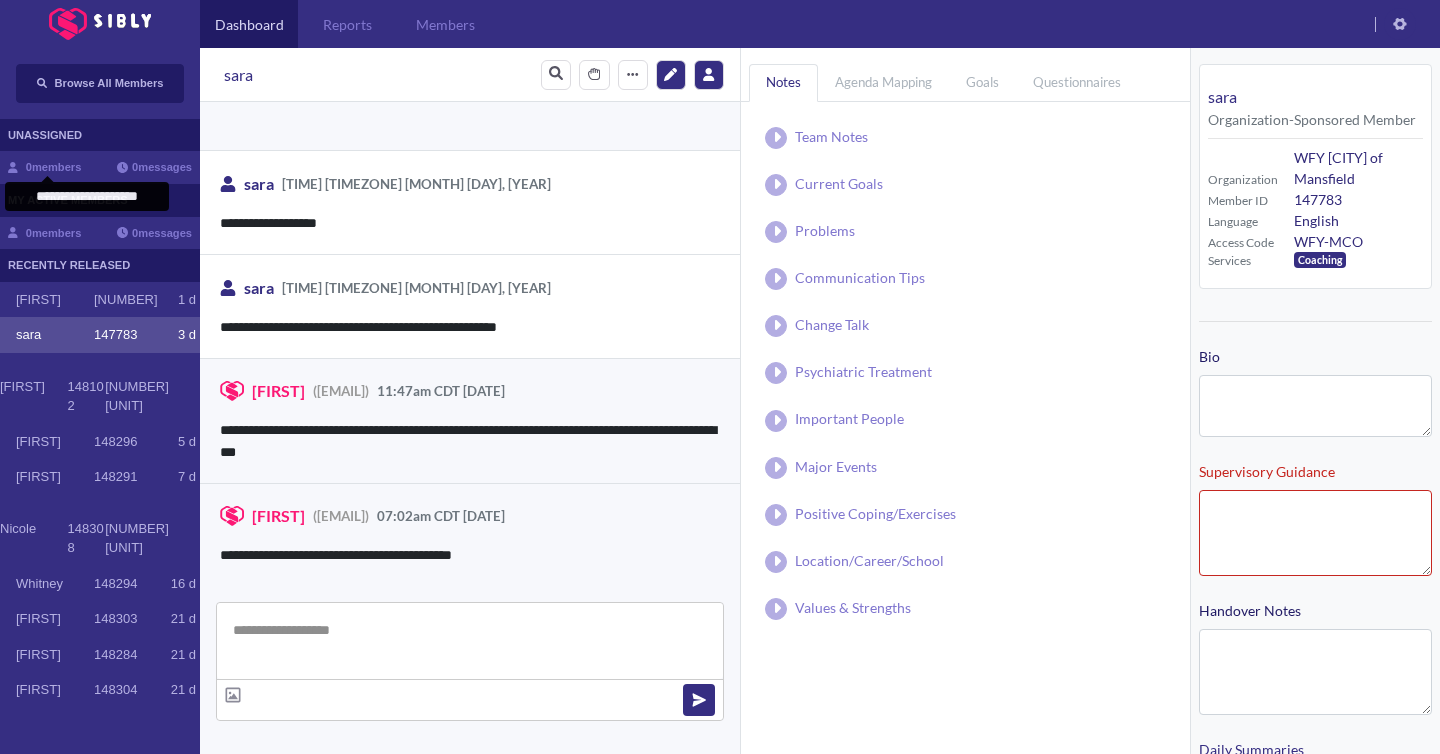 type on "**********" 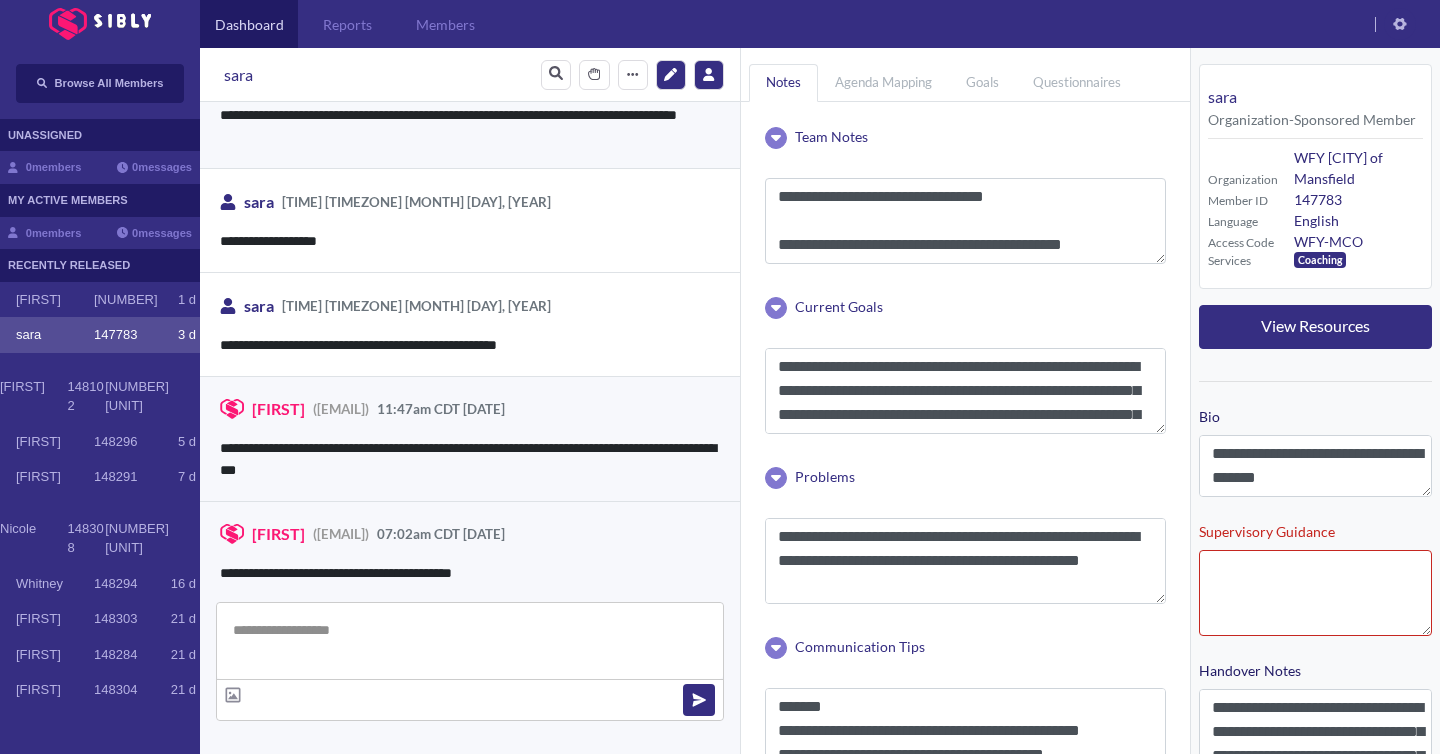 scroll, scrollTop: 3131, scrollLeft: 0, axis: vertical 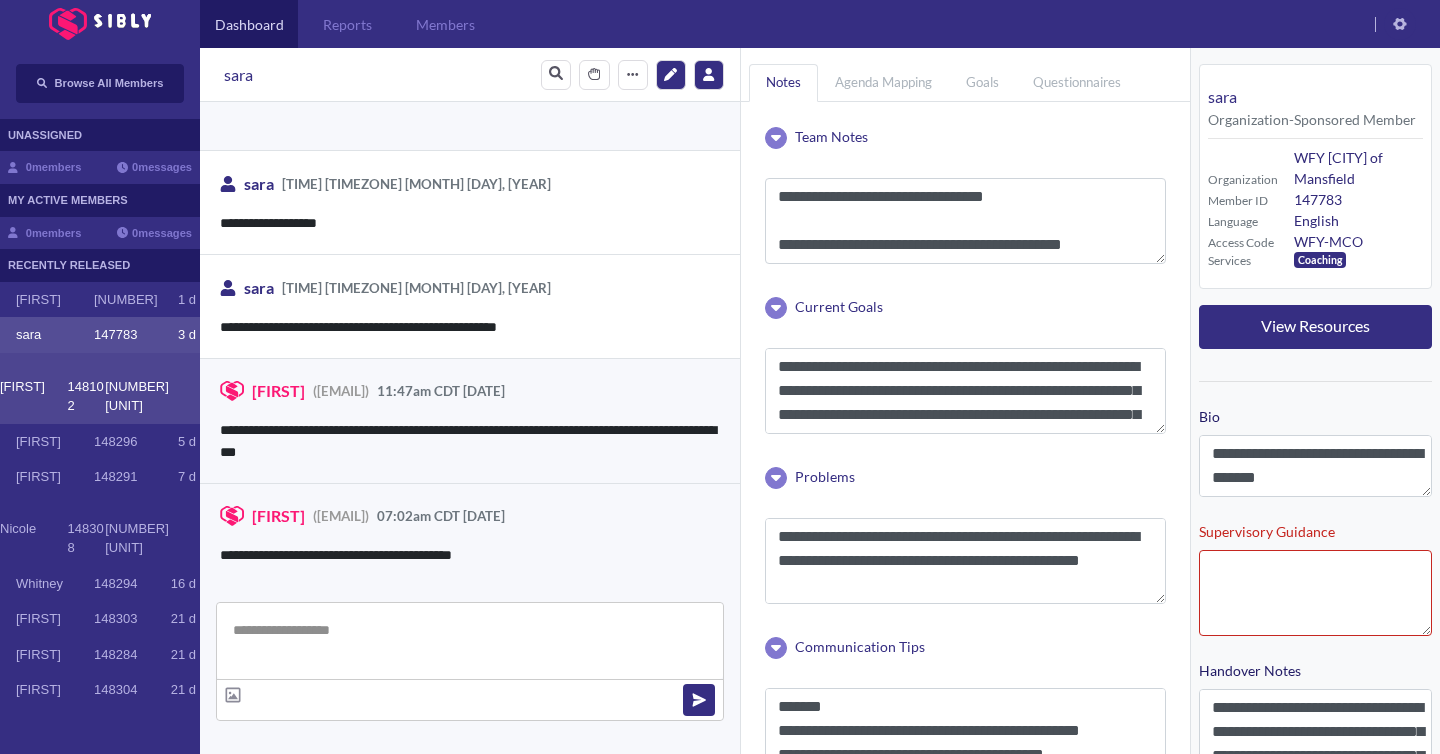 click on "[FIRST] 148102 46 d" at bounding box center (98, 396) 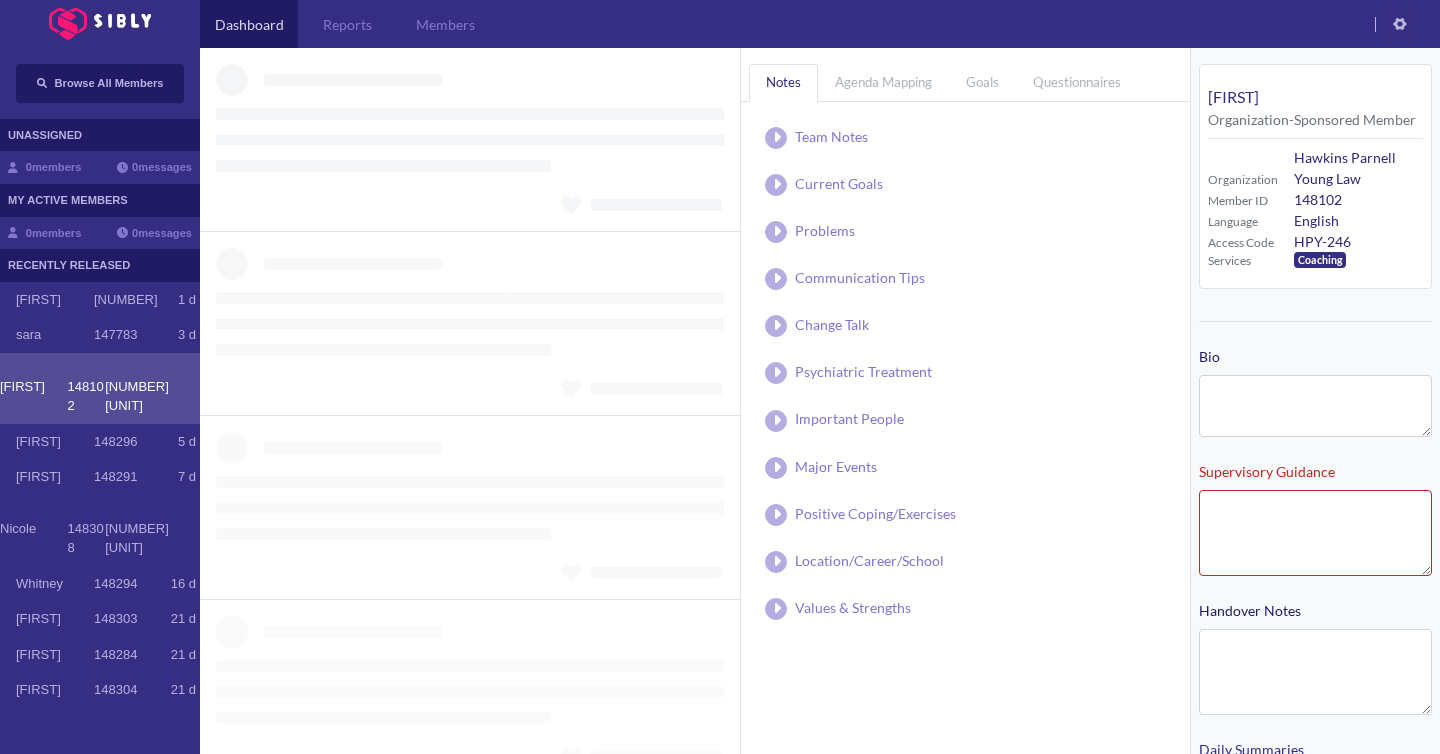 type on "**********" 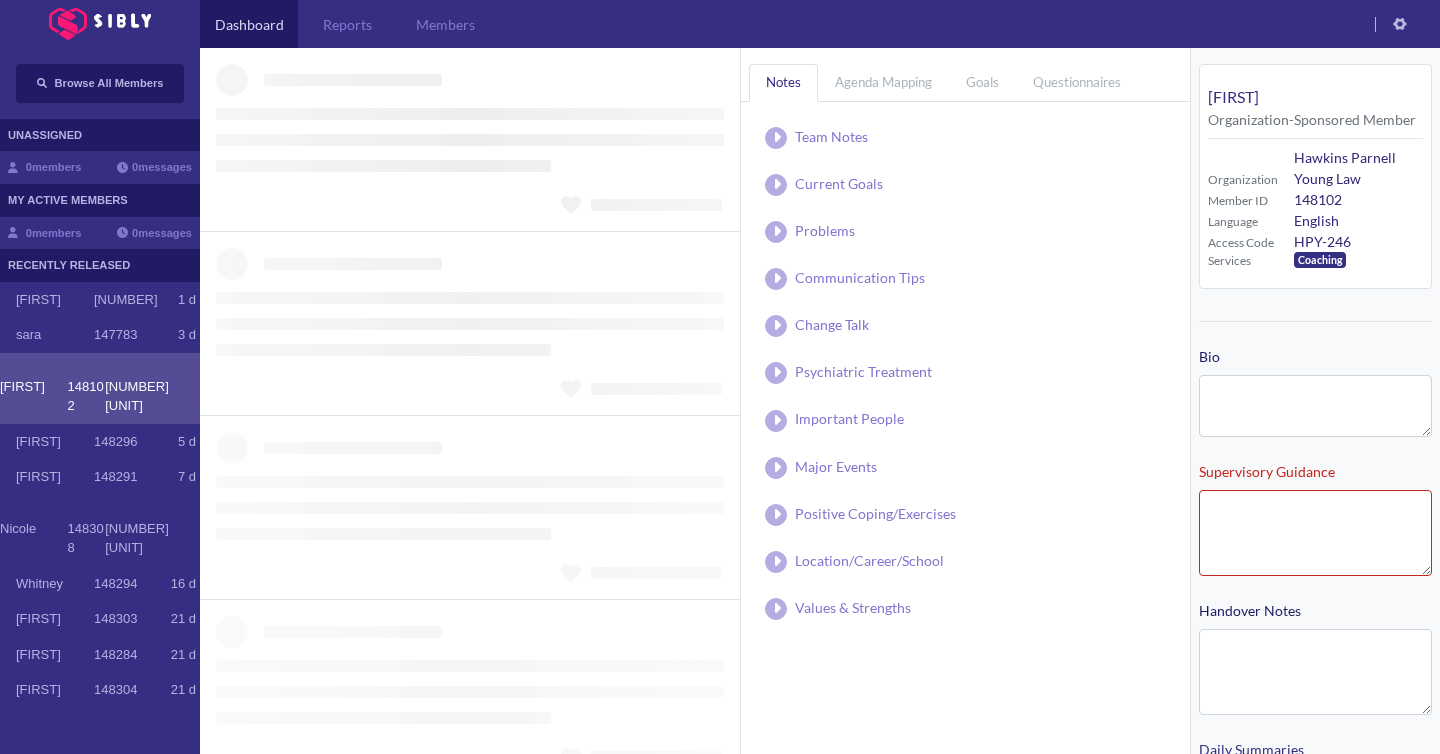 type on "**********" 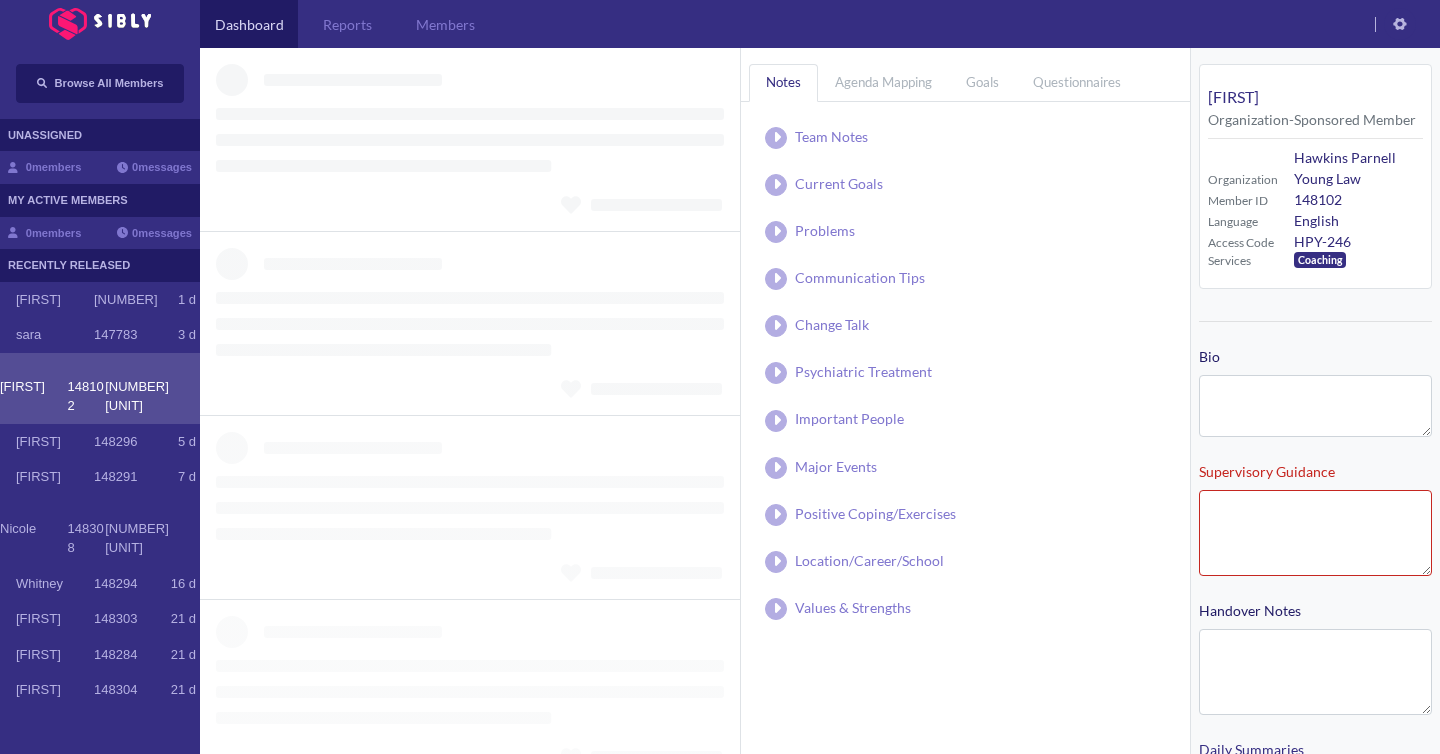type on "**********" 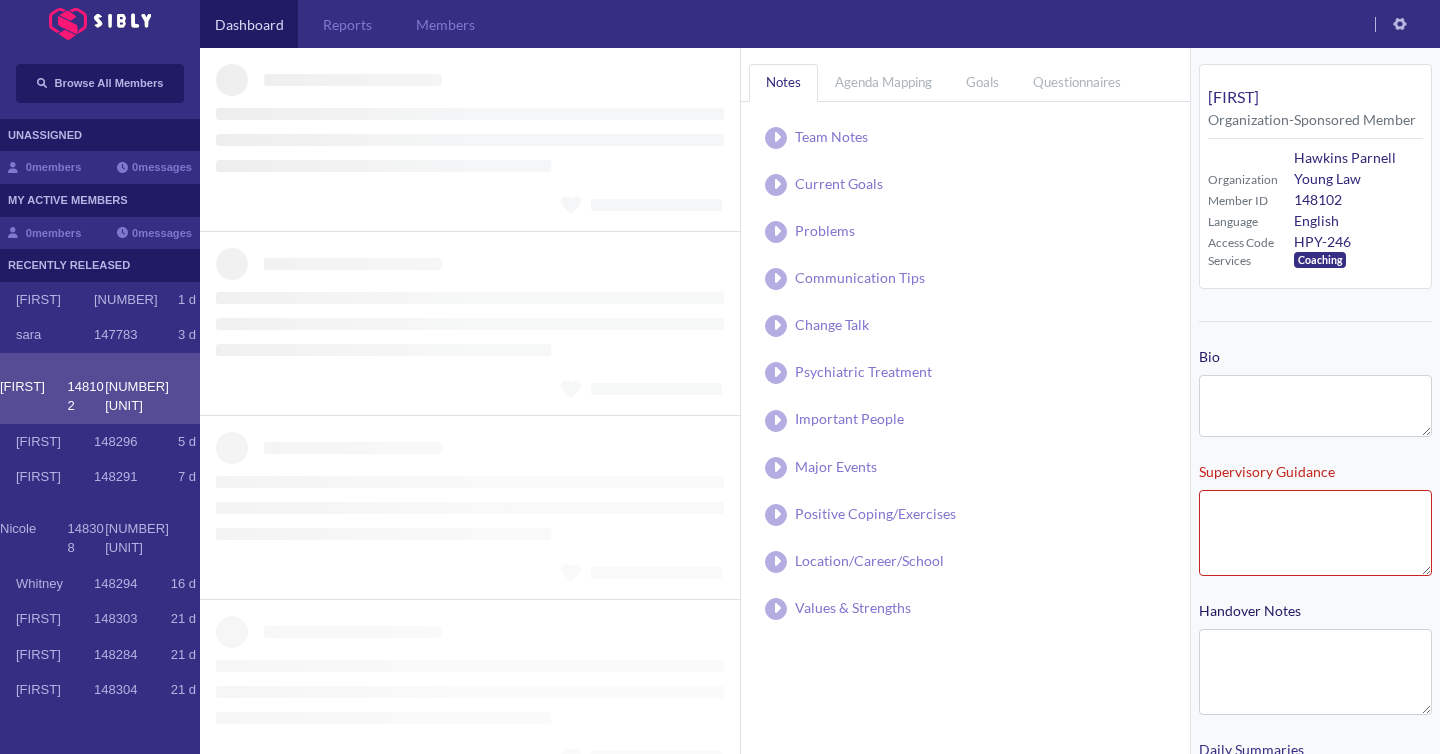type on "**********" 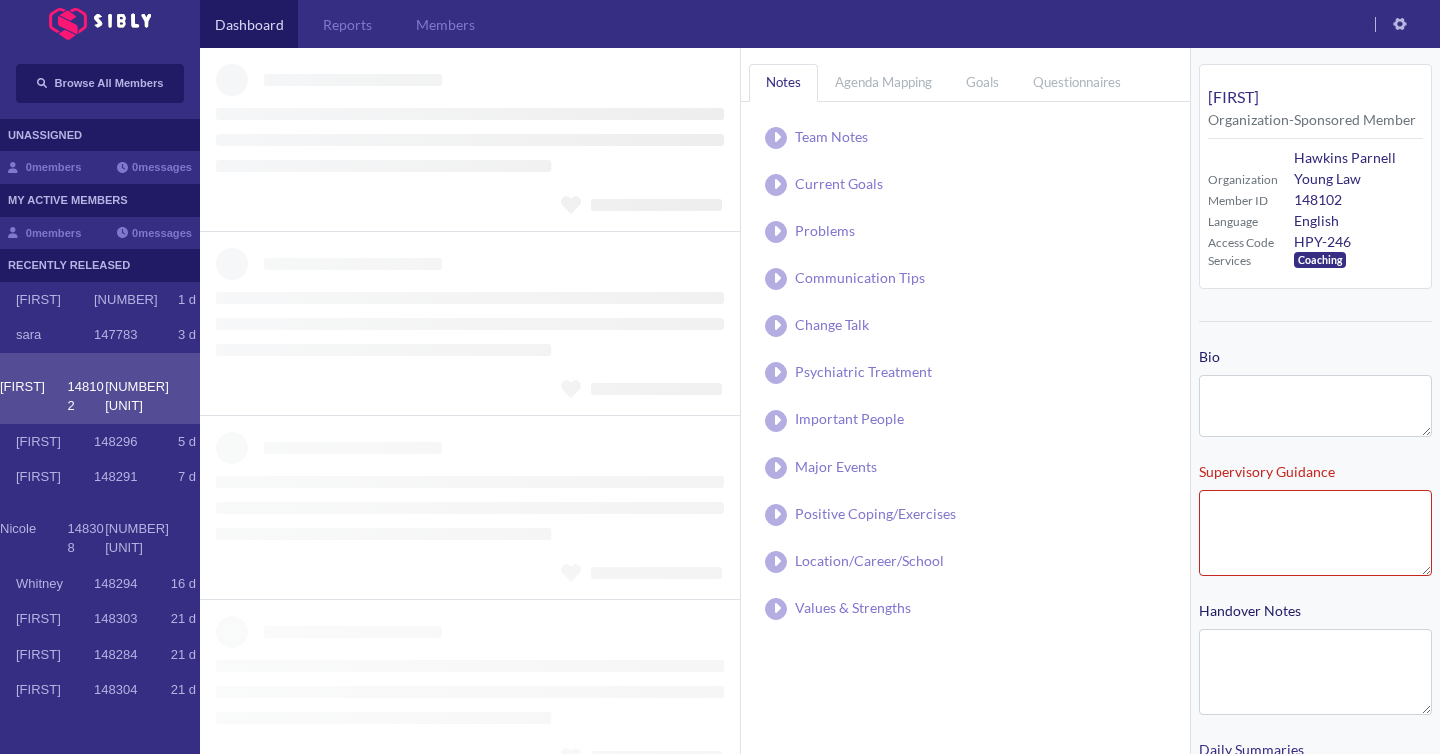 type on "**********" 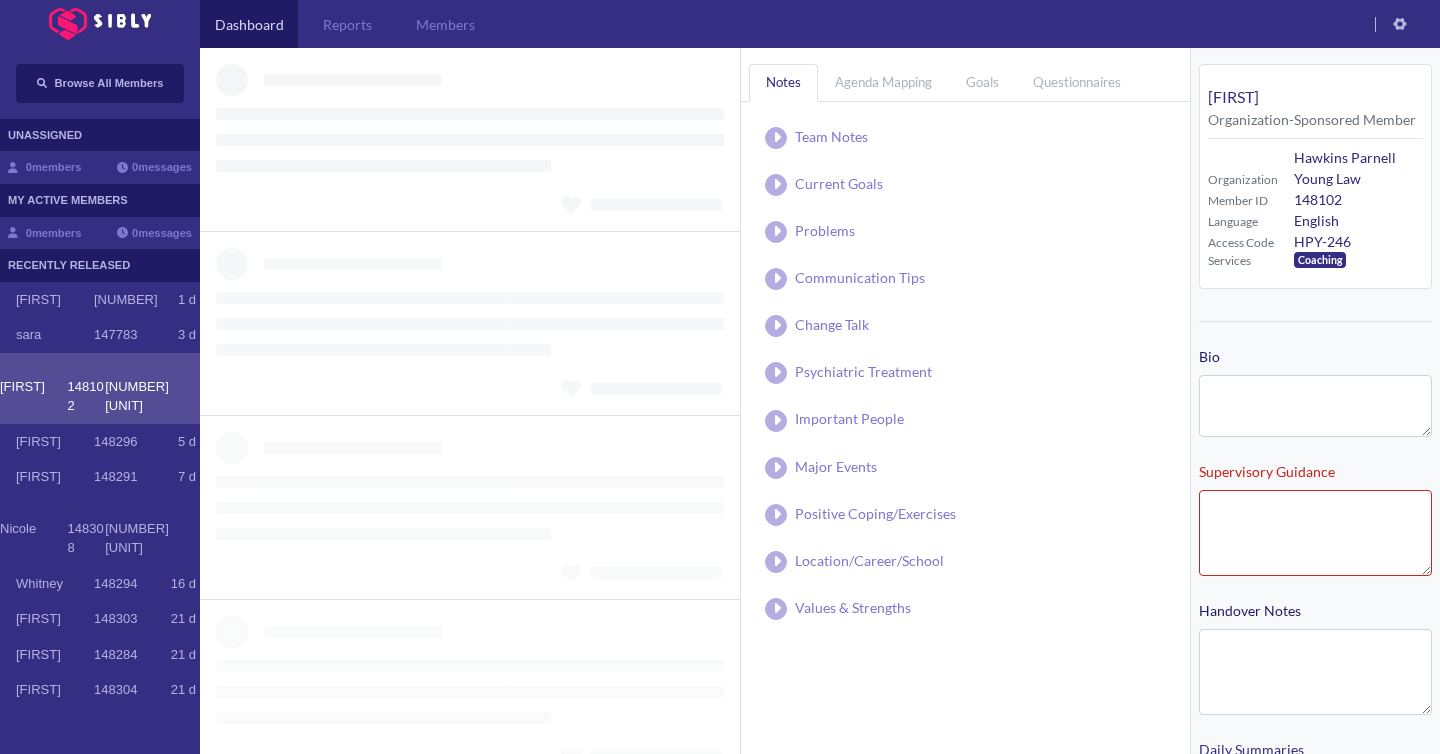 type on "**********" 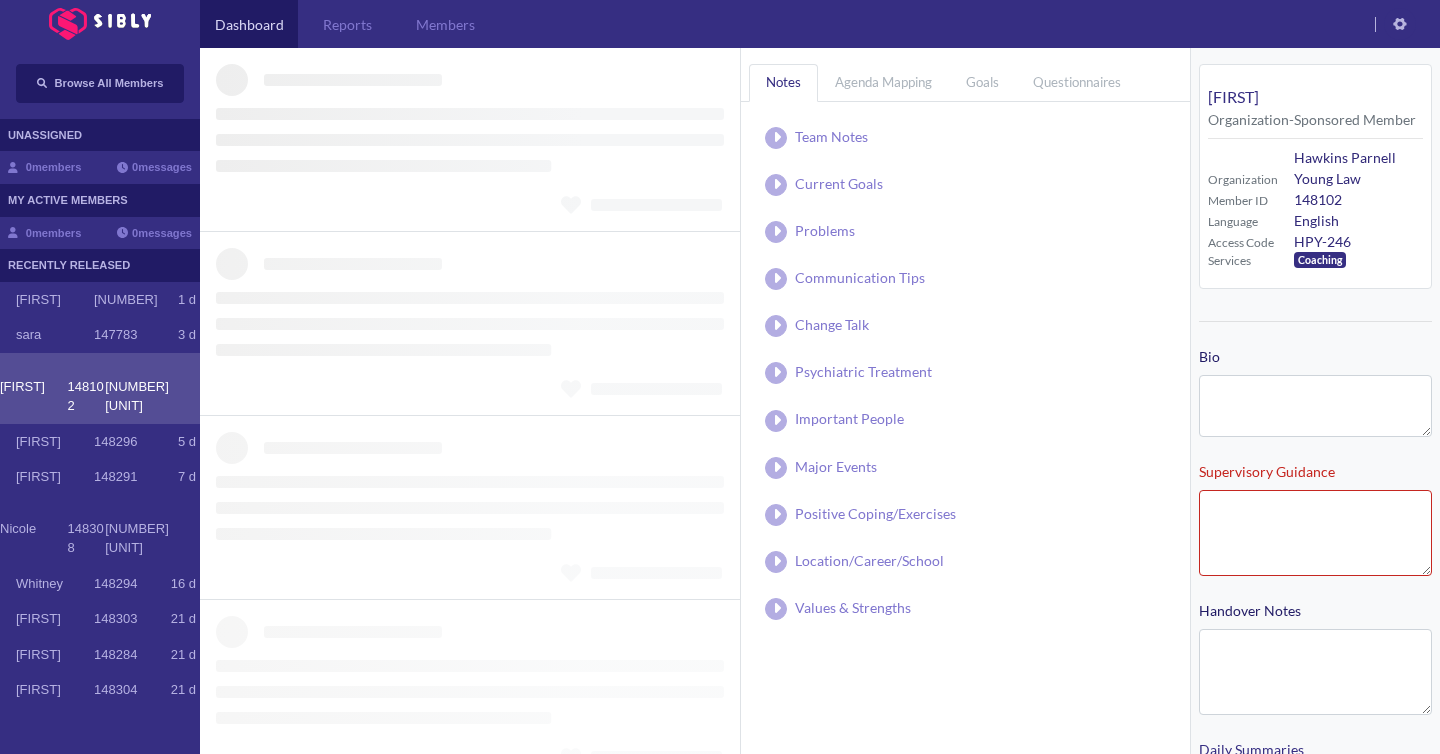 type on "**********" 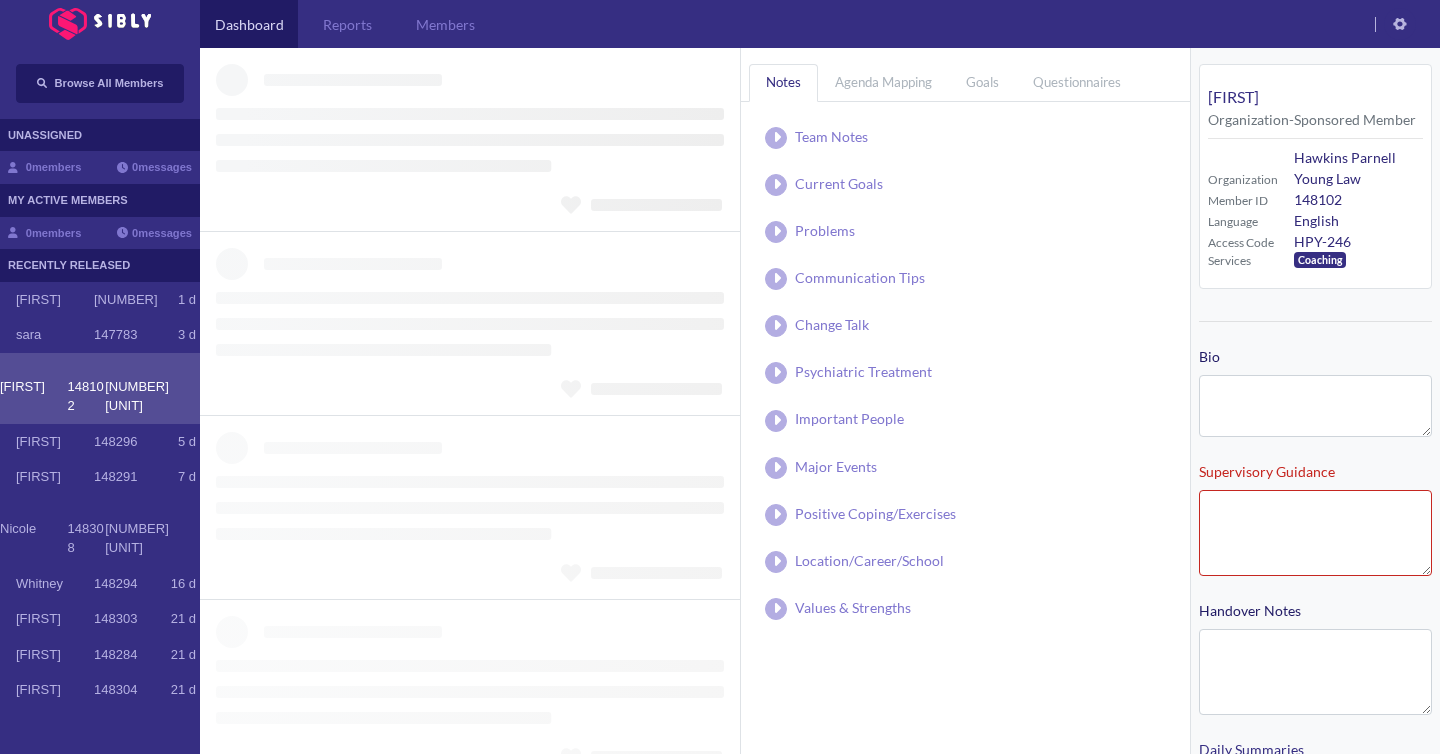 type on "**********" 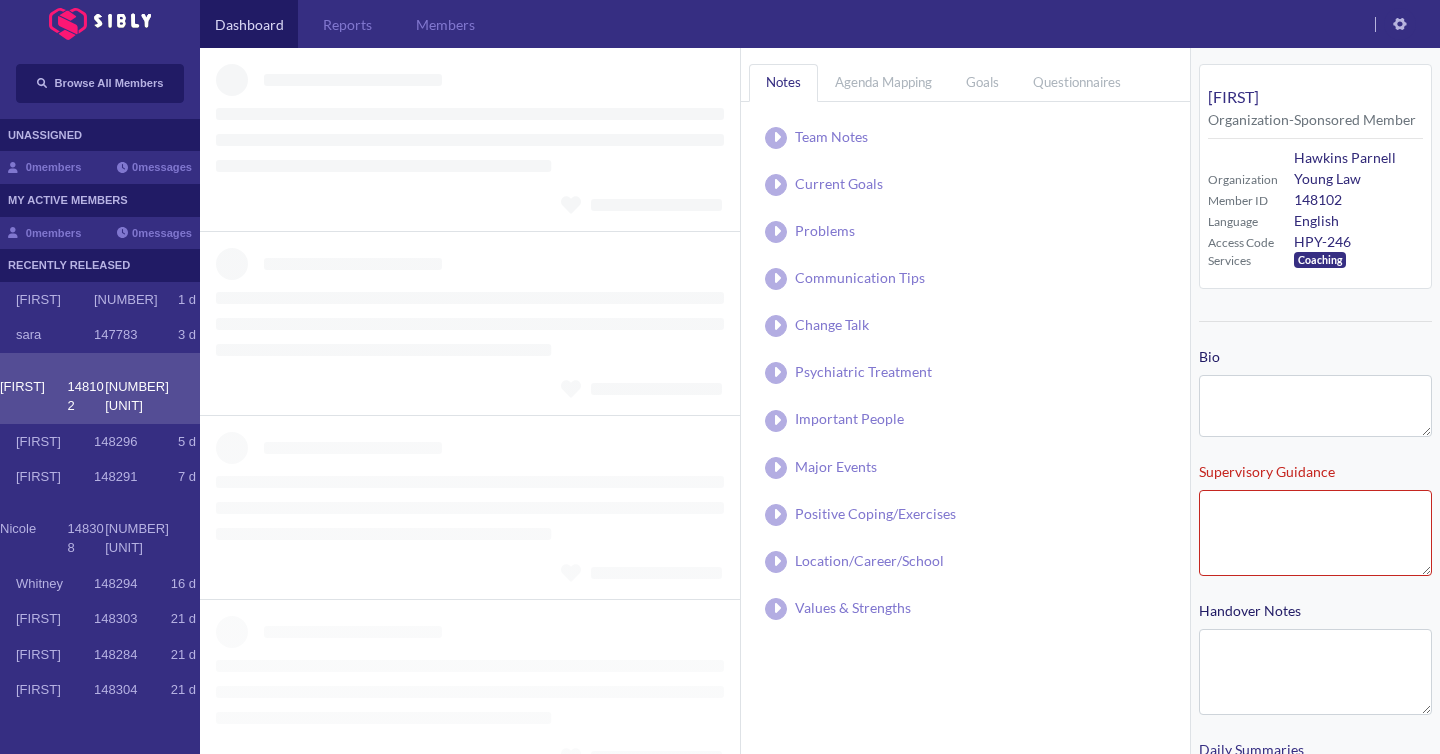 type on "**********" 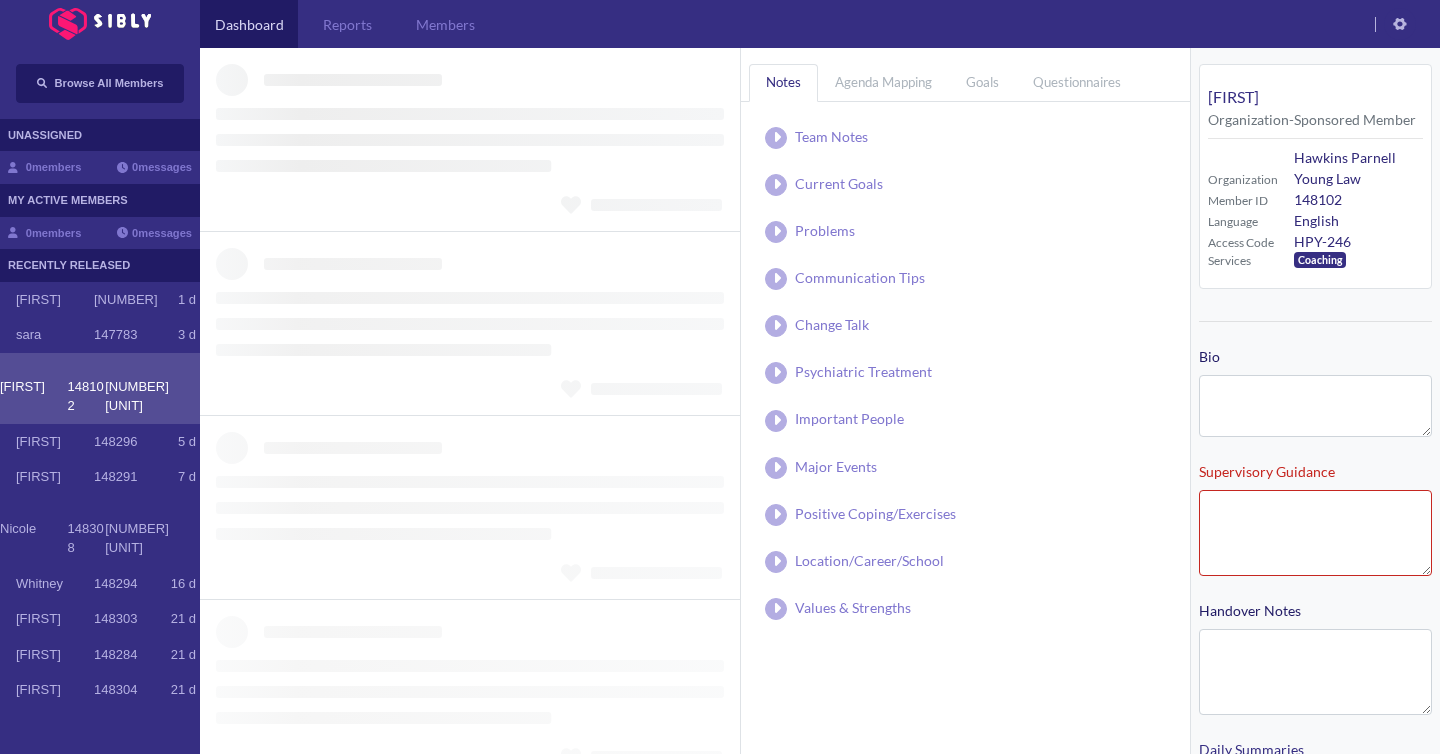 type on "**********" 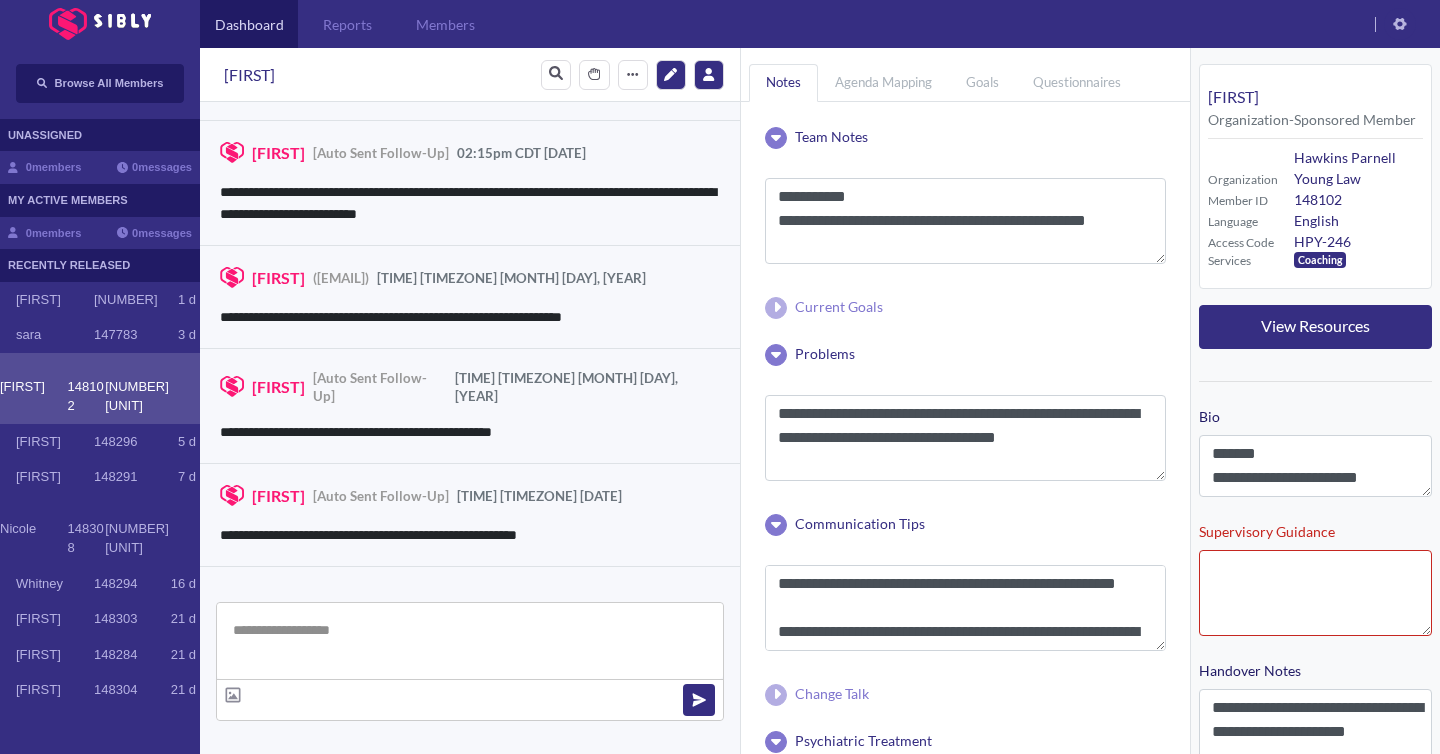 scroll, scrollTop: 3164, scrollLeft: 0, axis: vertical 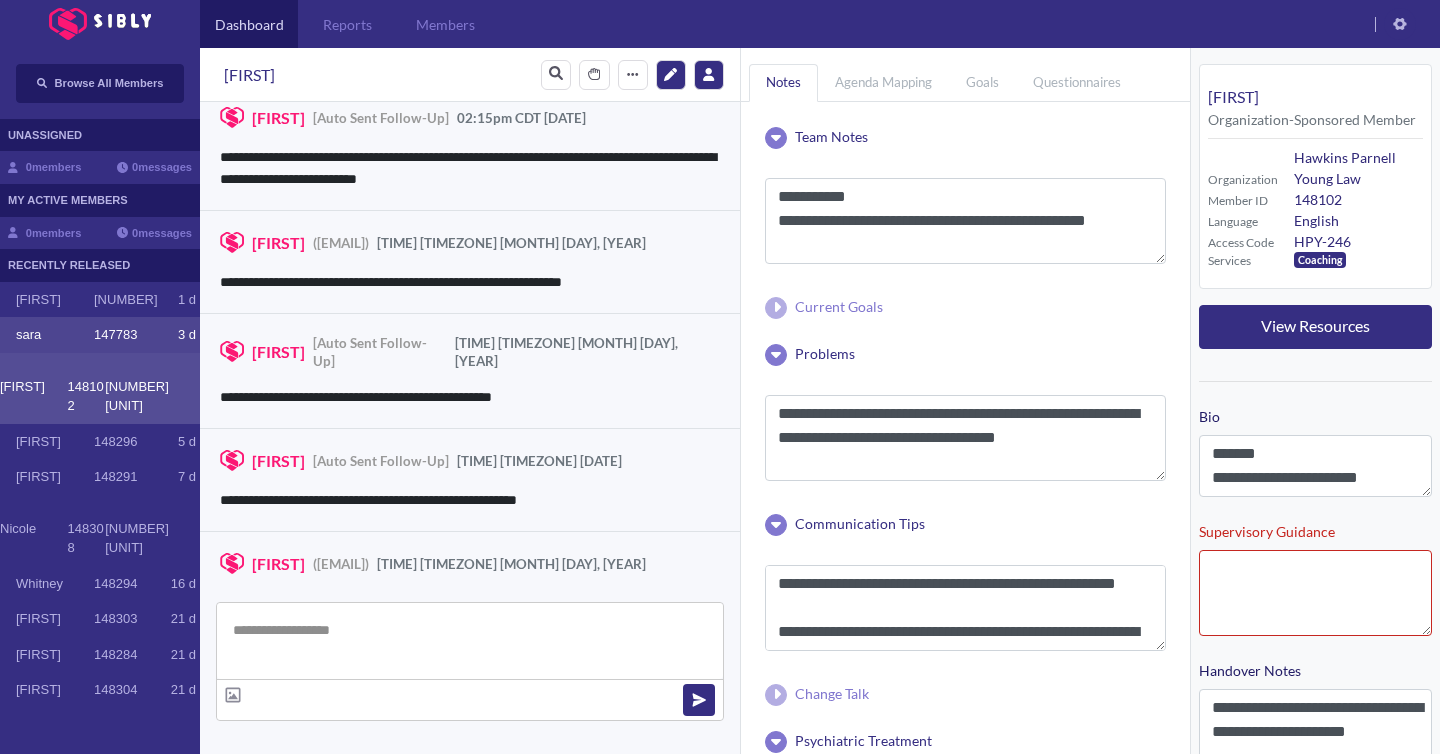click on "sara" at bounding box center [55, 335] 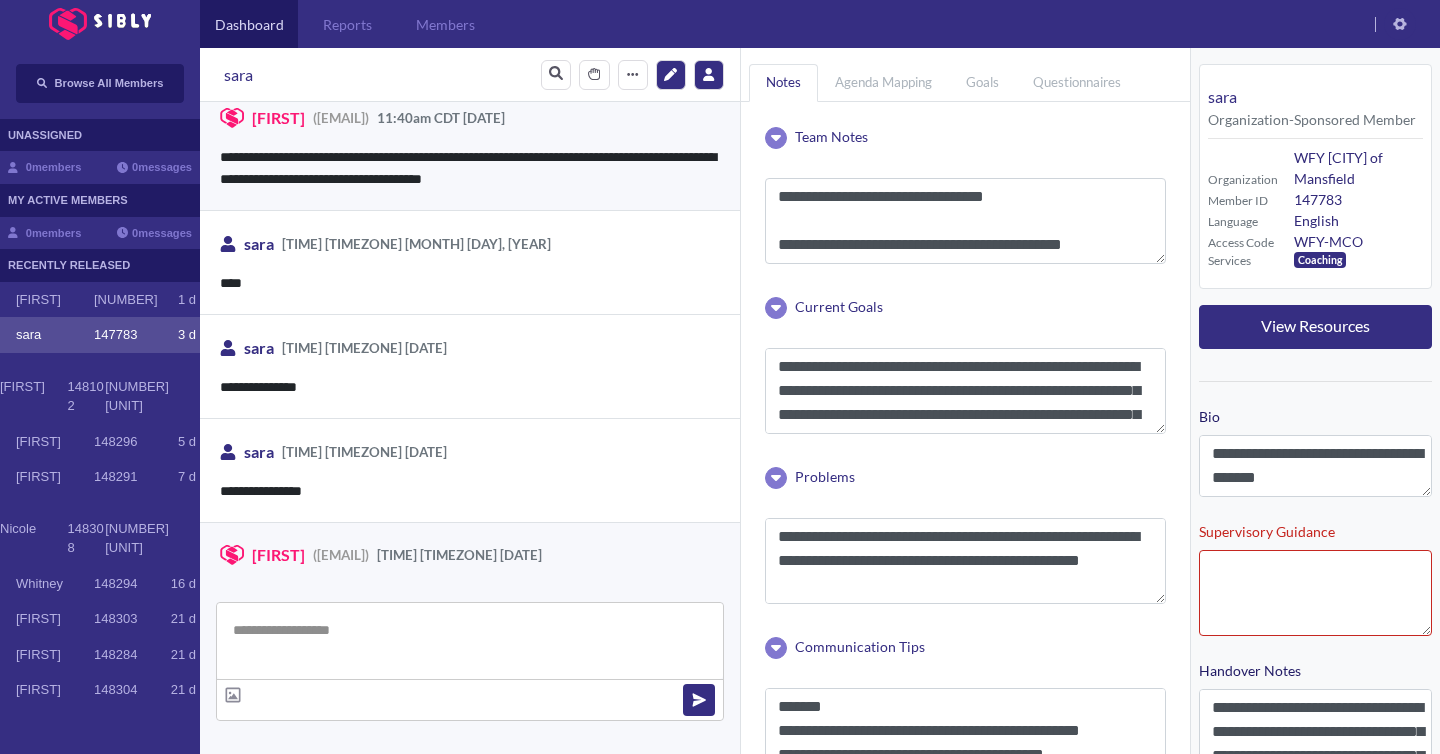 scroll, scrollTop: 3131, scrollLeft: 0, axis: vertical 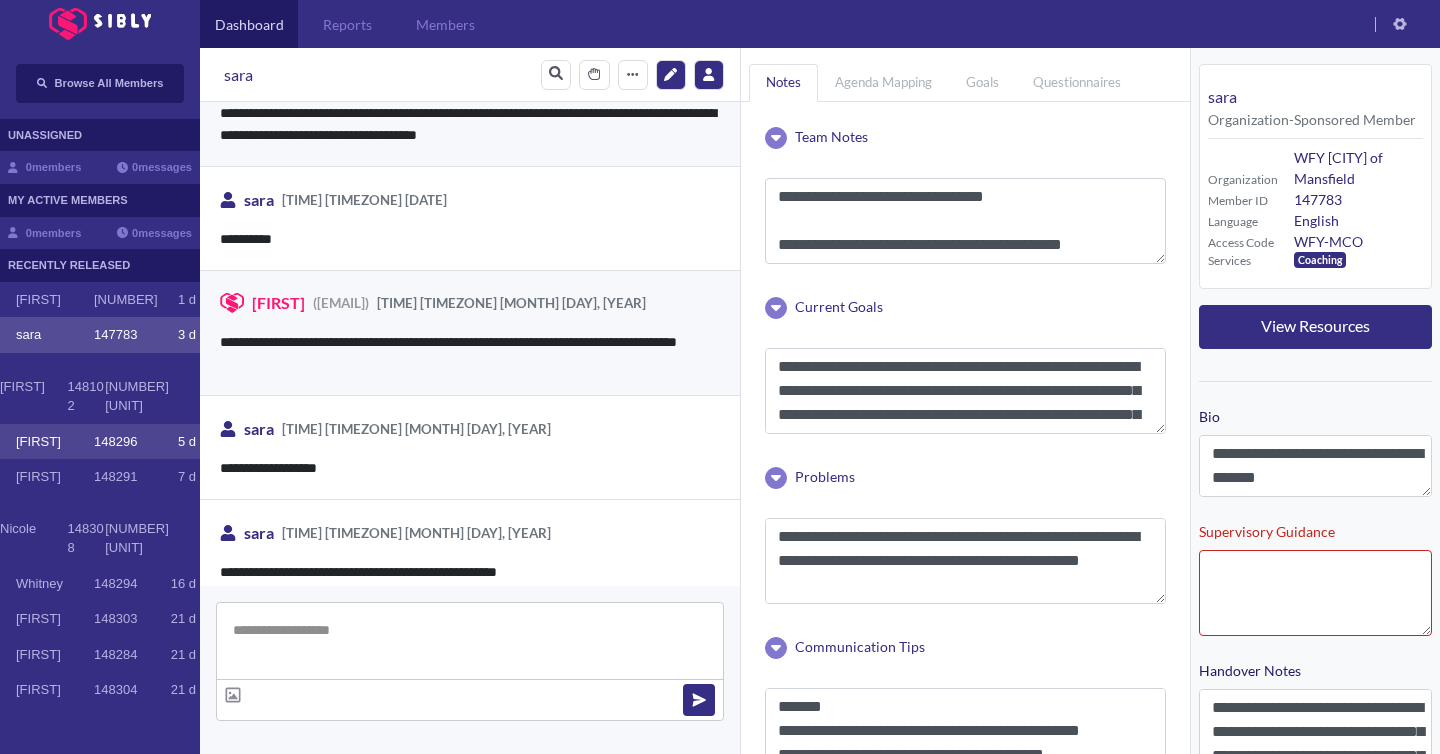 click on "[FIRST]" at bounding box center [55, 442] 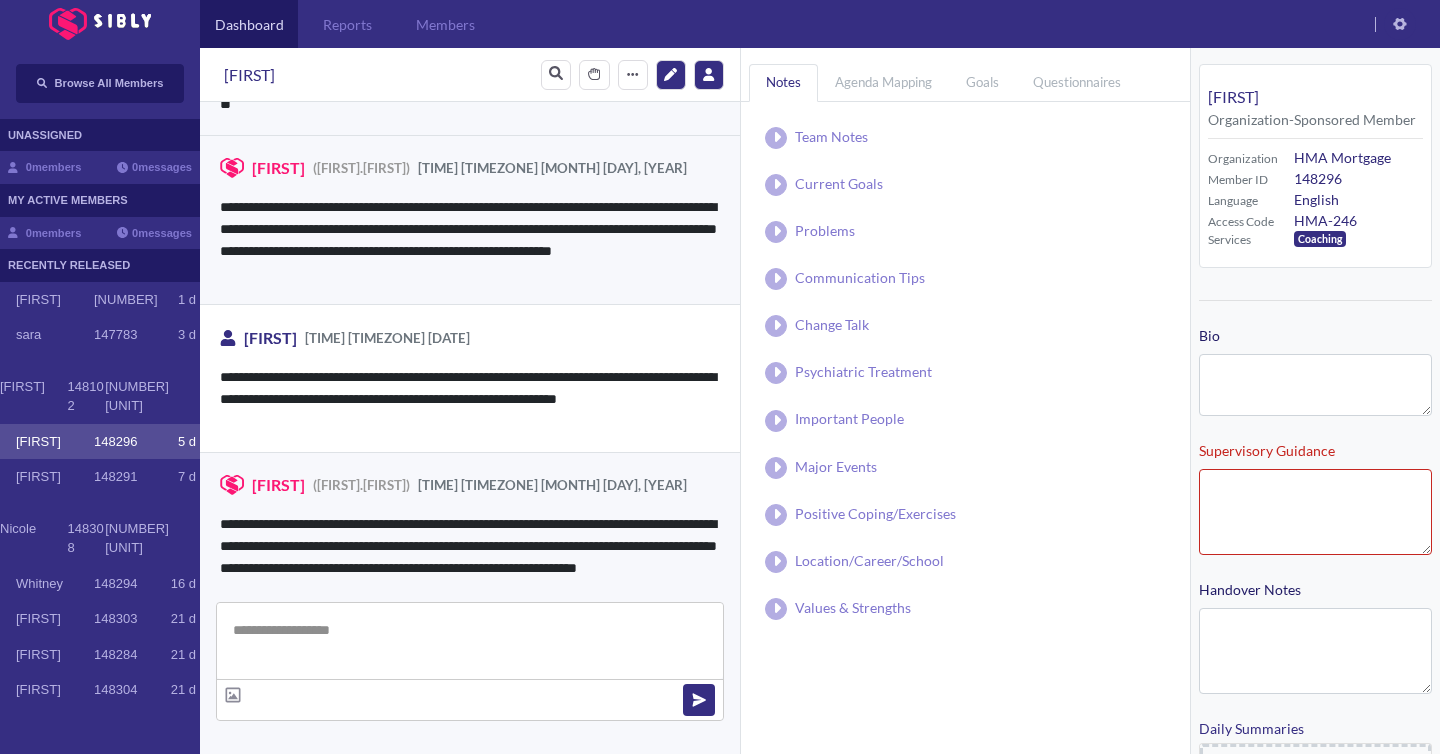 scroll, scrollTop: 3539, scrollLeft: 0, axis: vertical 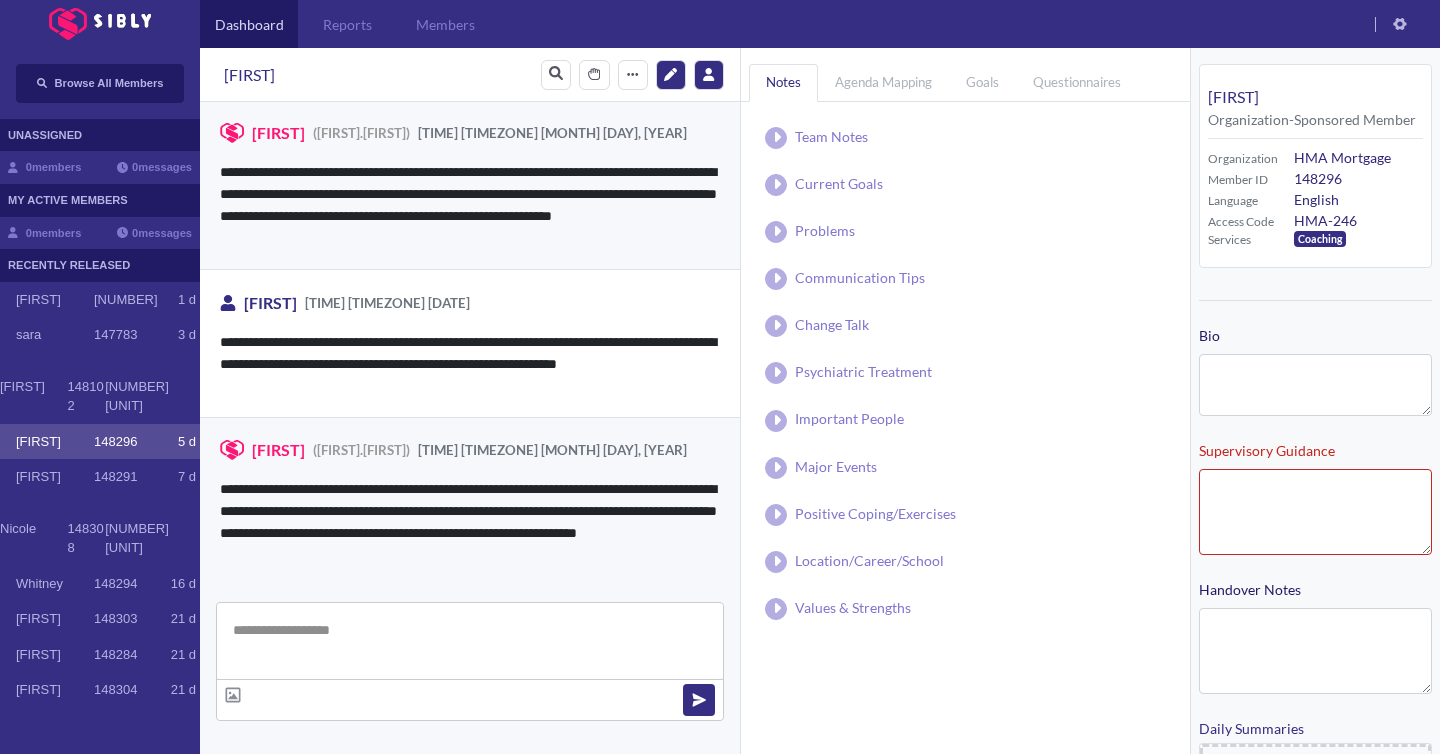 type on "**********" 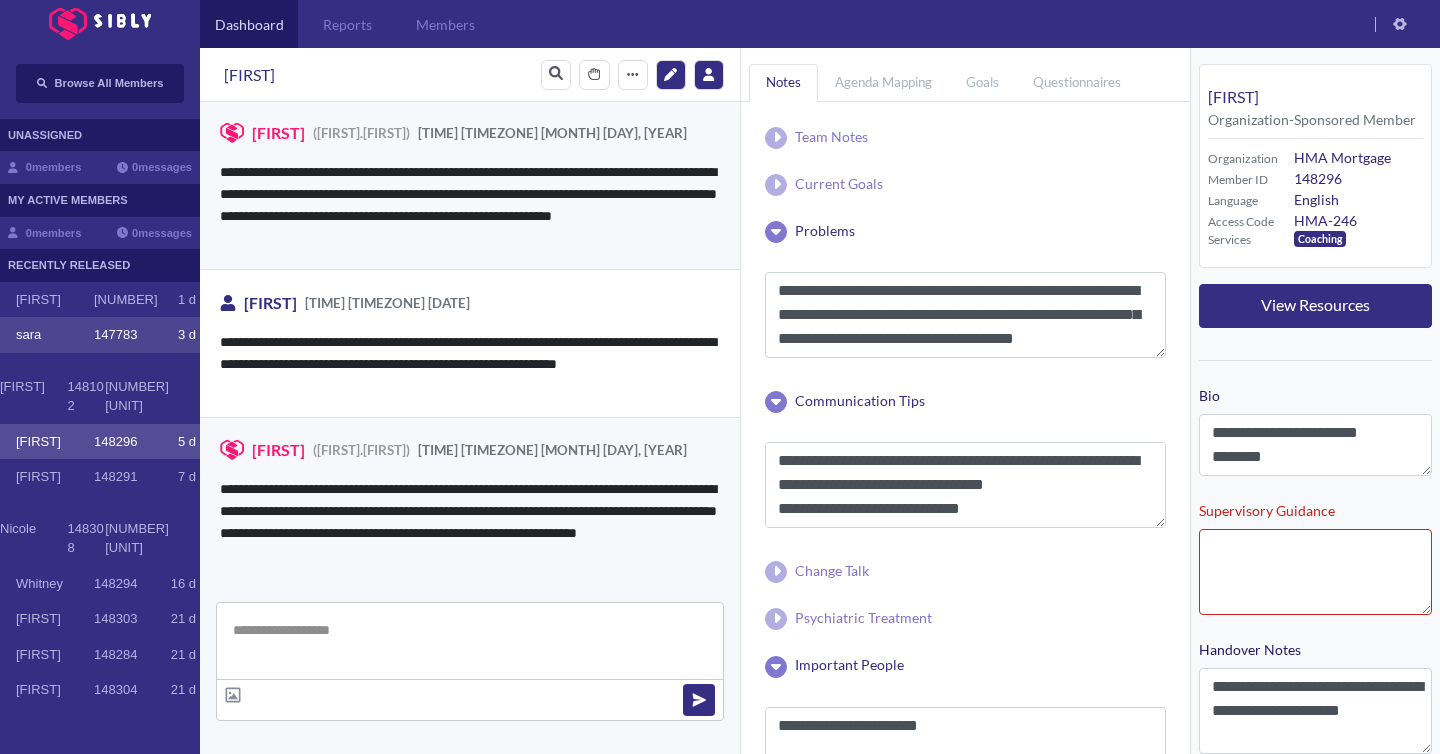 click on "sara" at bounding box center [55, 335] 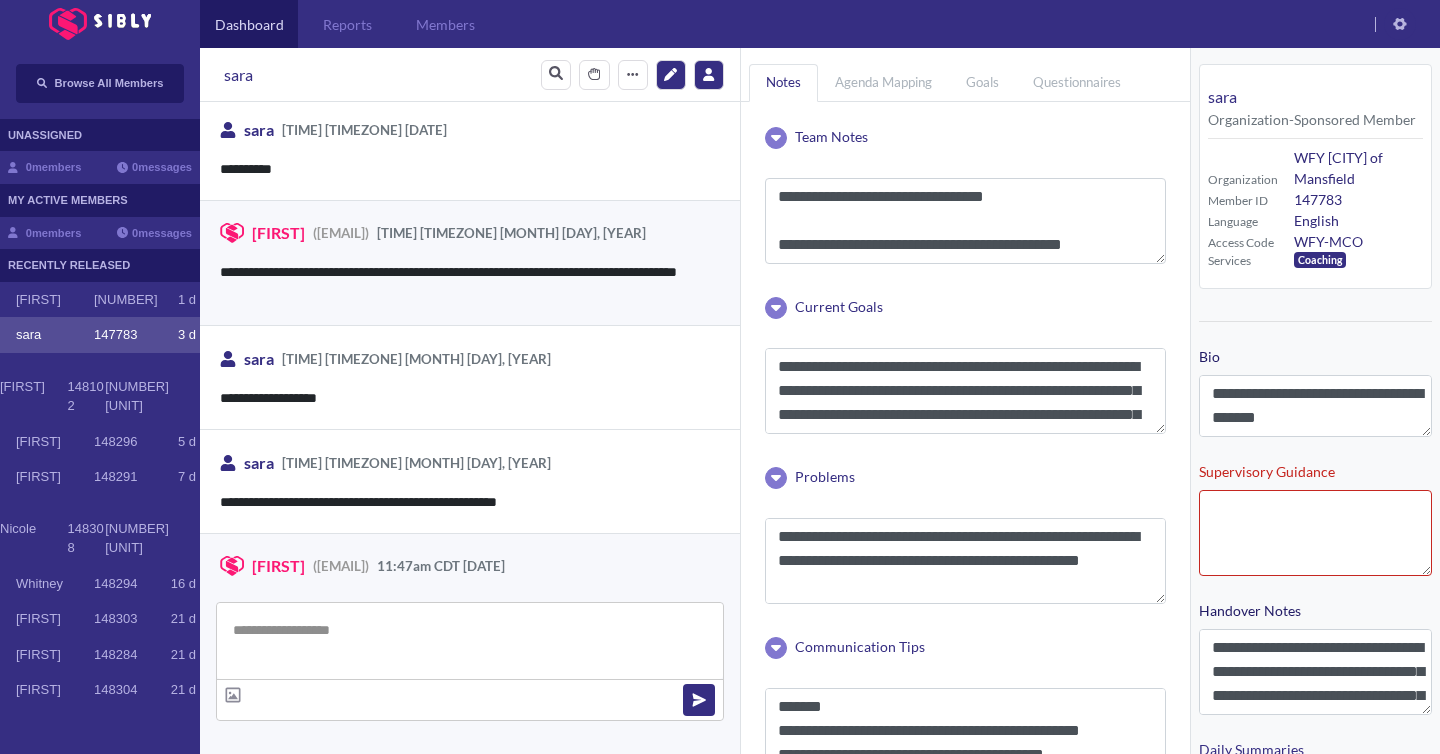 scroll, scrollTop: 3131, scrollLeft: 0, axis: vertical 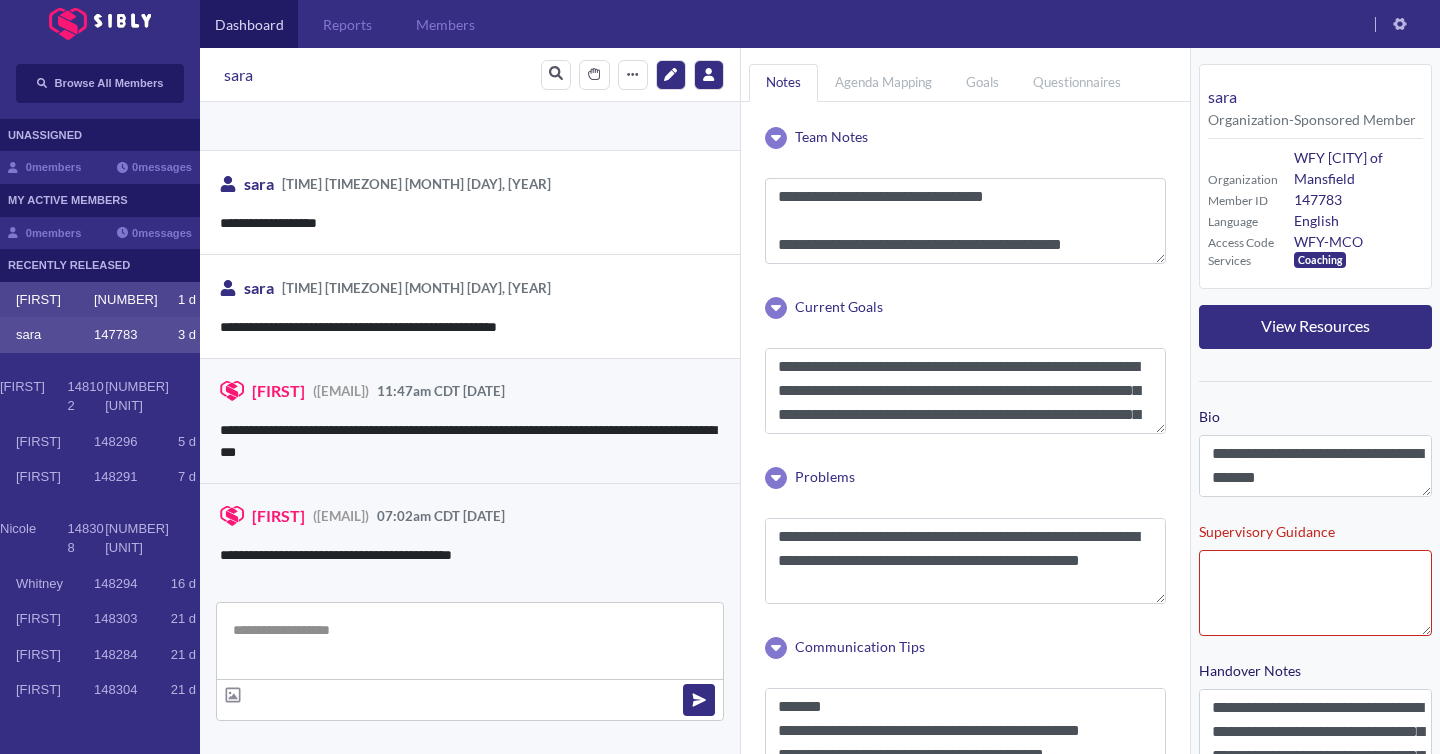 click on "[FIRST]" at bounding box center [55, 300] 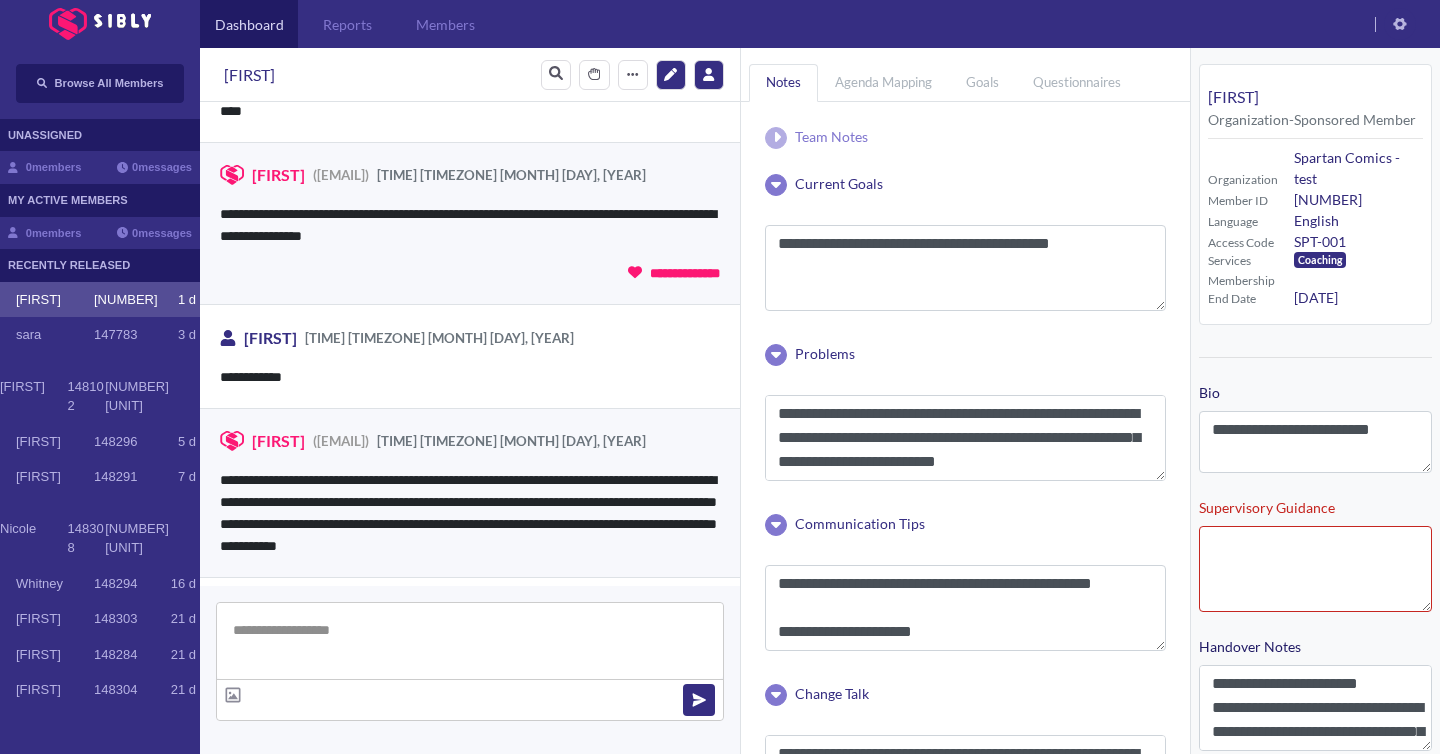 scroll, scrollTop: 3884, scrollLeft: 0, axis: vertical 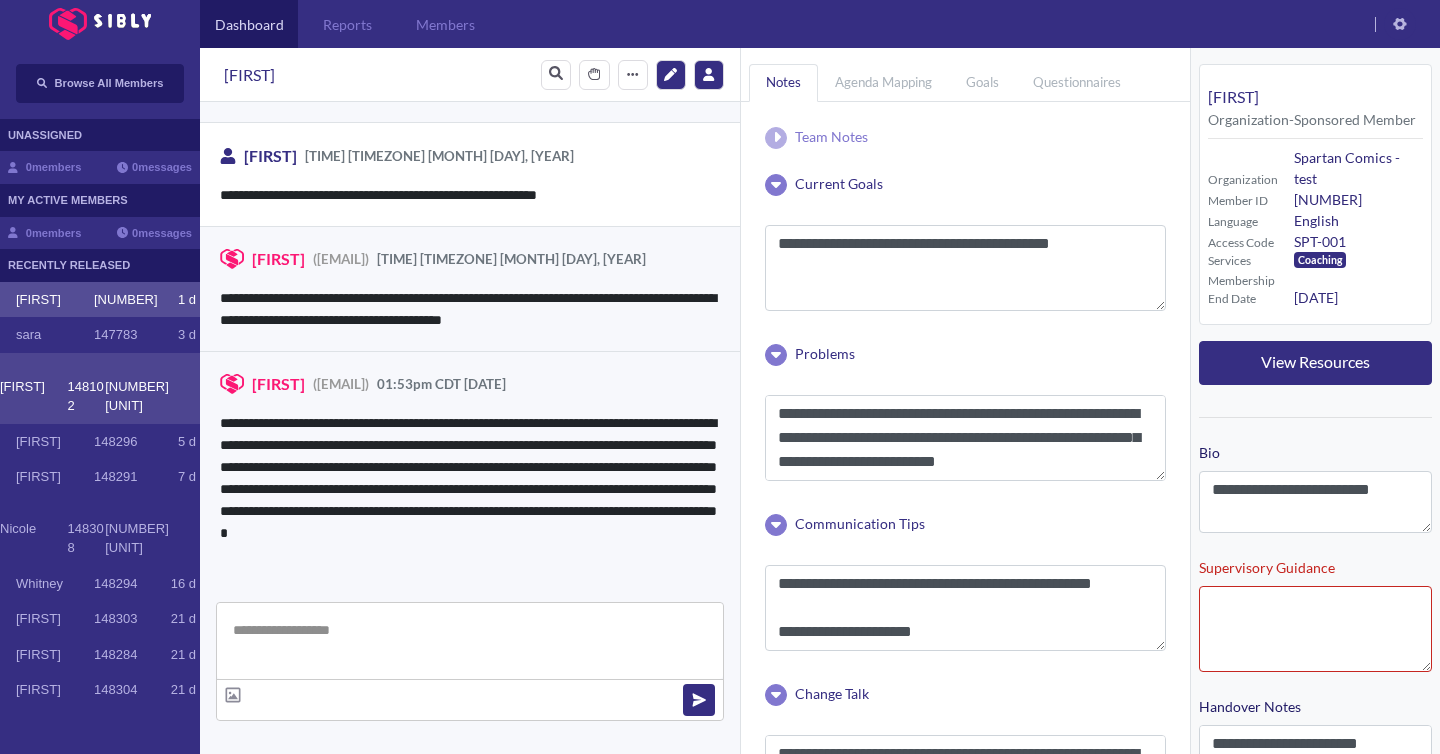 click on "[FIRST] 148102 46 d" at bounding box center (100, 388) 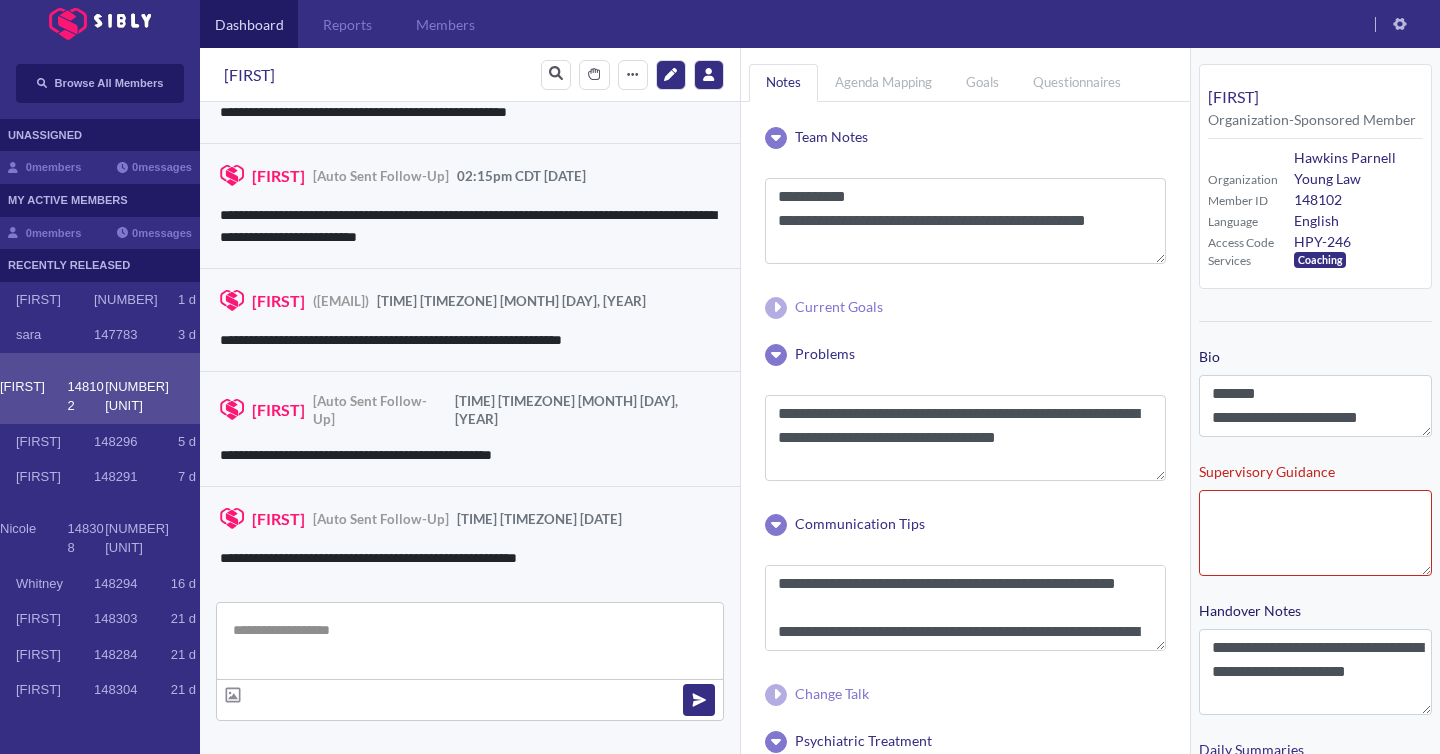 scroll, scrollTop: 3164, scrollLeft: 0, axis: vertical 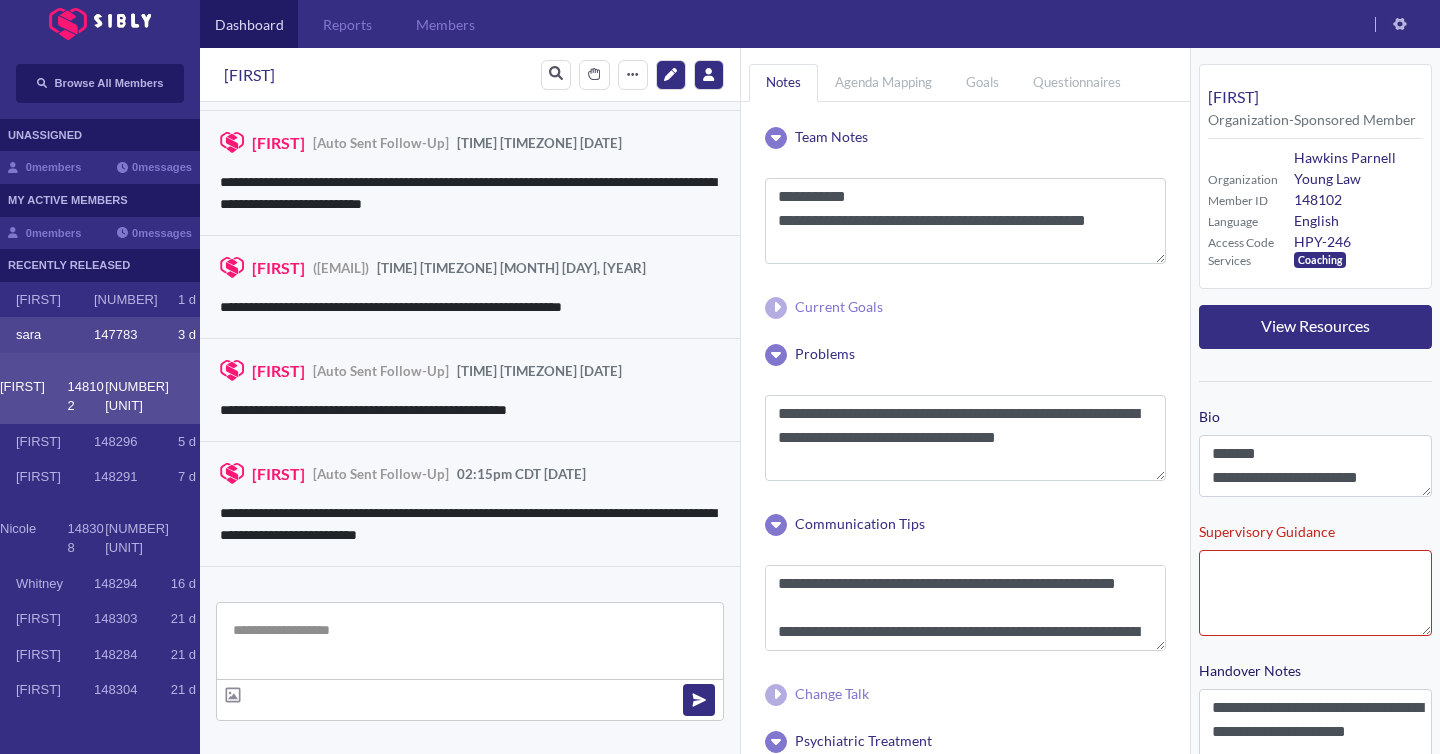click on "147783" at bounding box center [115, 335] 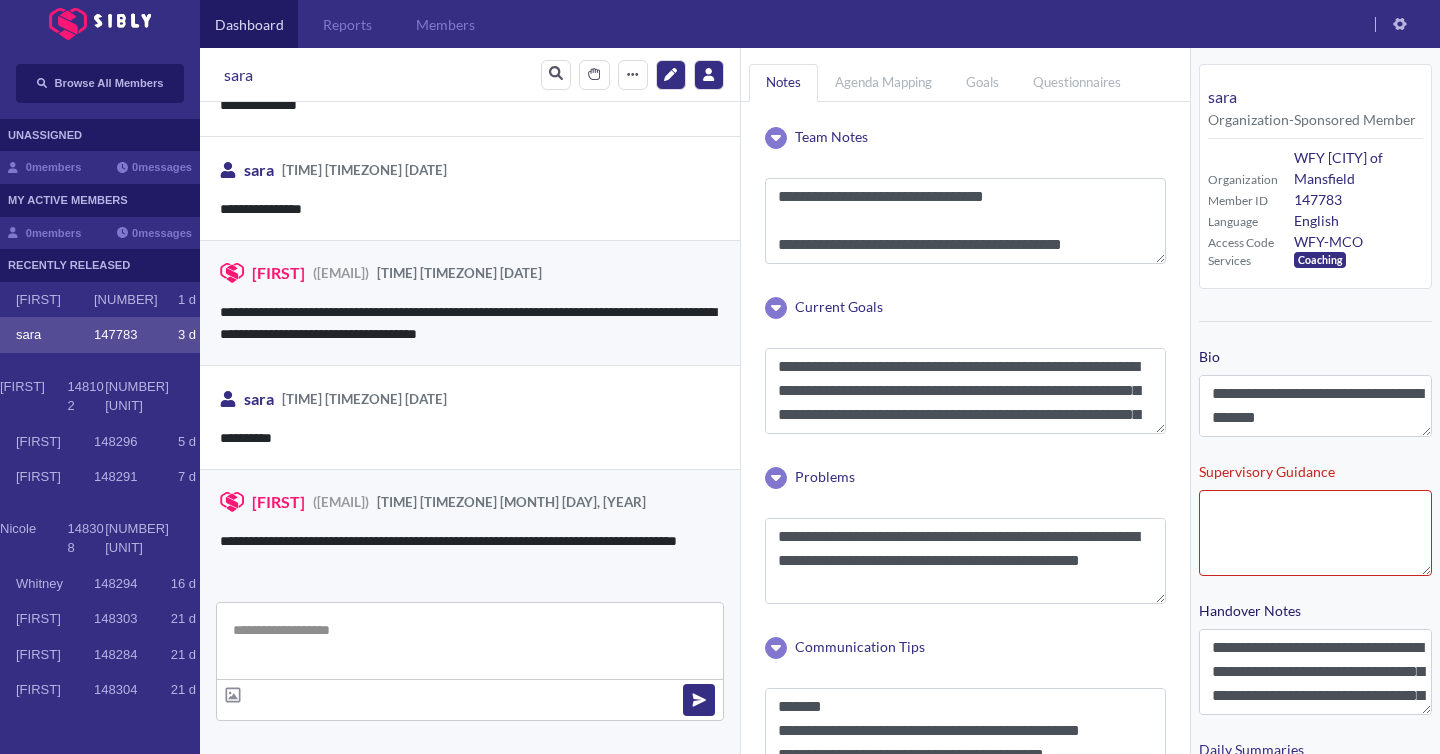 scroll, scrollTop: 3131, scrollLeft: 0, axis: vertical 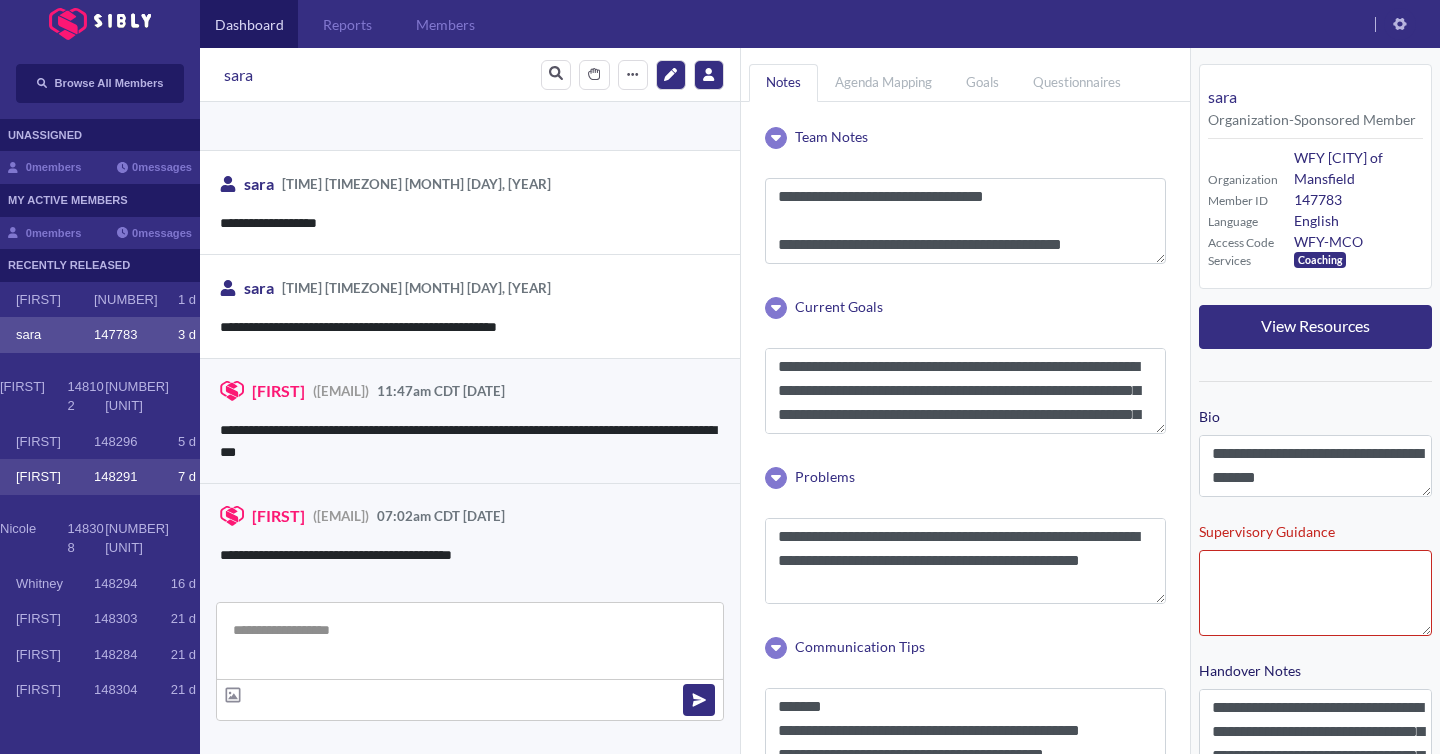 click on "[FIRST] [NUMBER] [NUMBER] [UNIT]" at bounding box center [100, 477] 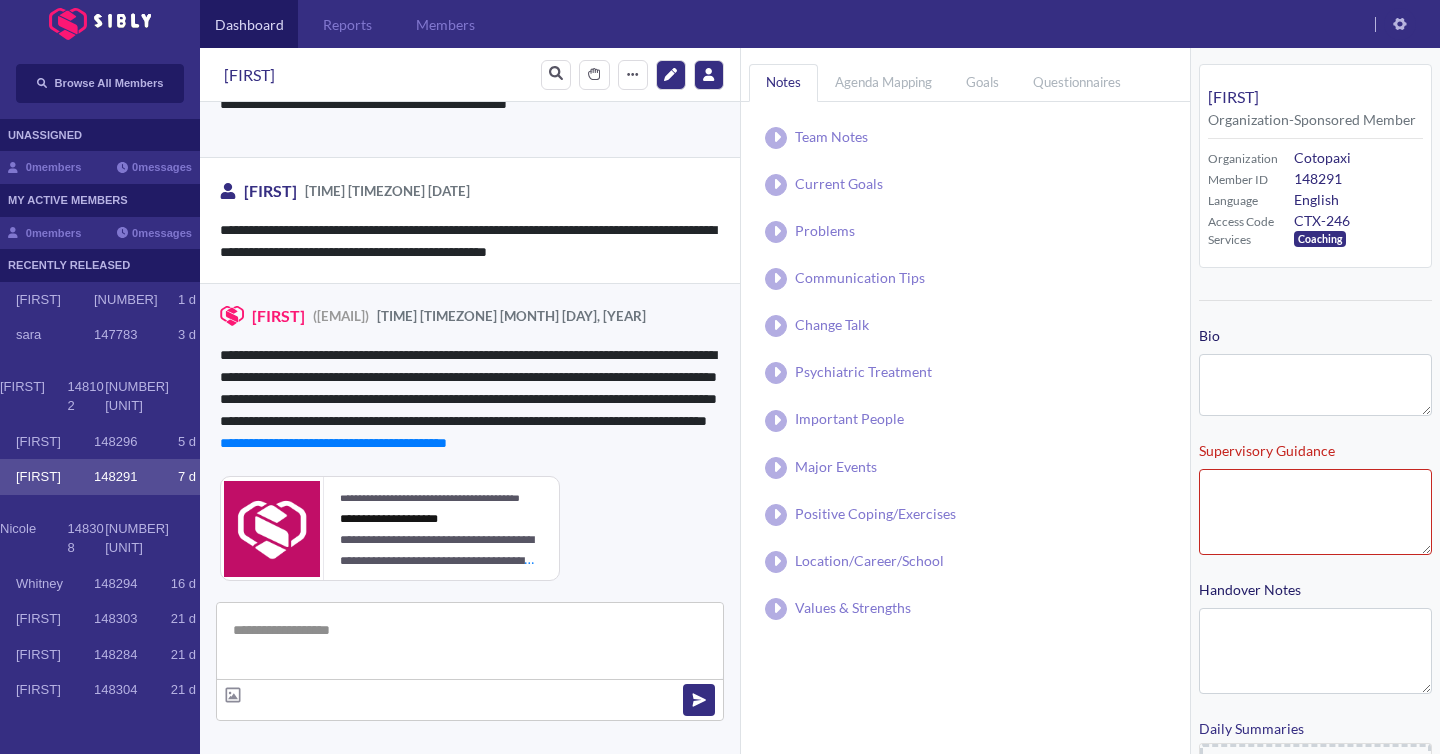 scroll, scrollTop: 4526, scrollLeft: 0, axis: vertical 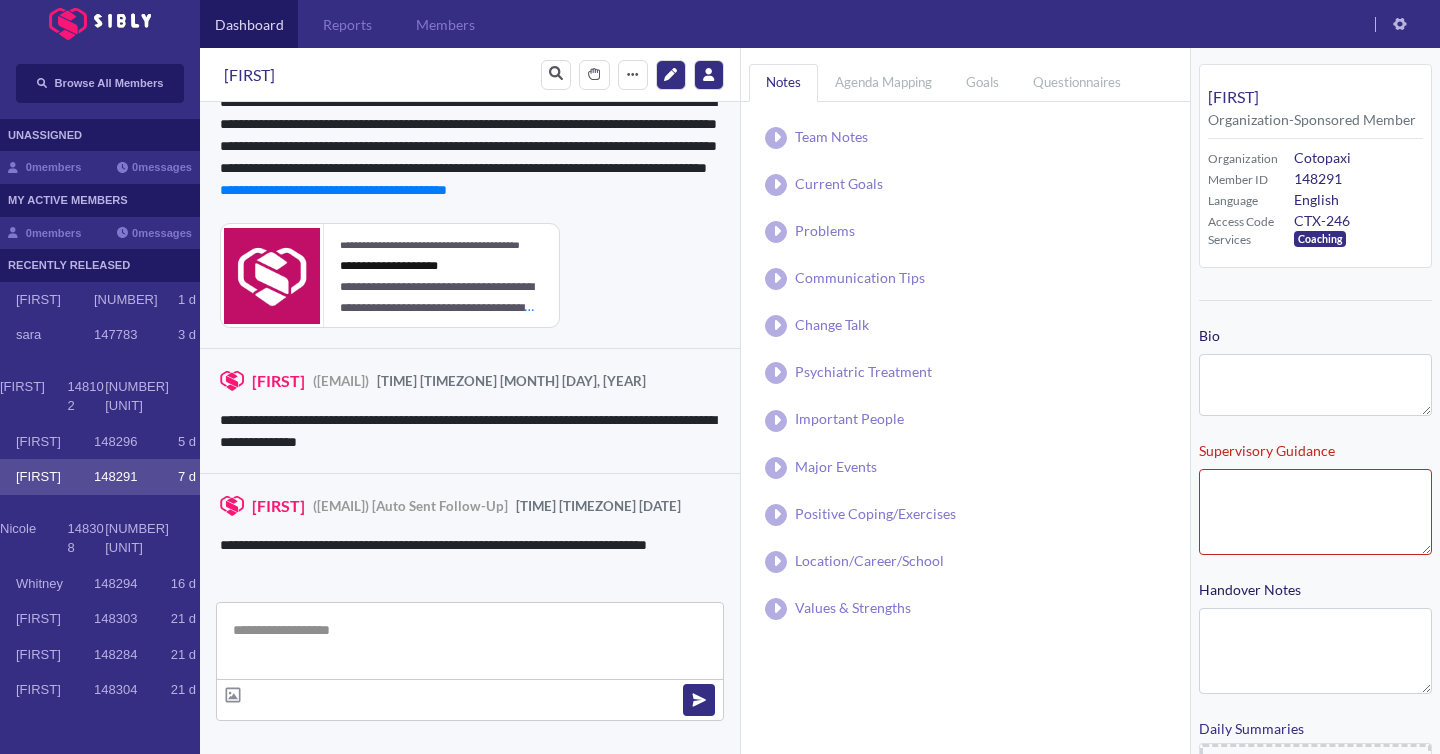 type on "**********" 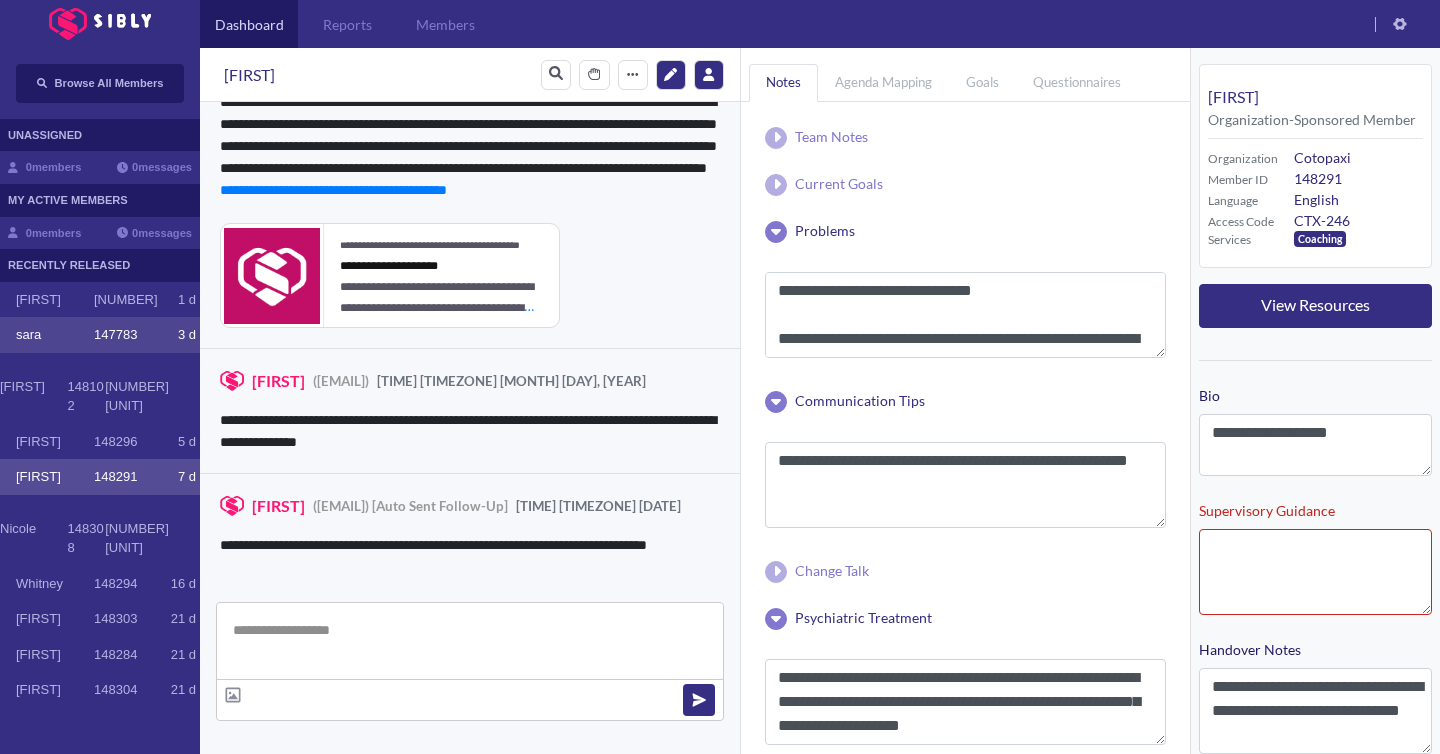 click on "[FIRST] 147783 3 d" at bounding box center [100, 335] 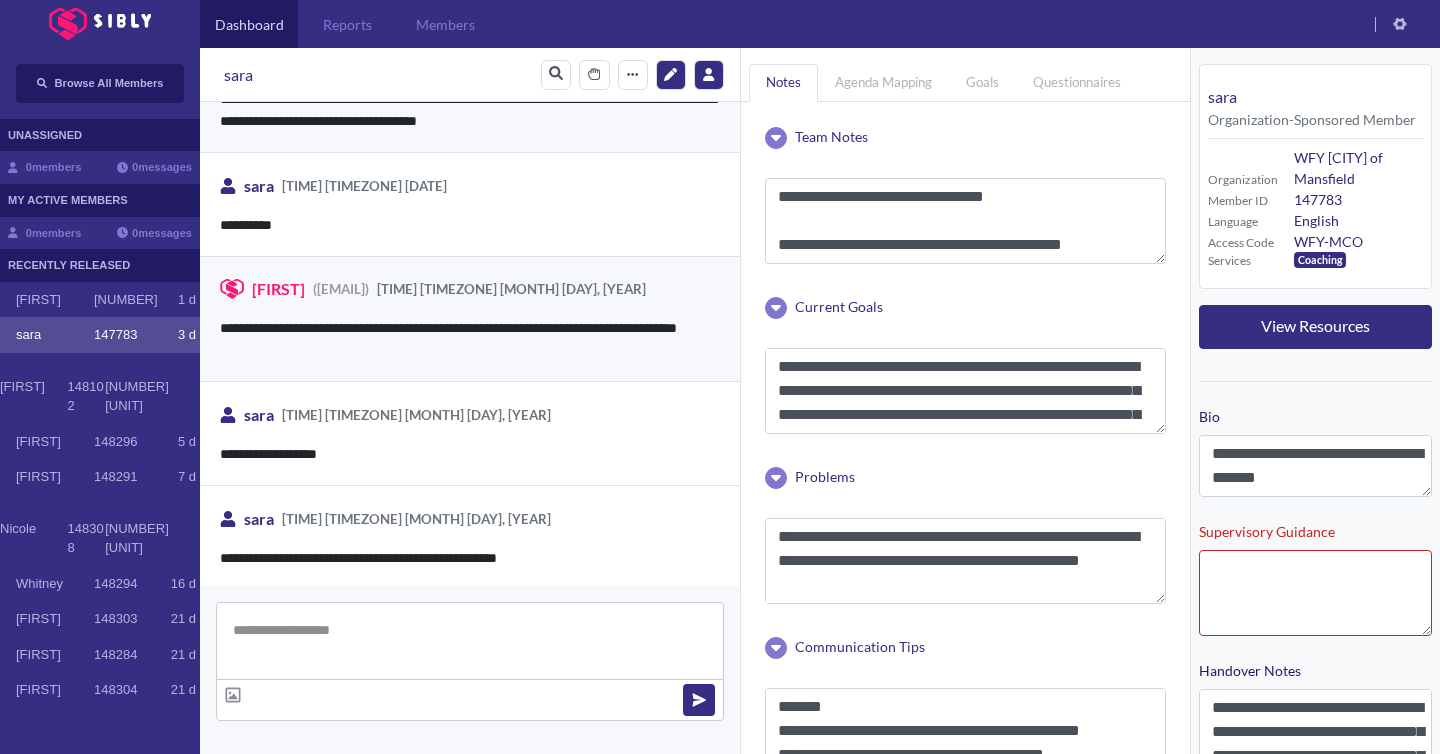 scroll, scrollTop: 3131, scrollLeft: 0, axis: vertical 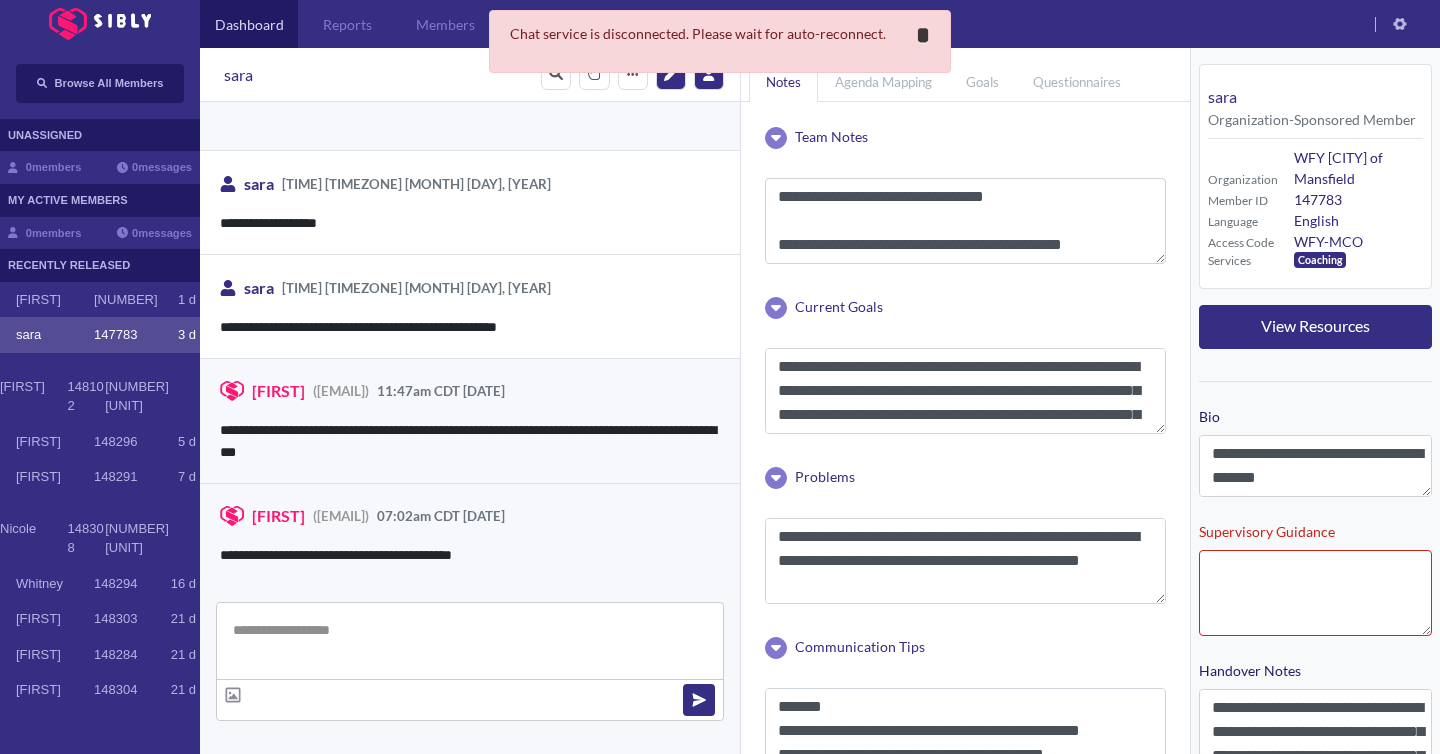 click on "*" at bounding box center [923, 35] 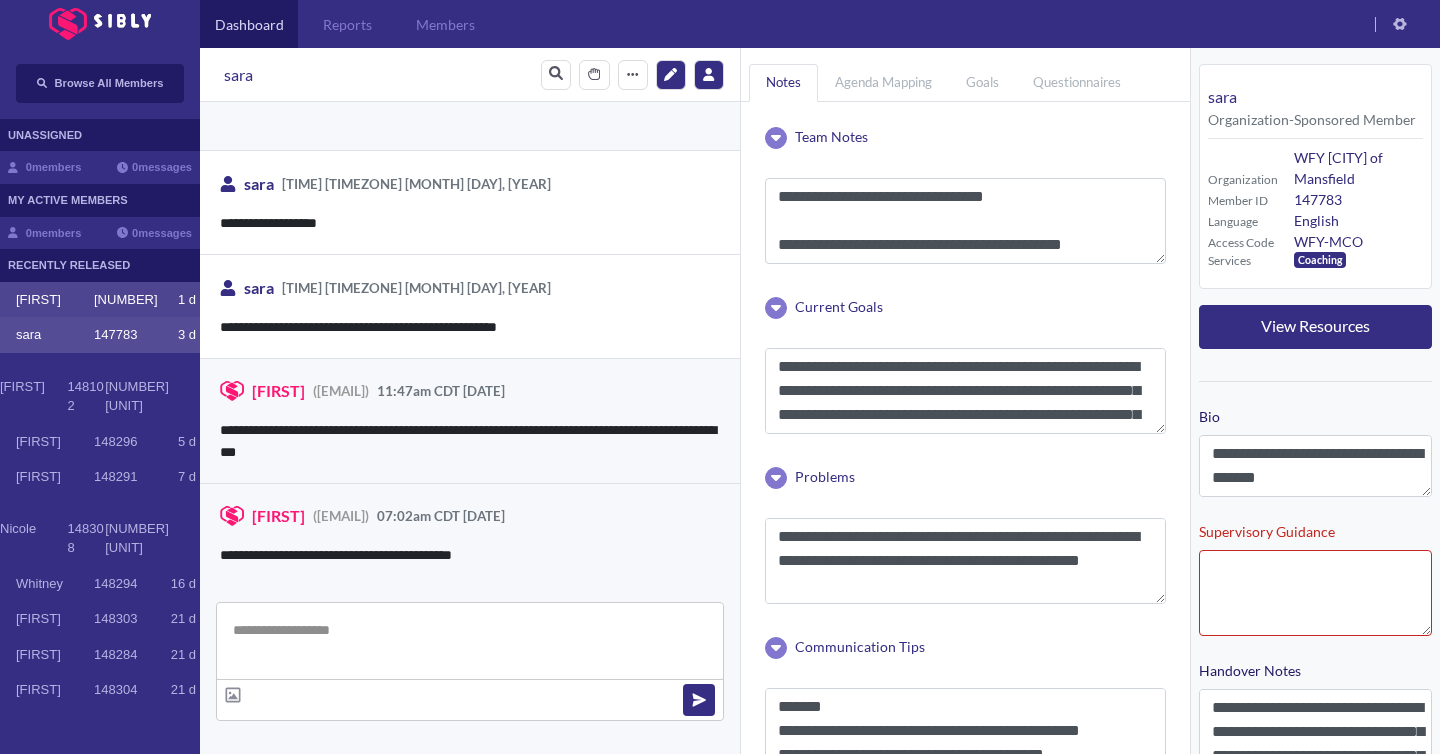 click on "[FIRST] [NUMBER] [DAY]" at bounding box center (100, 300) 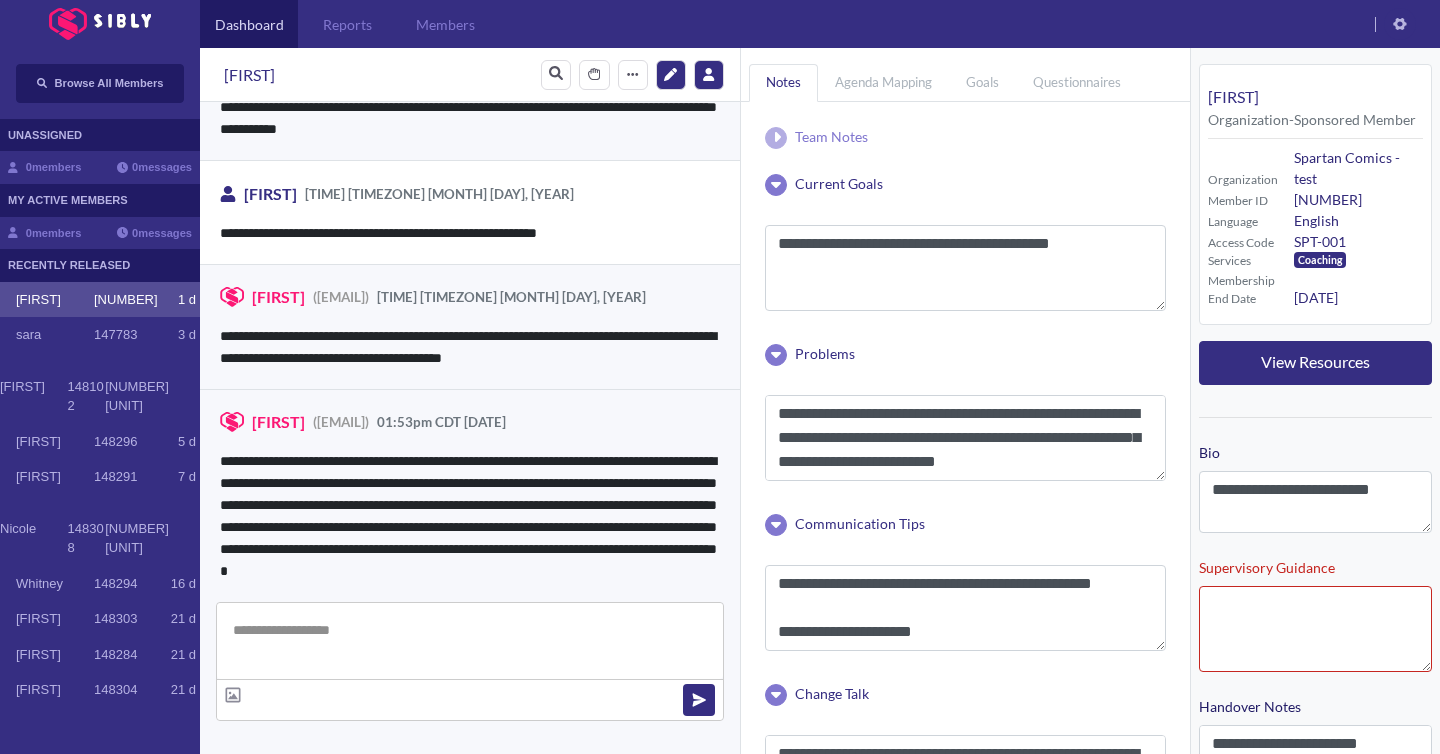 scroll, scrollTop: 3884, scrollLeft: 0, axis: vertical 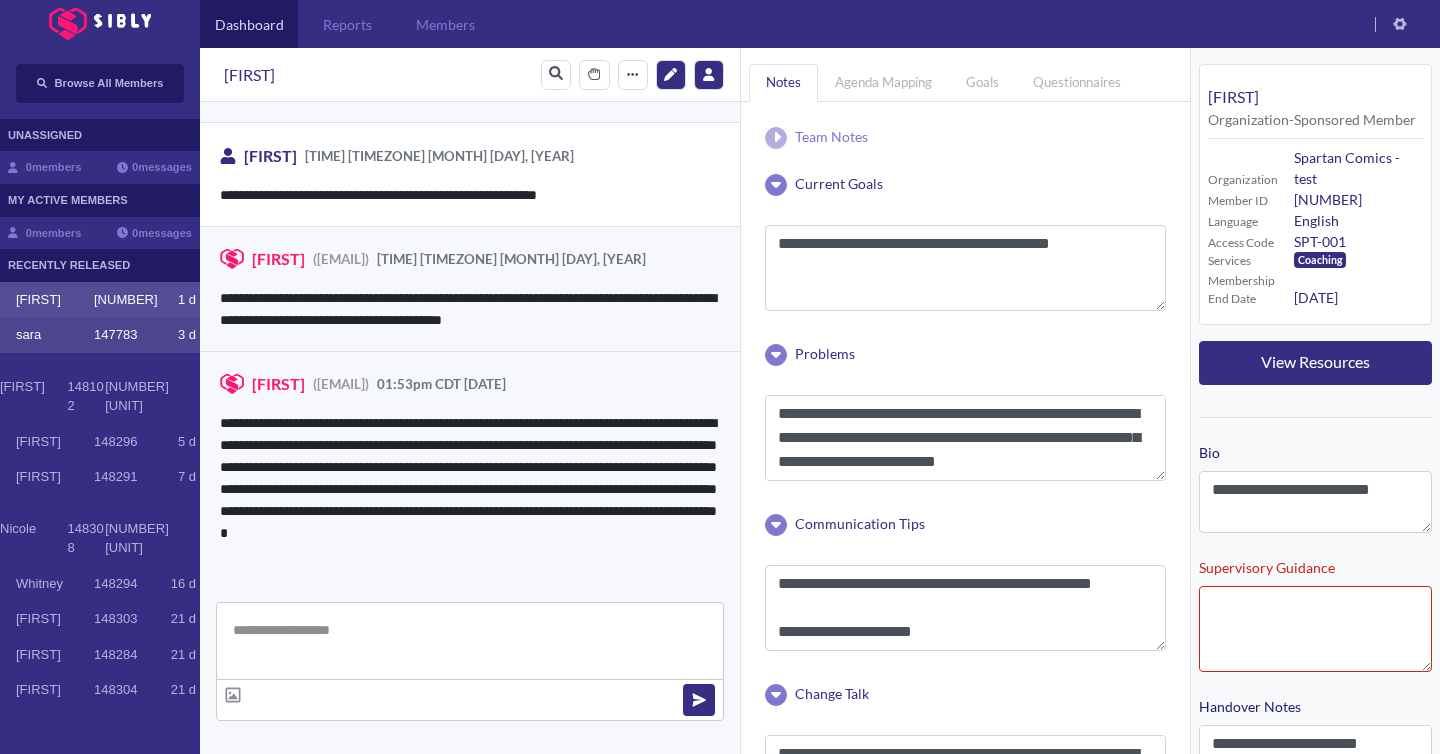 click on "147783" at bounding box center (115, 335) 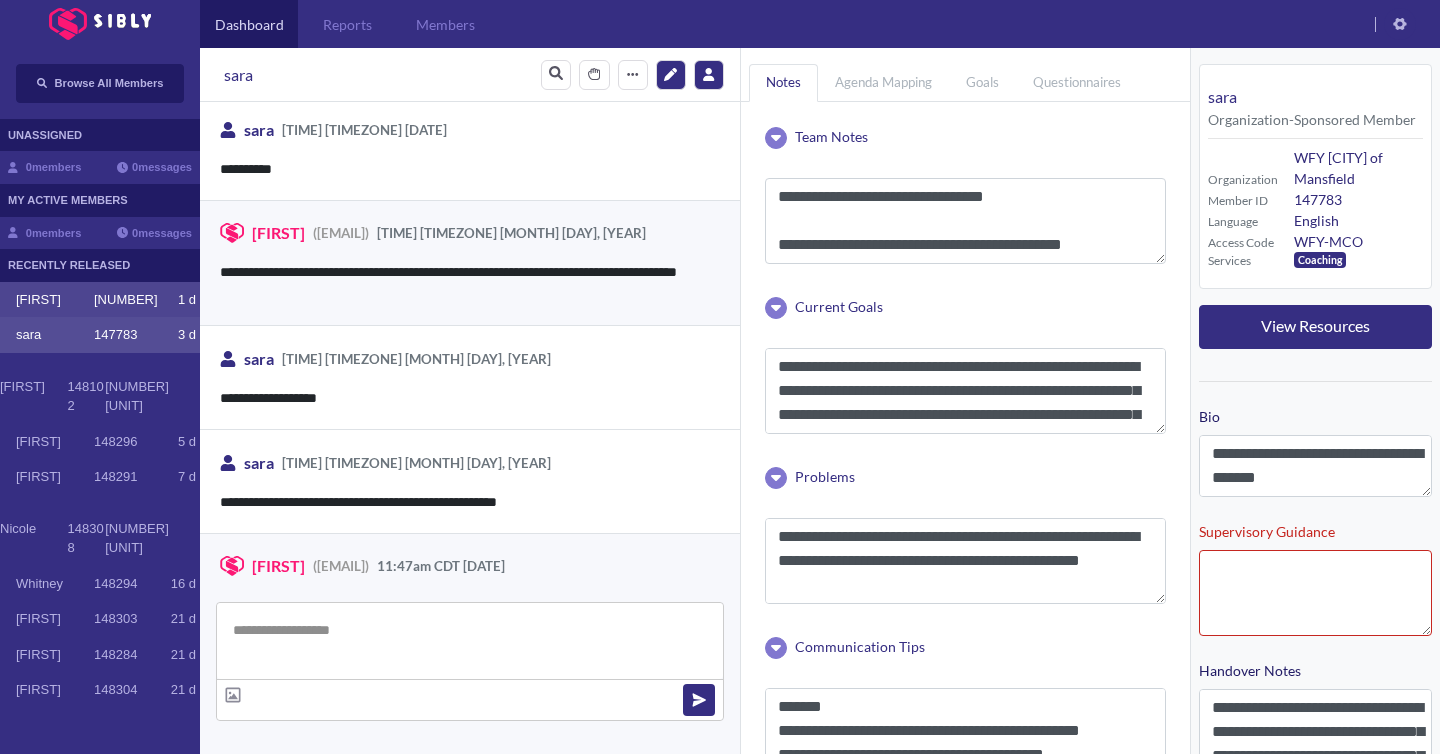 scroll, scrollTop: 3131, scrollLeft: 0, axis: vertical 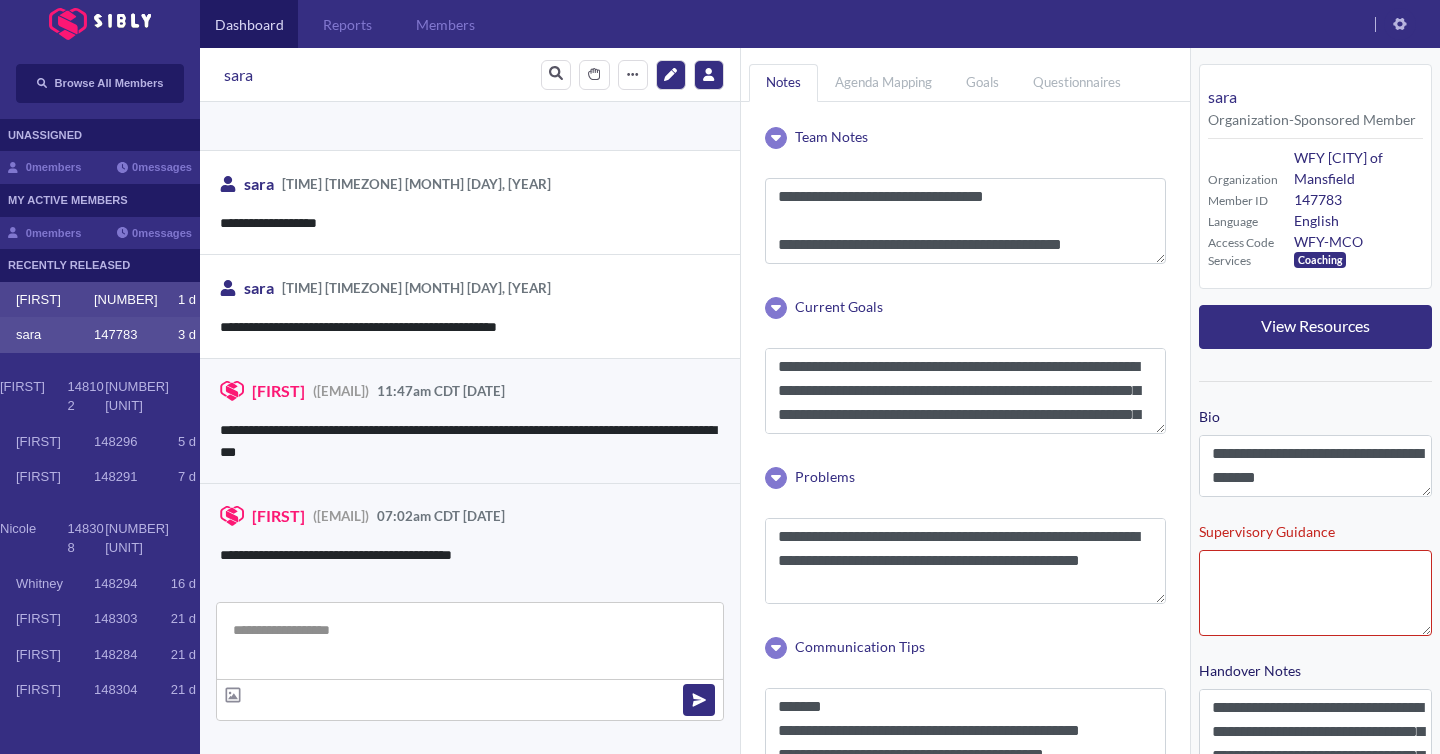 click on "[FIRST] [NUMBER] [DAY]" at bounding box center [106, 300] 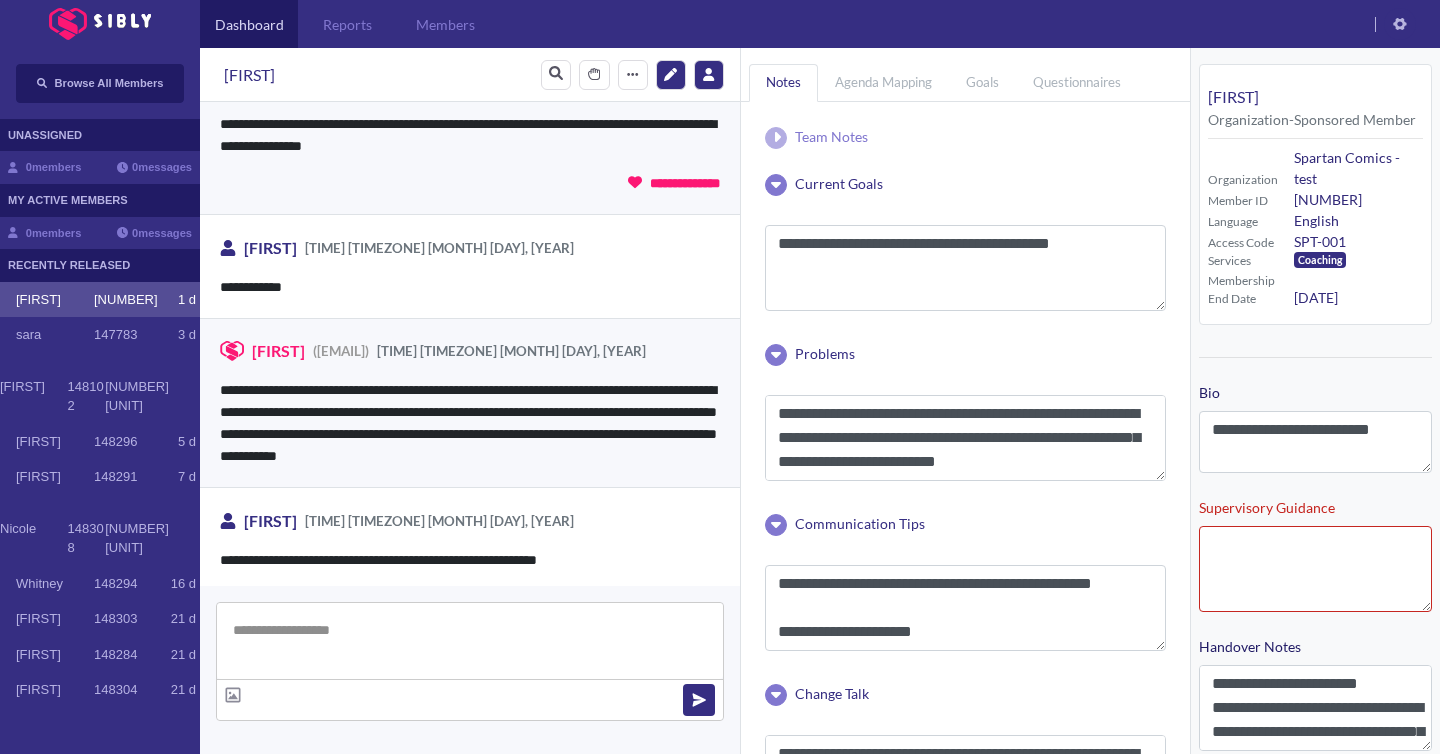 scroll, scrollTop: 3884, scrollLeft: 0, axis: vertical 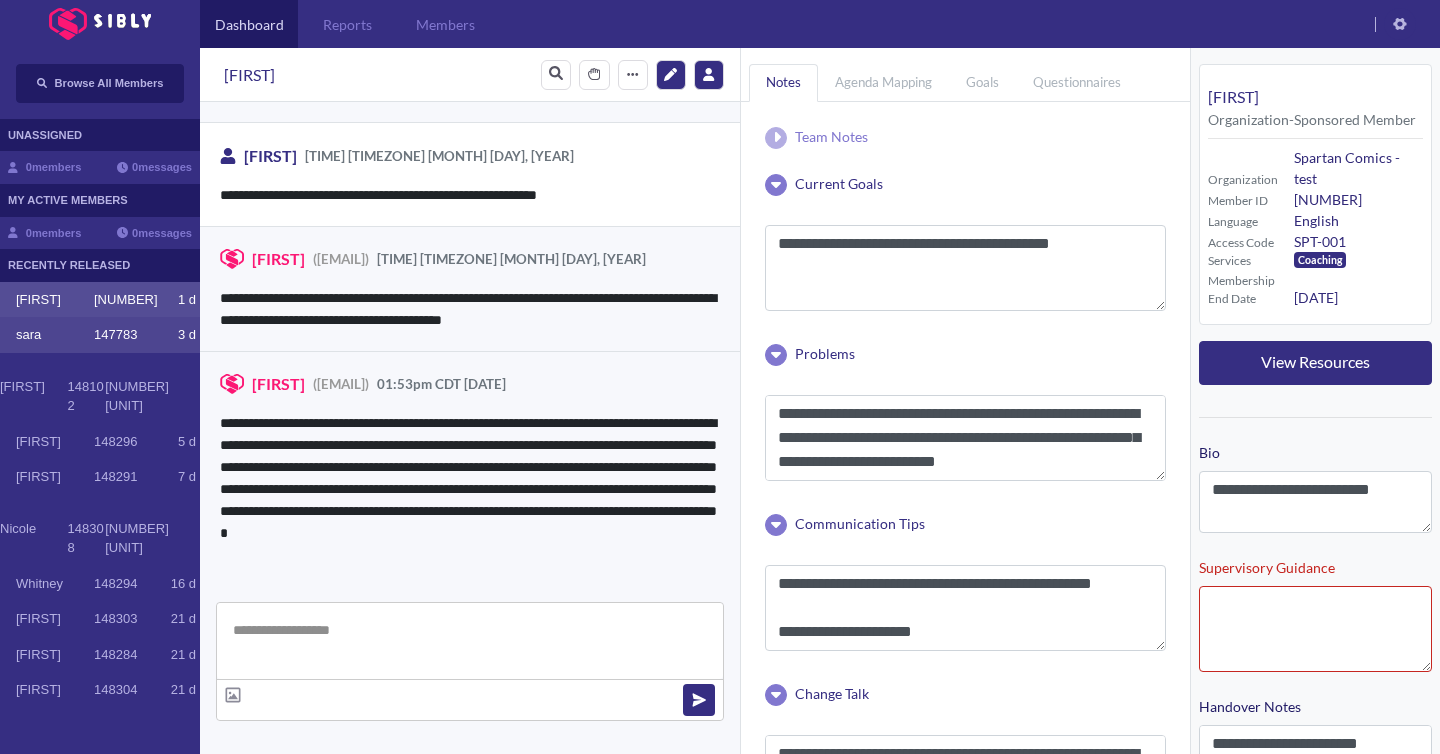 click on "147783" at bounding box center [115, 335] 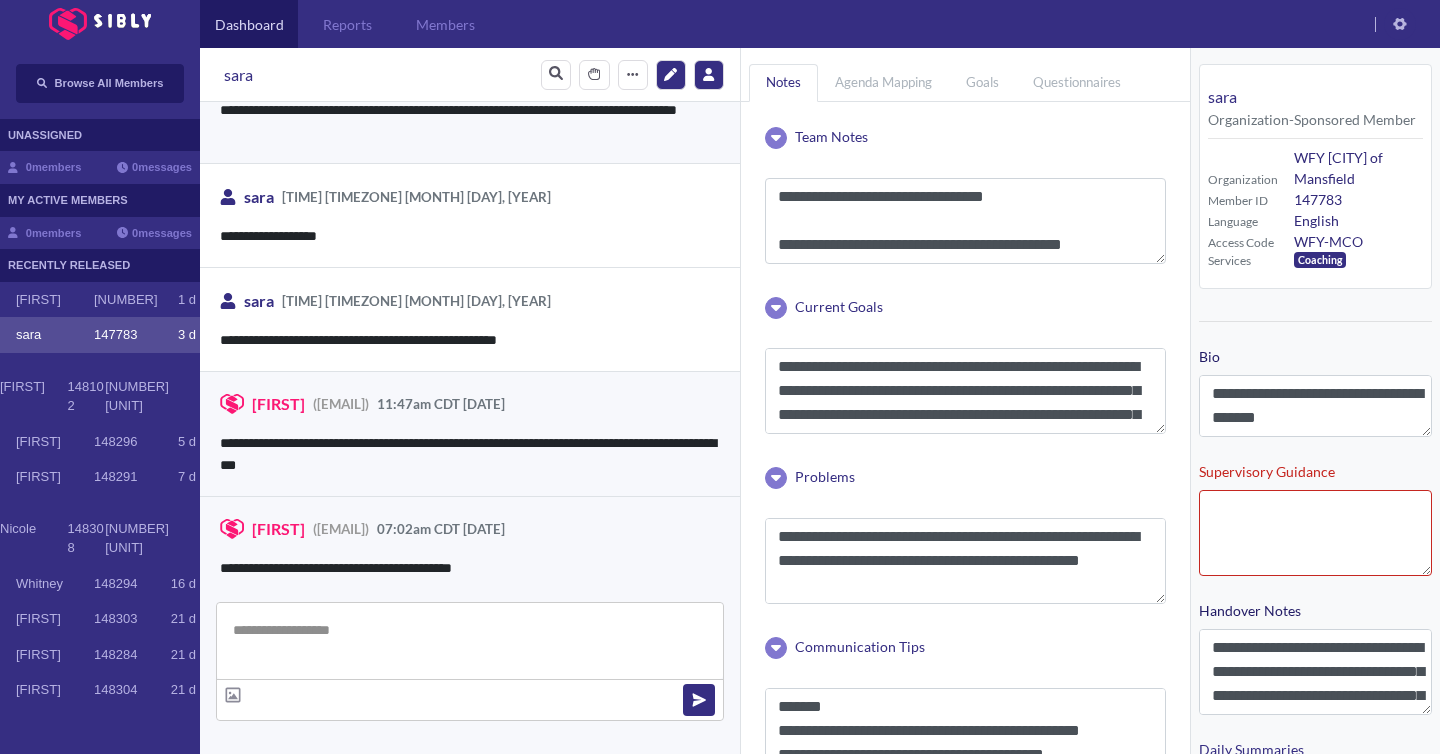 scroll, scrollTop: 3131, scrollLeft: 0, axis: vertical 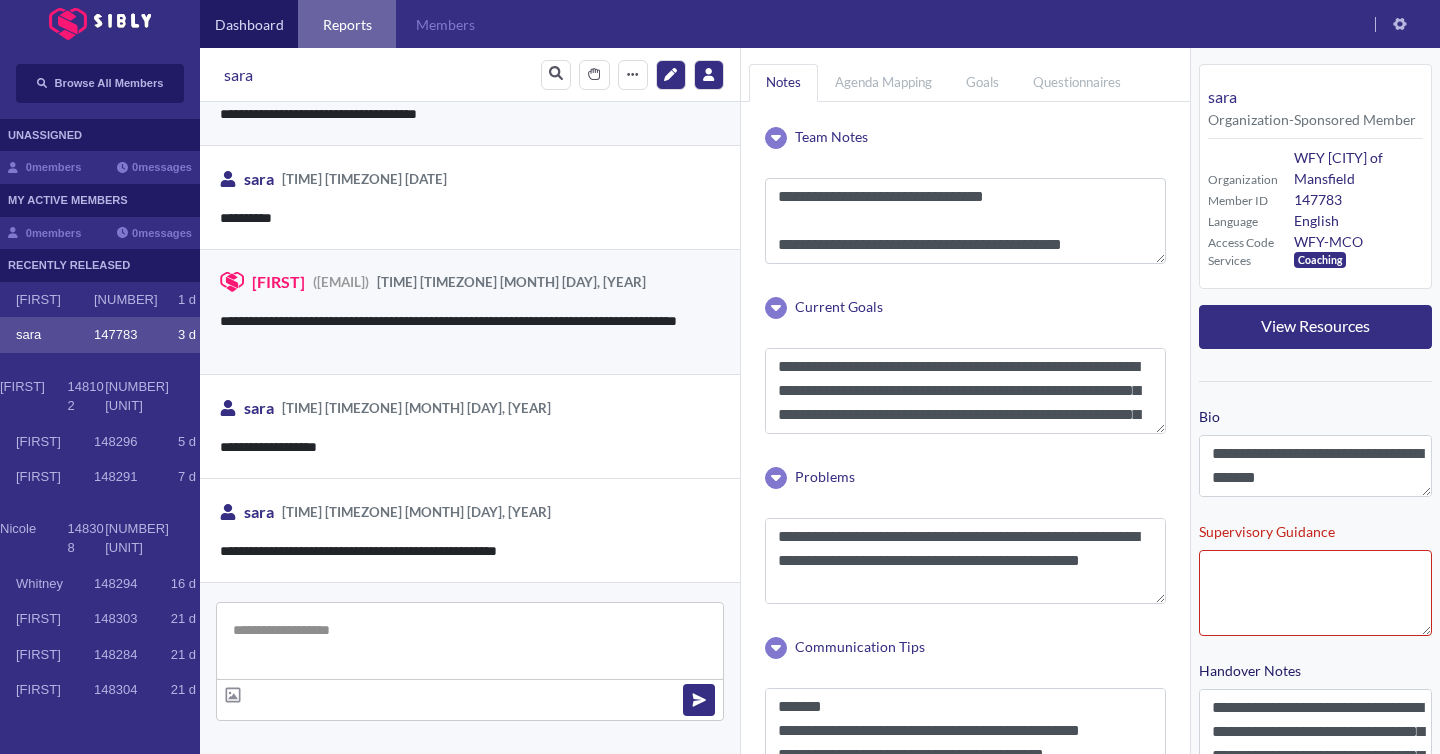click on "Reports" at bounding box center (347, 24) 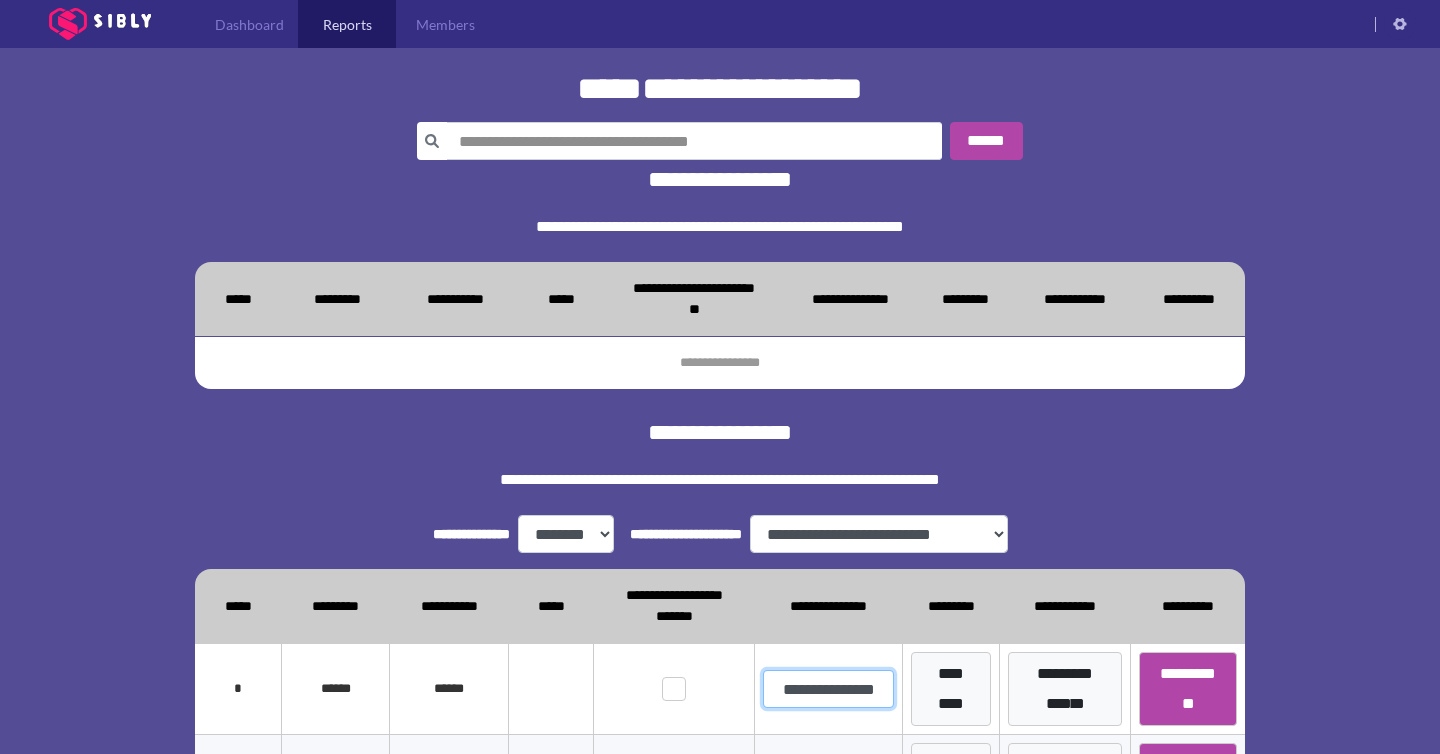click on "**********" at bounding box center [828, 689] 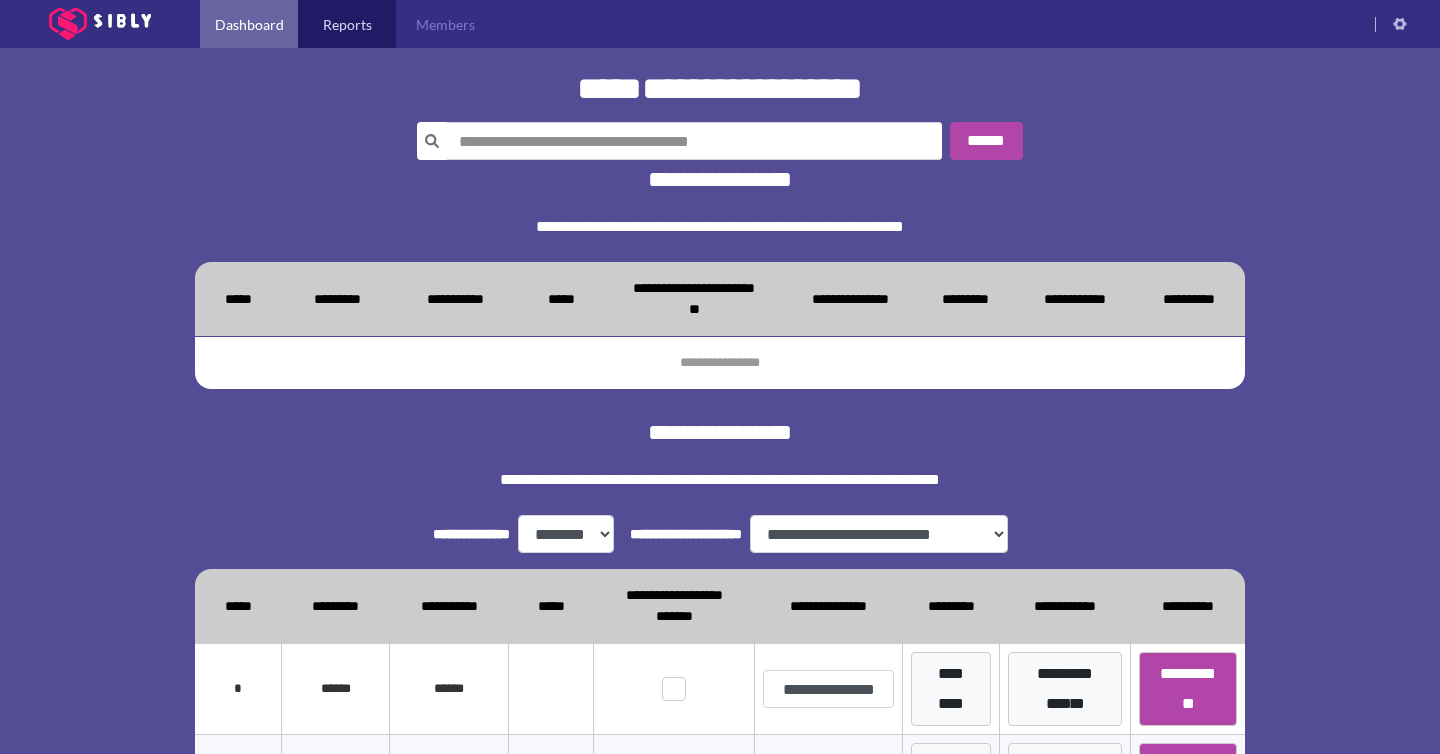 click on "Dashboard" at bounding box center (249, 24) 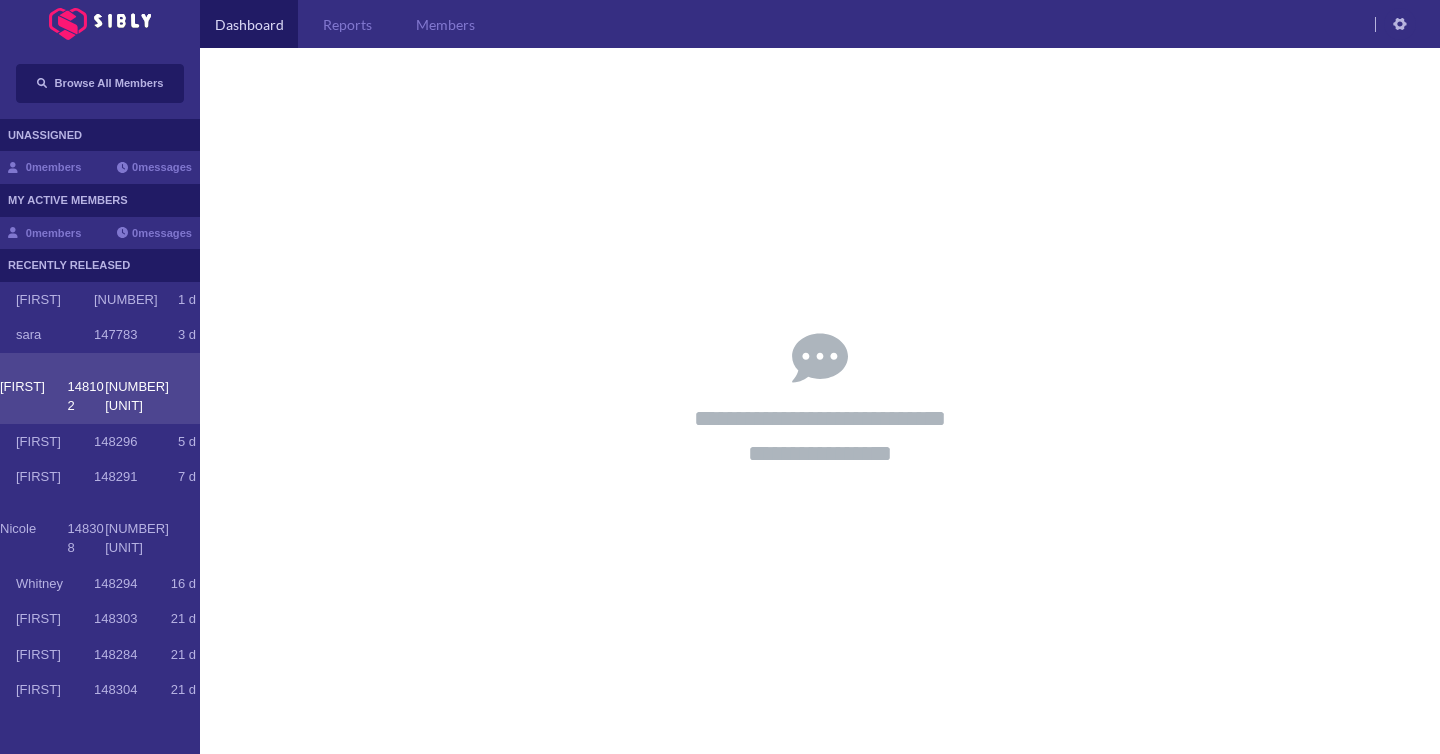 click on "148102" at bounding box center (87, 396) 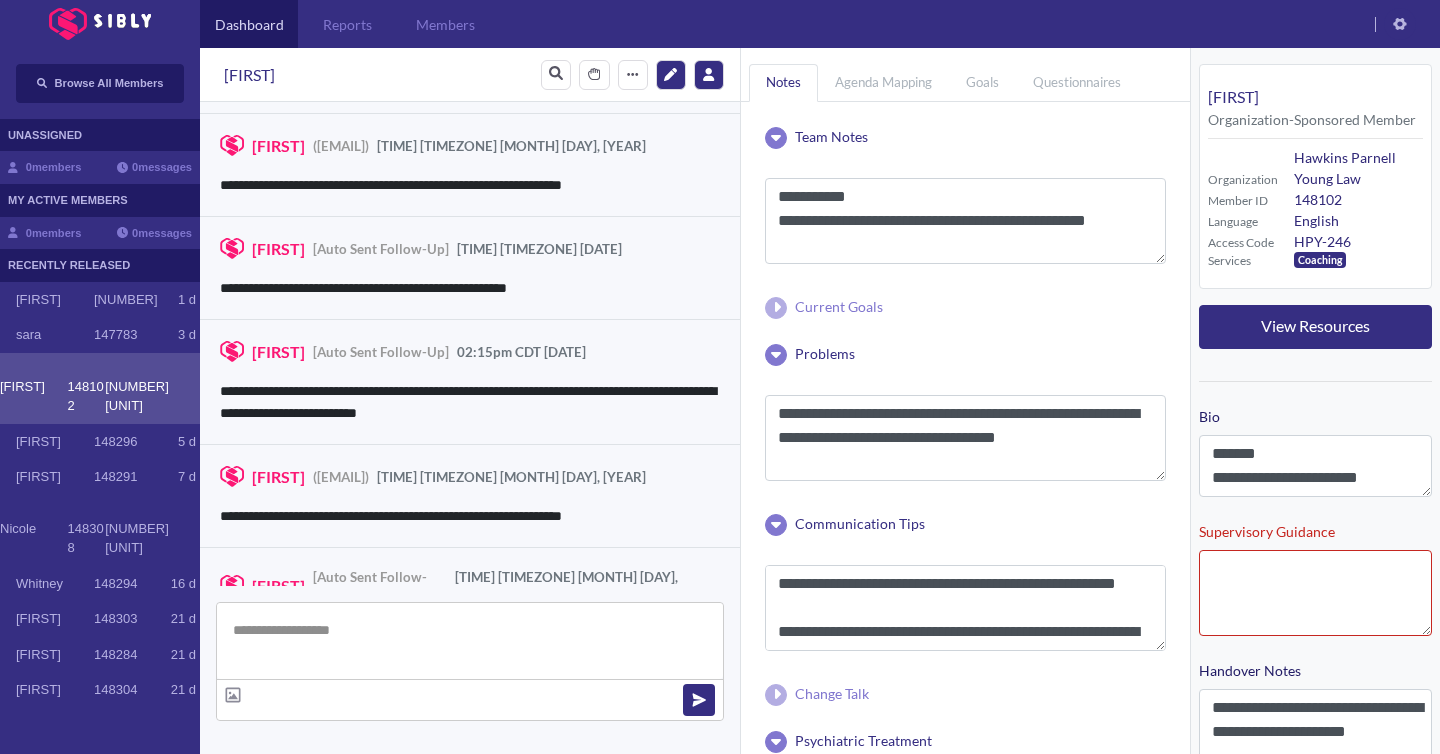 scroll, scrollTop: 3164, scrollLeft: 0, axis: vertical 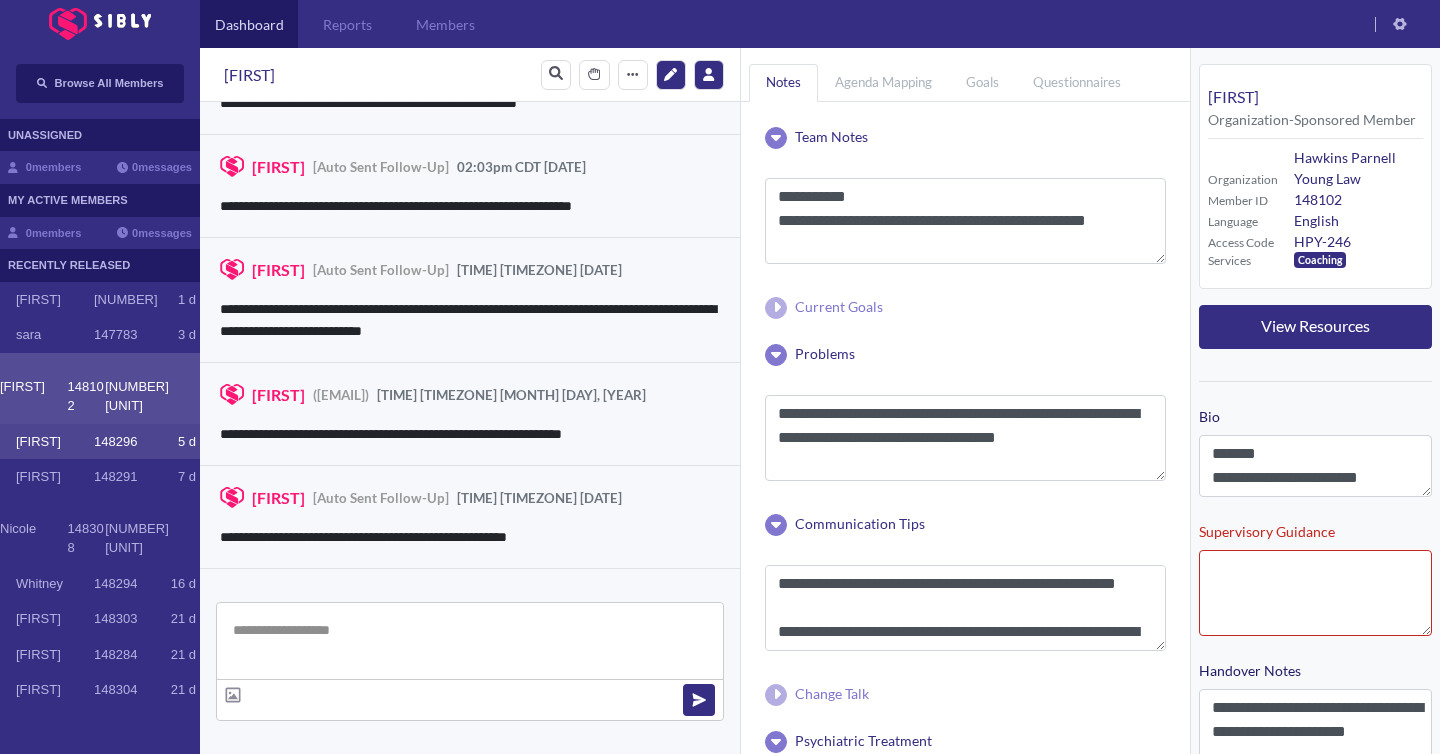 click on "148296" at bounding box center (115, 442) 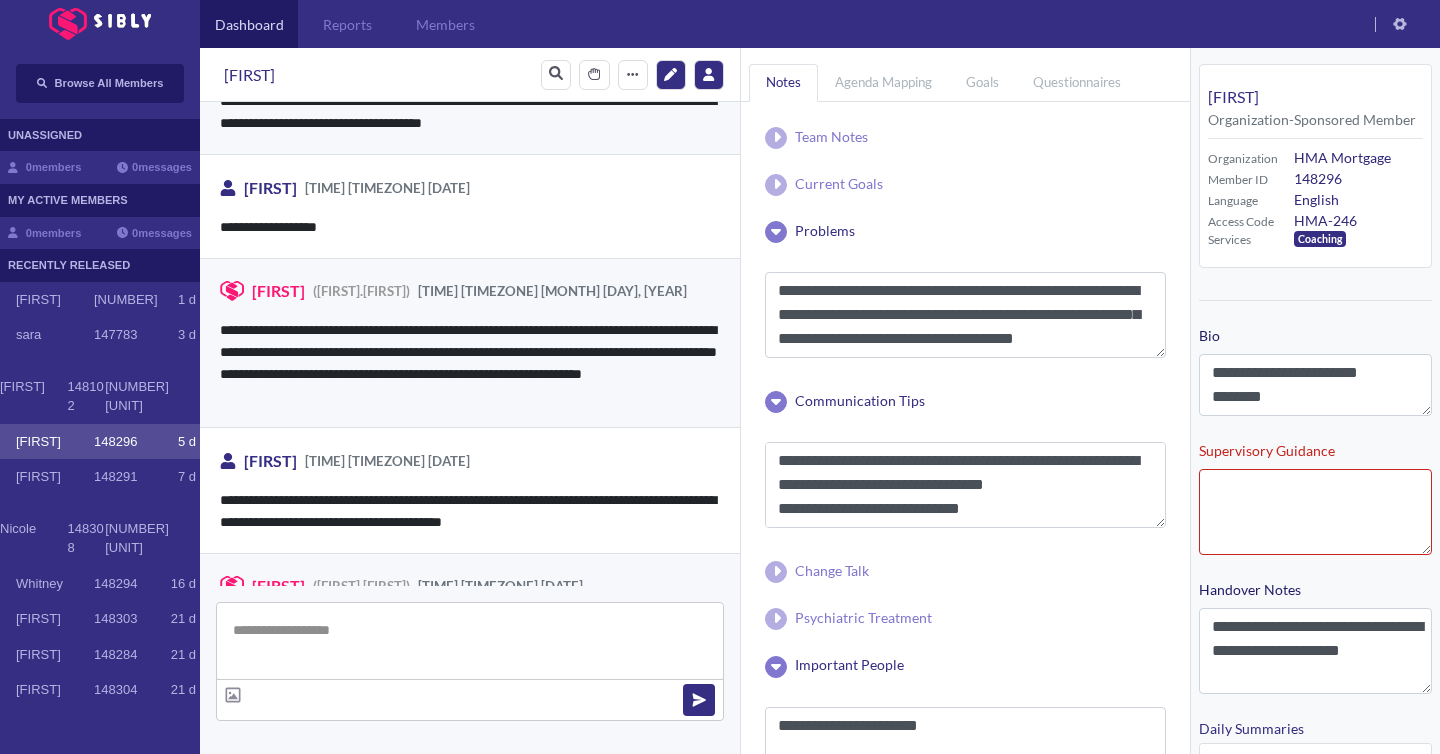 scroll, scrollTop: 3539, scrollLeft: 0, axis: vertical 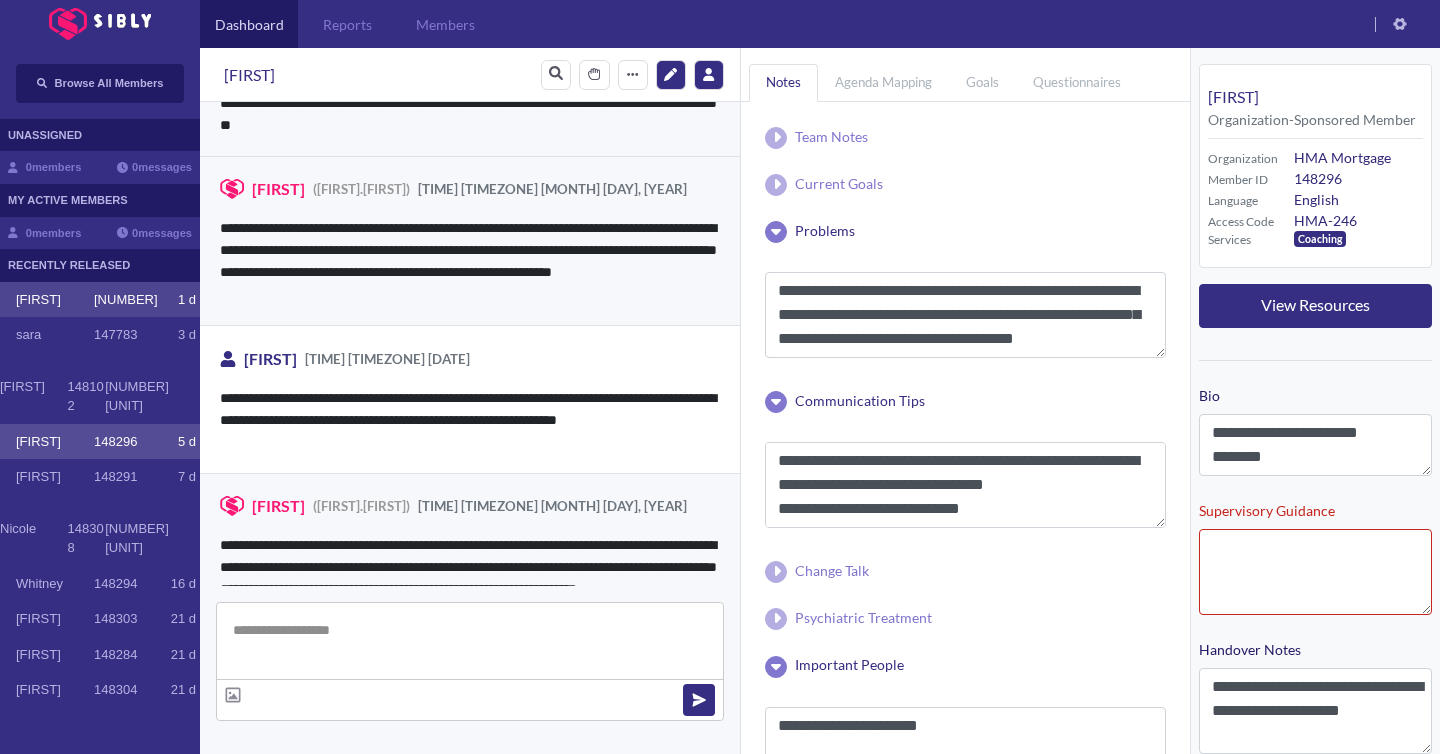 click on "[FIRST] [NUMBER] [DAY]" at bounding box center [100, 300] 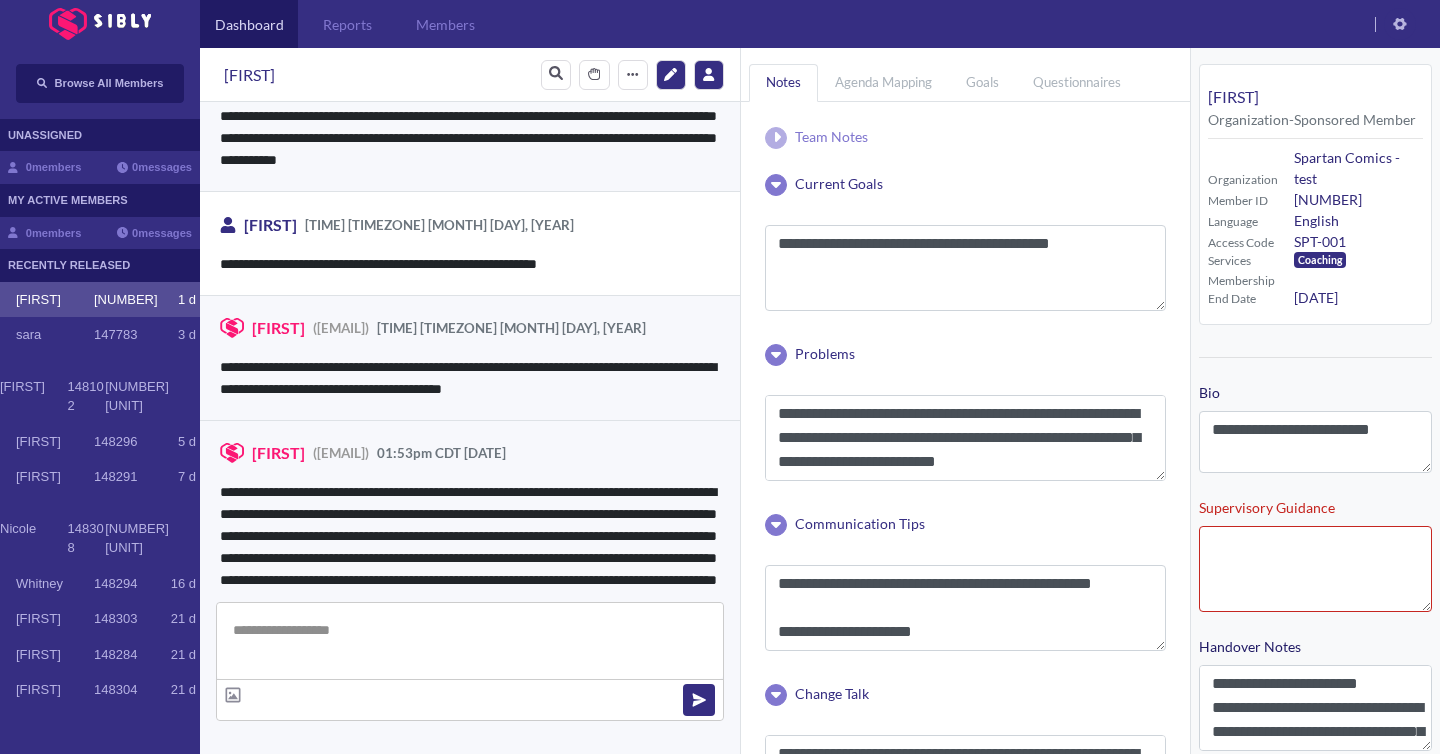 scroll, scrollTop: 3884, scrollLeft: 0, axis: vertical 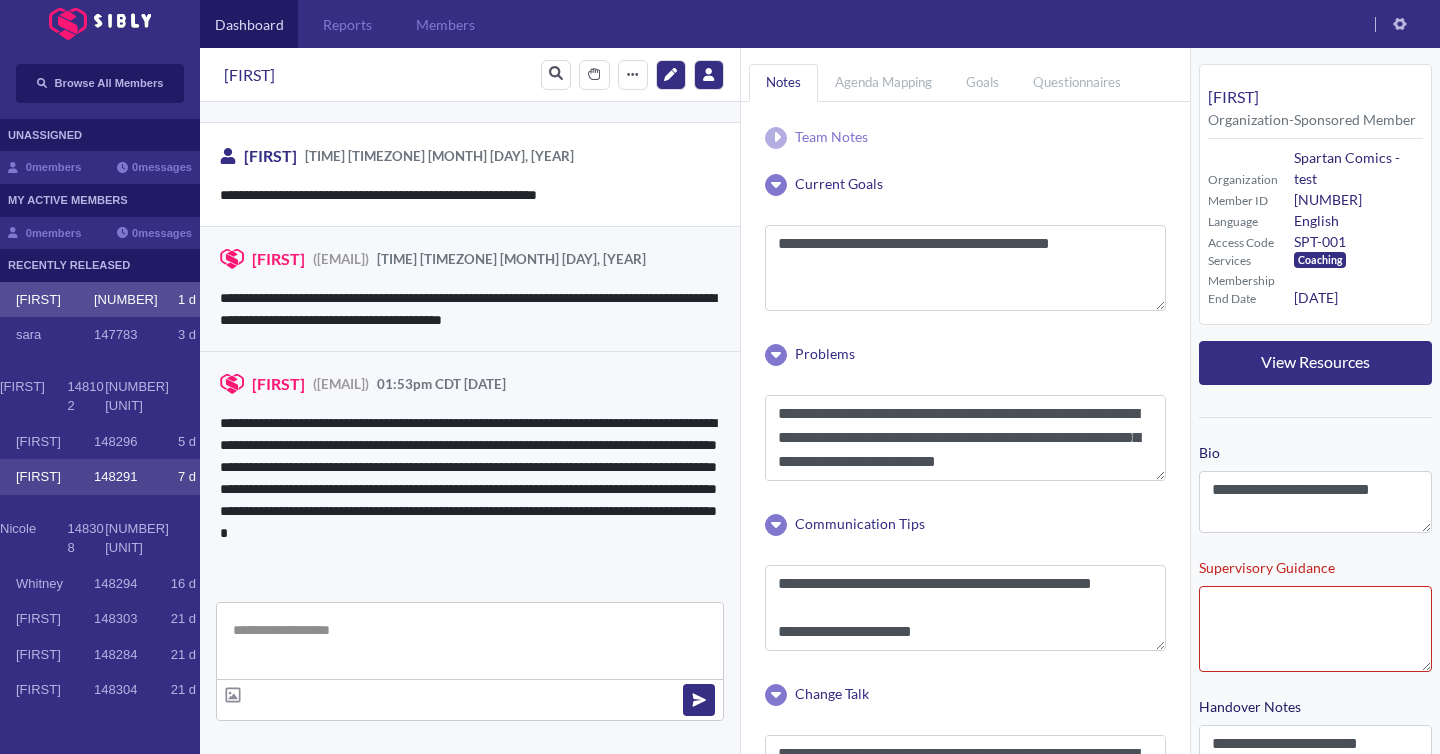 click on "[FIRST] [NUMBER] [NUMBER] [UNIT]" at bounding box center (106, 477) 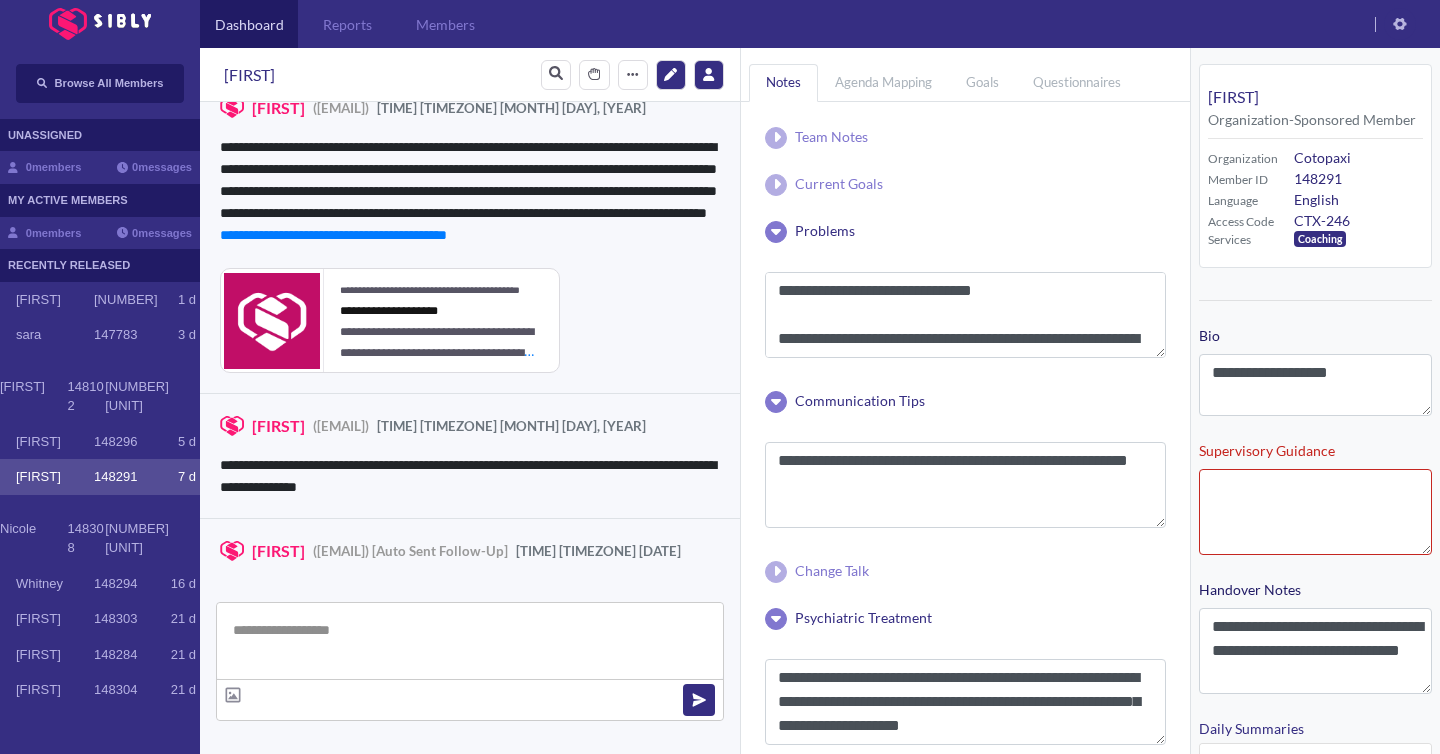 scroll, scrollTop: 4526, scrollLeft: 0, axis: vertical 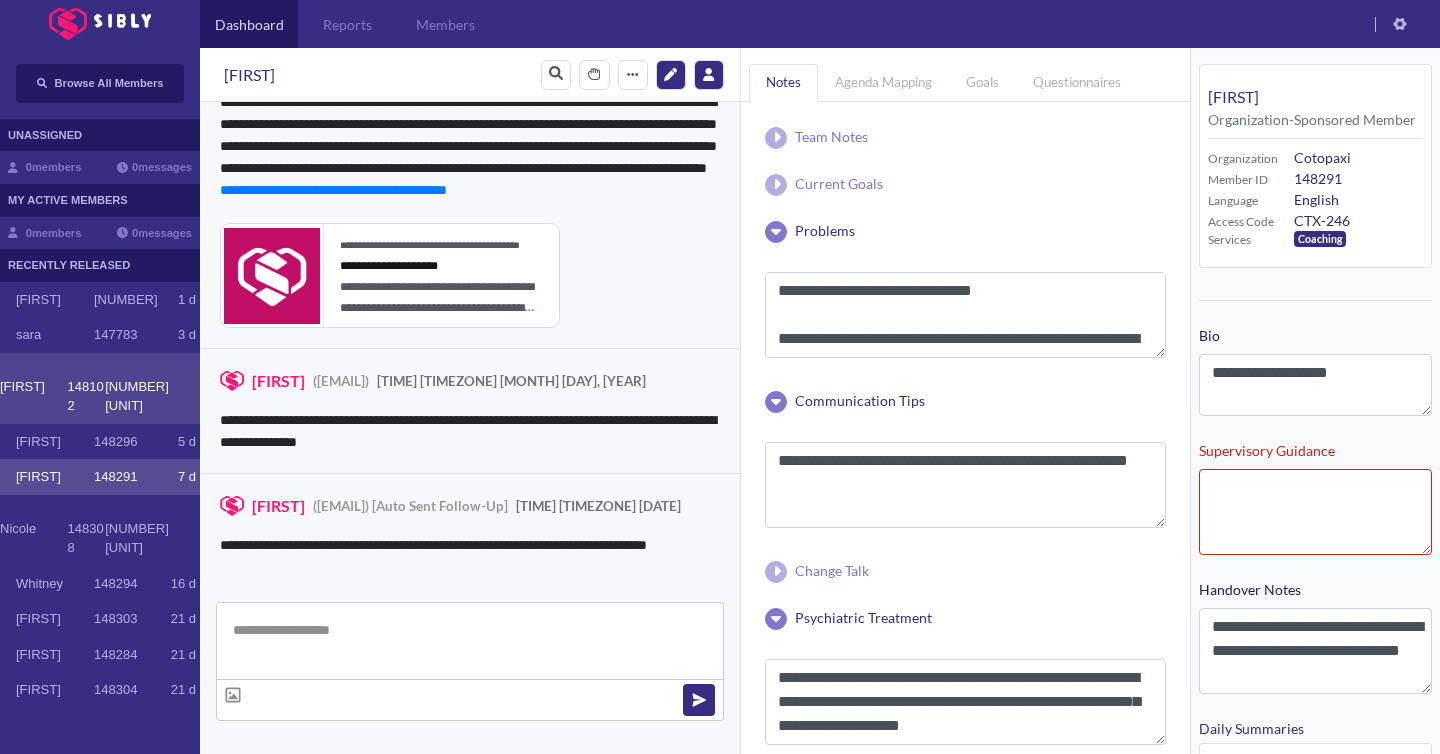 click on "148102" at bounding box center (87, 396) 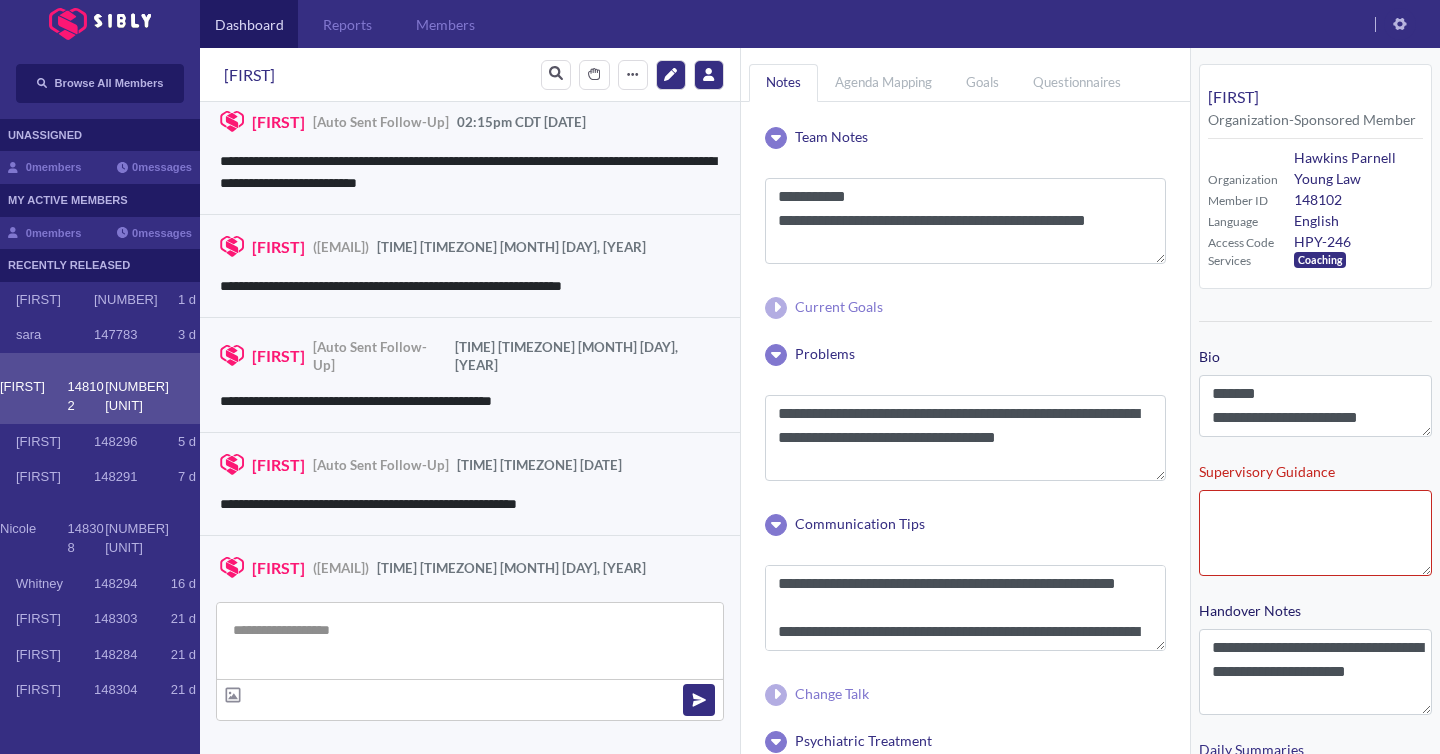 scroll, scrollTop: 3164, scrollLeft: 0, axis: vertical 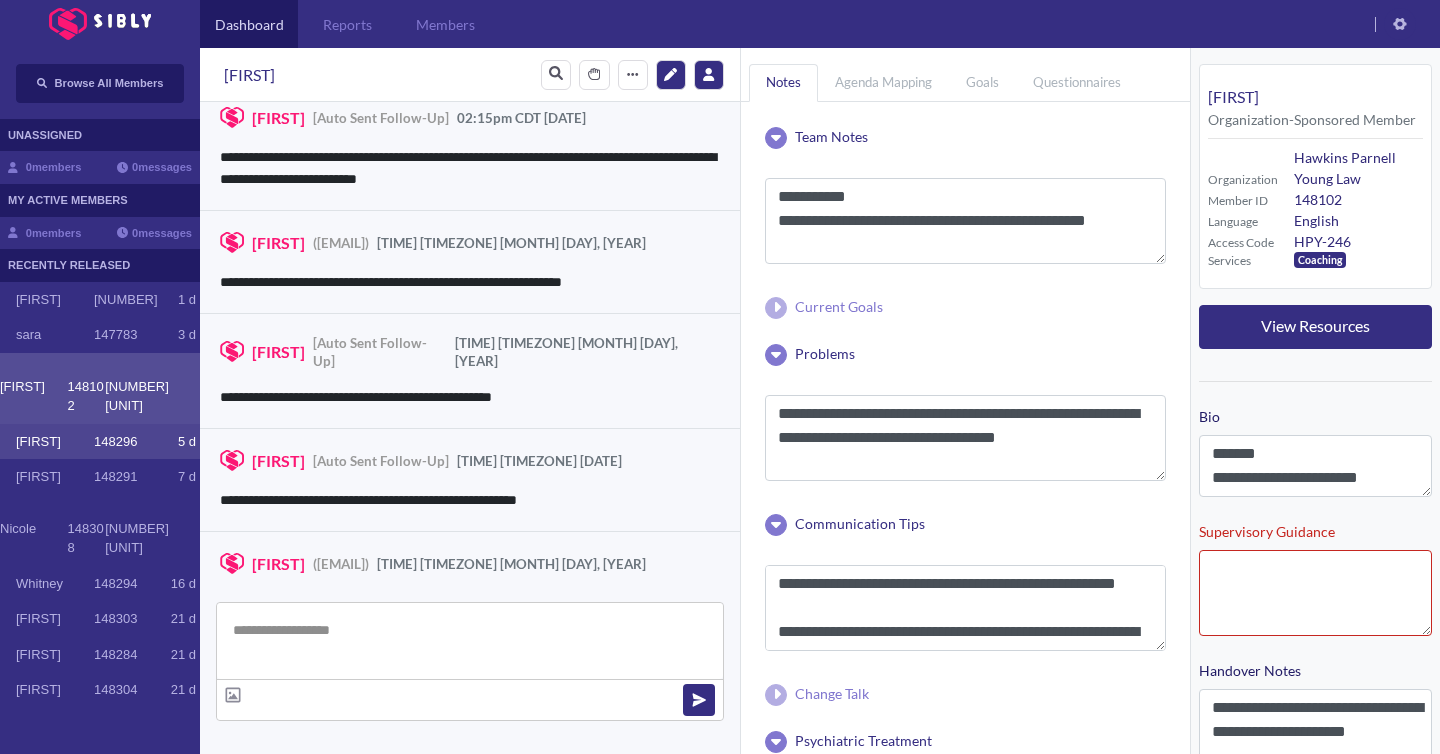 click on "[FIRST]" at bounding box center [55, 442] 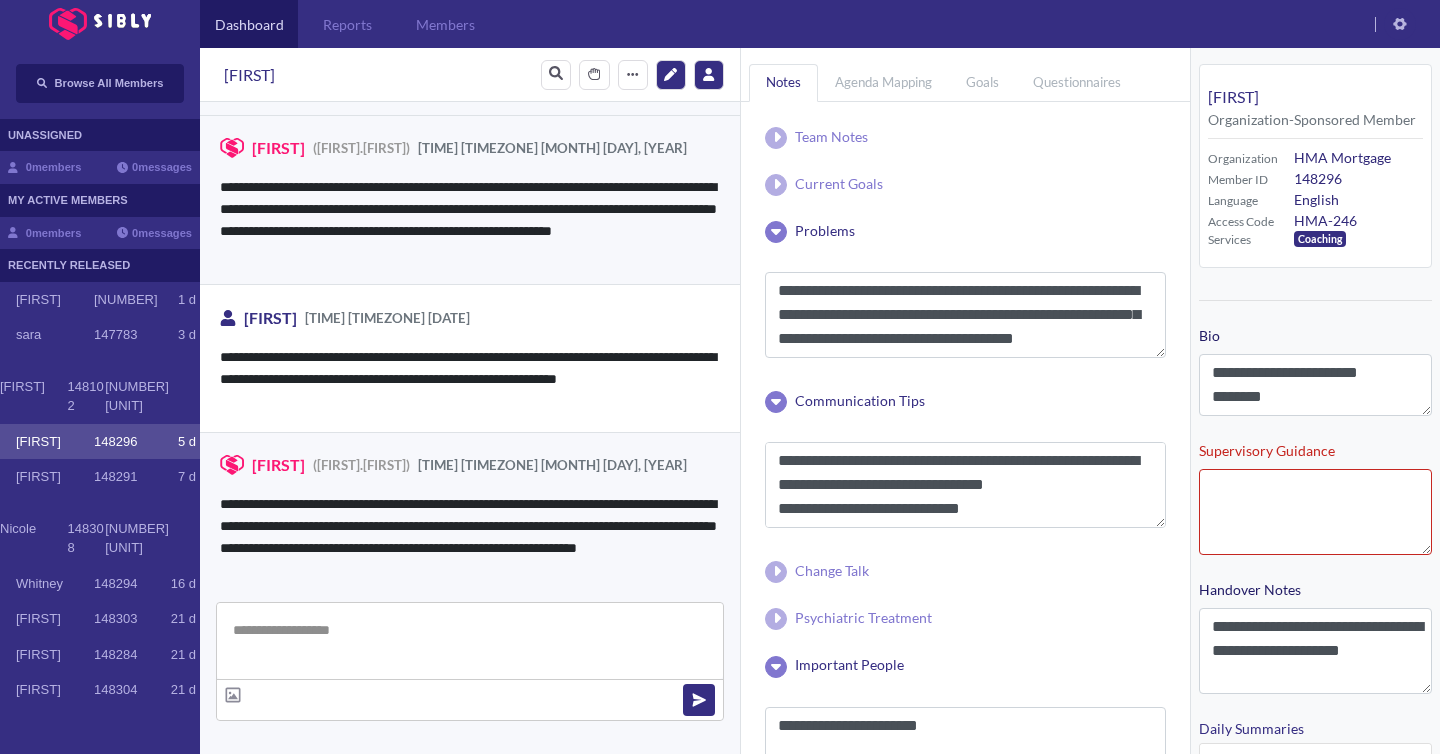 scroll, scrollTop: 3539, scrollLeft: 0, axis: vertical 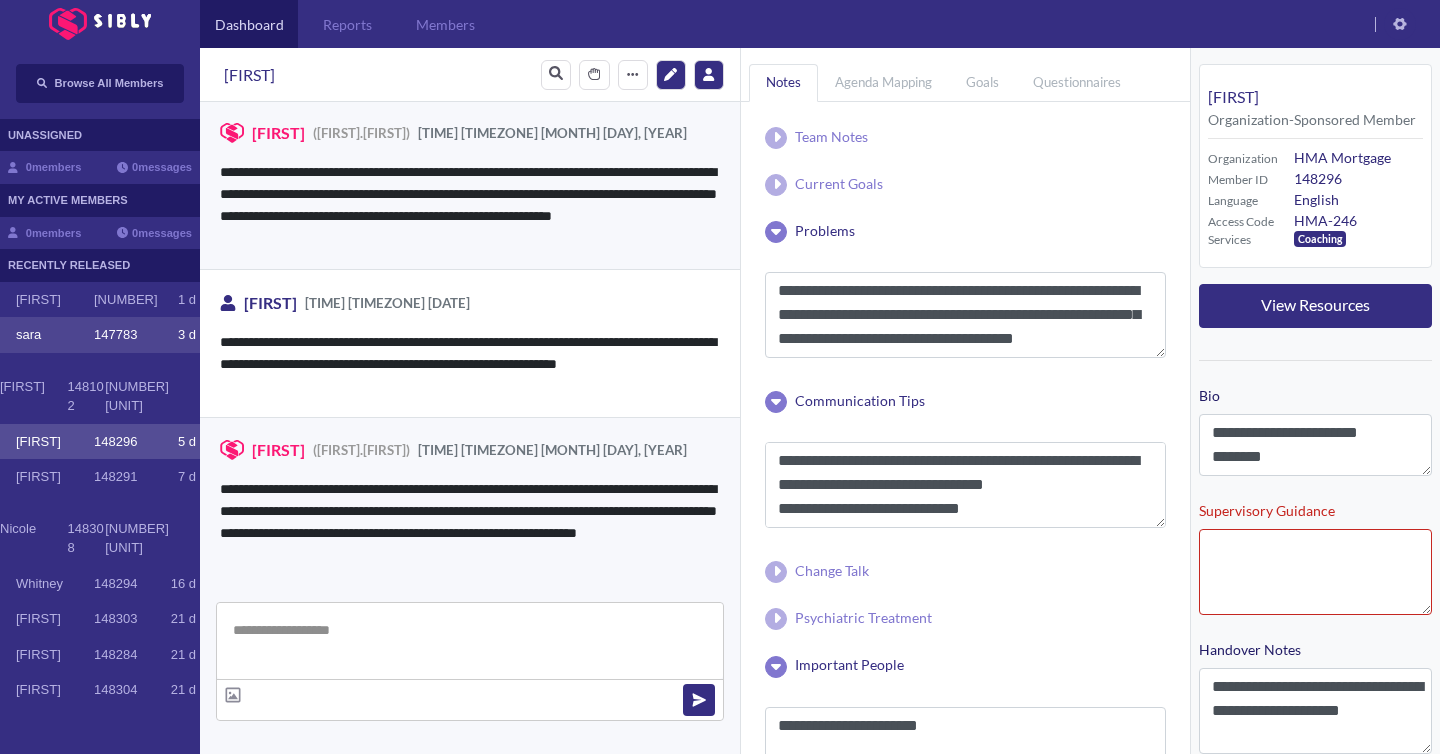 click on "sara" at bounding box center (55, 335) 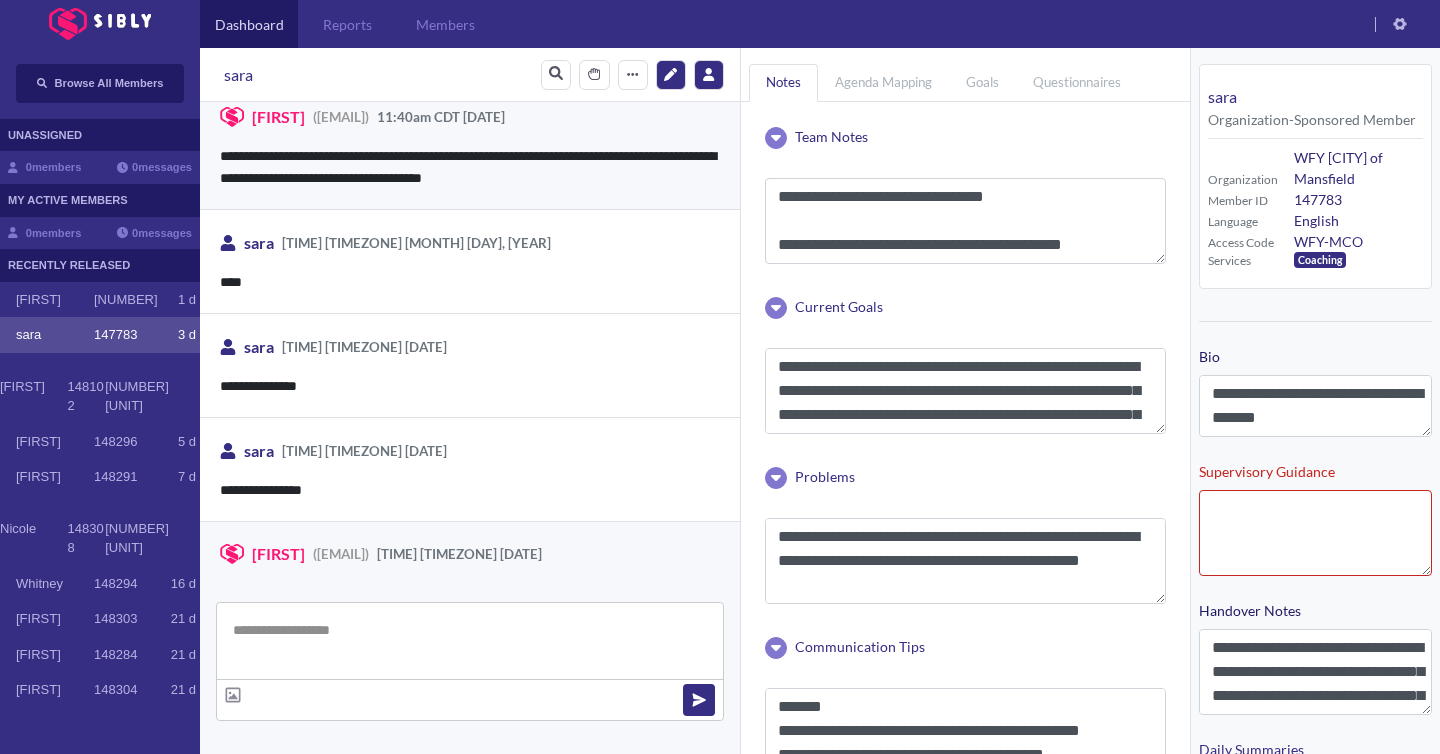 scroll, scrollTop: 3131, scrollLeft: 0, axis: vertical 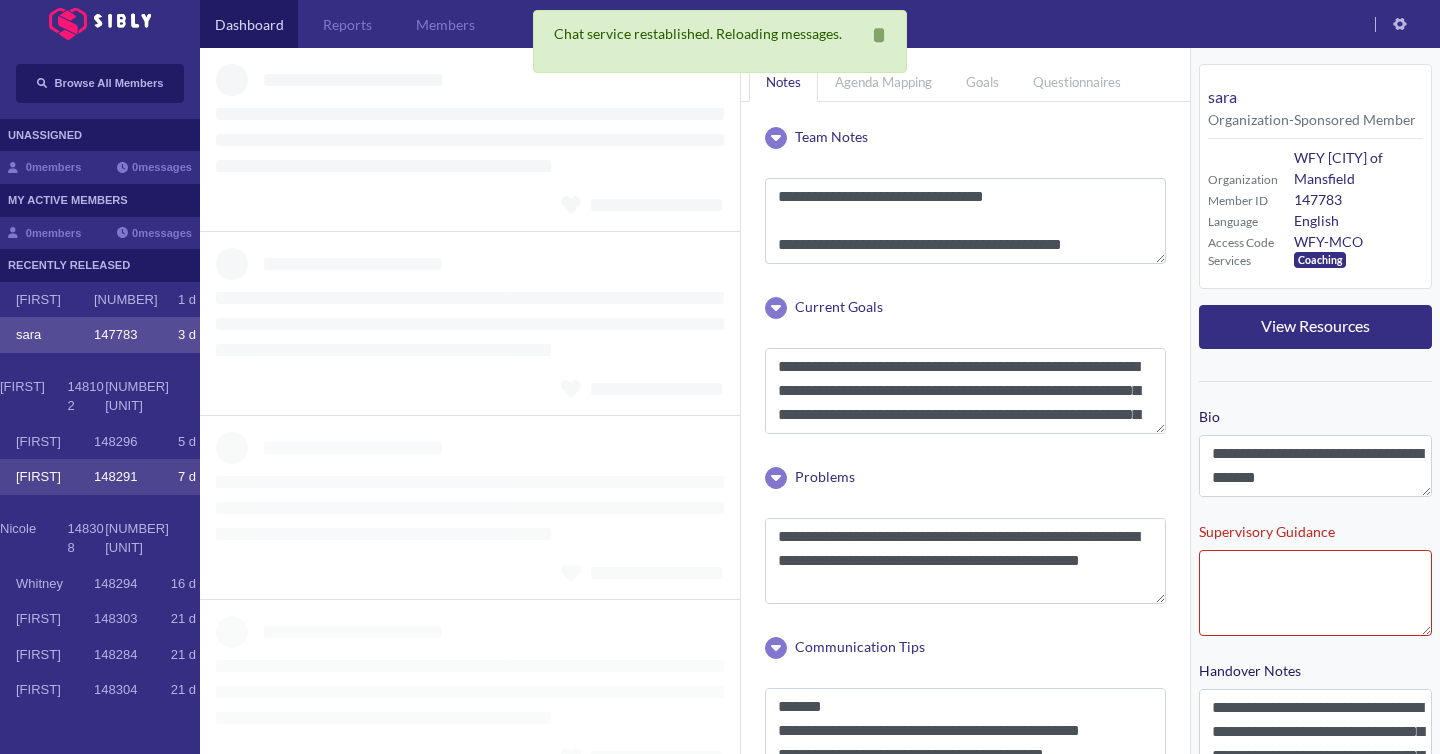 click on "[FIRST] [NUMBER] [NUMBER] [UNIT]" at bounding box center (100, 477) 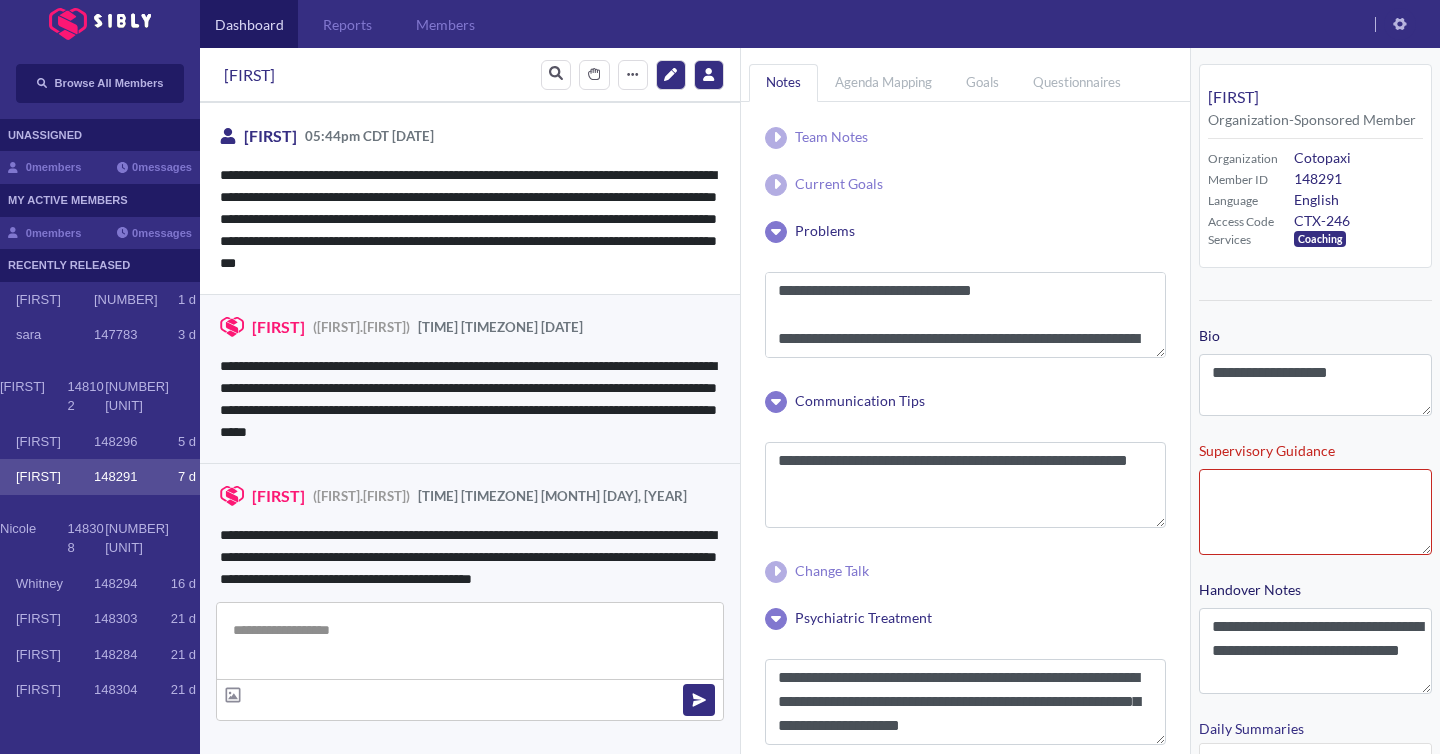 click on "**********" at bounding box center (720, 377) 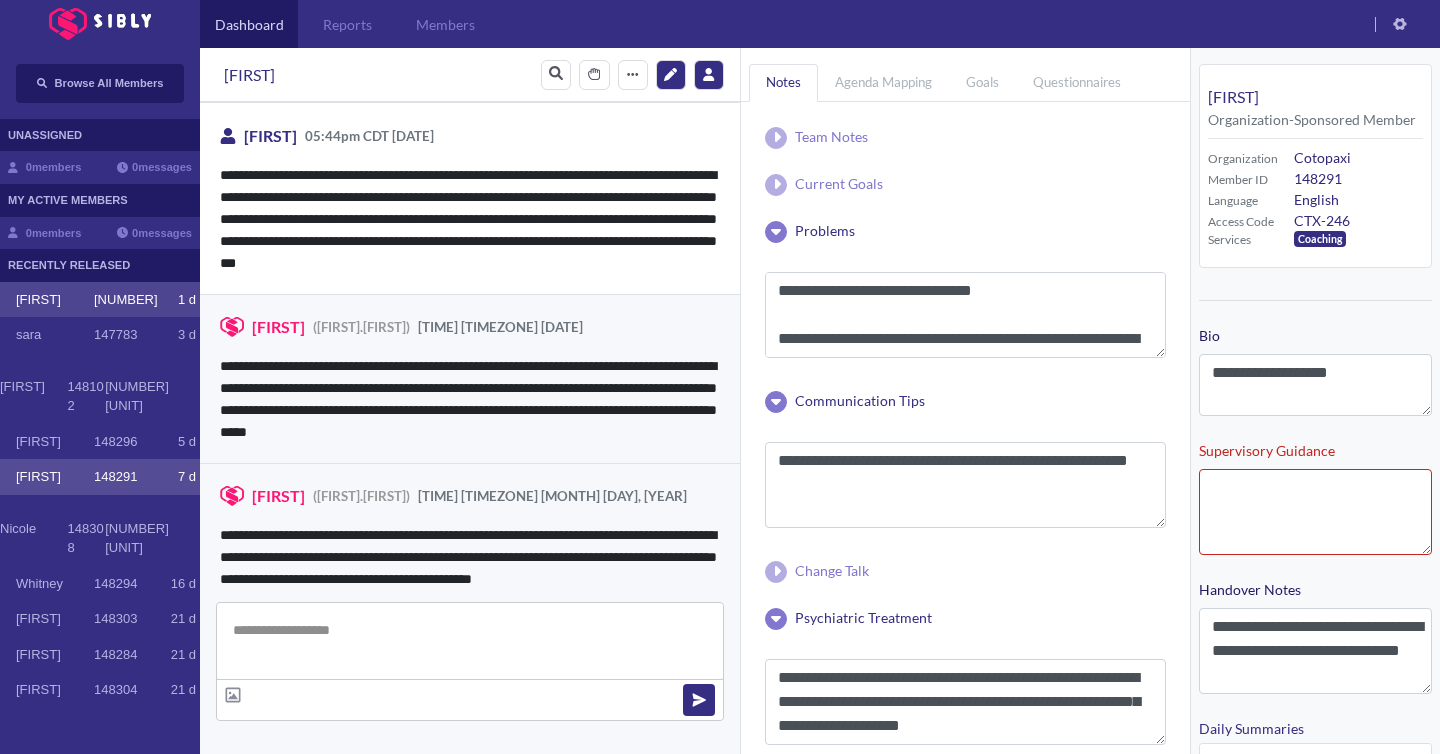 click on "[FIRST] [NUMBER] [DAY]" at bounding box center (100, 300) 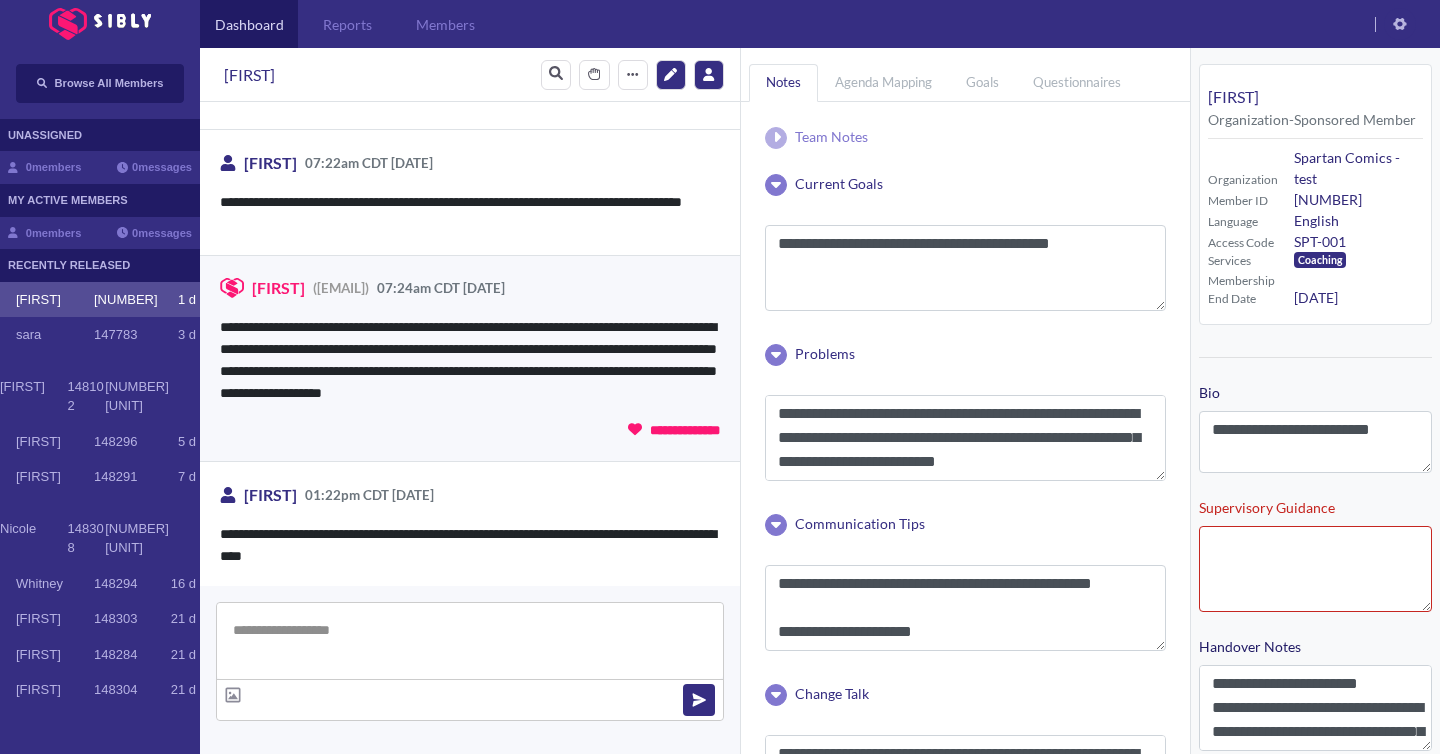 scroll, scrollTop: 3884, scrollLeft: 0, axis: vertical 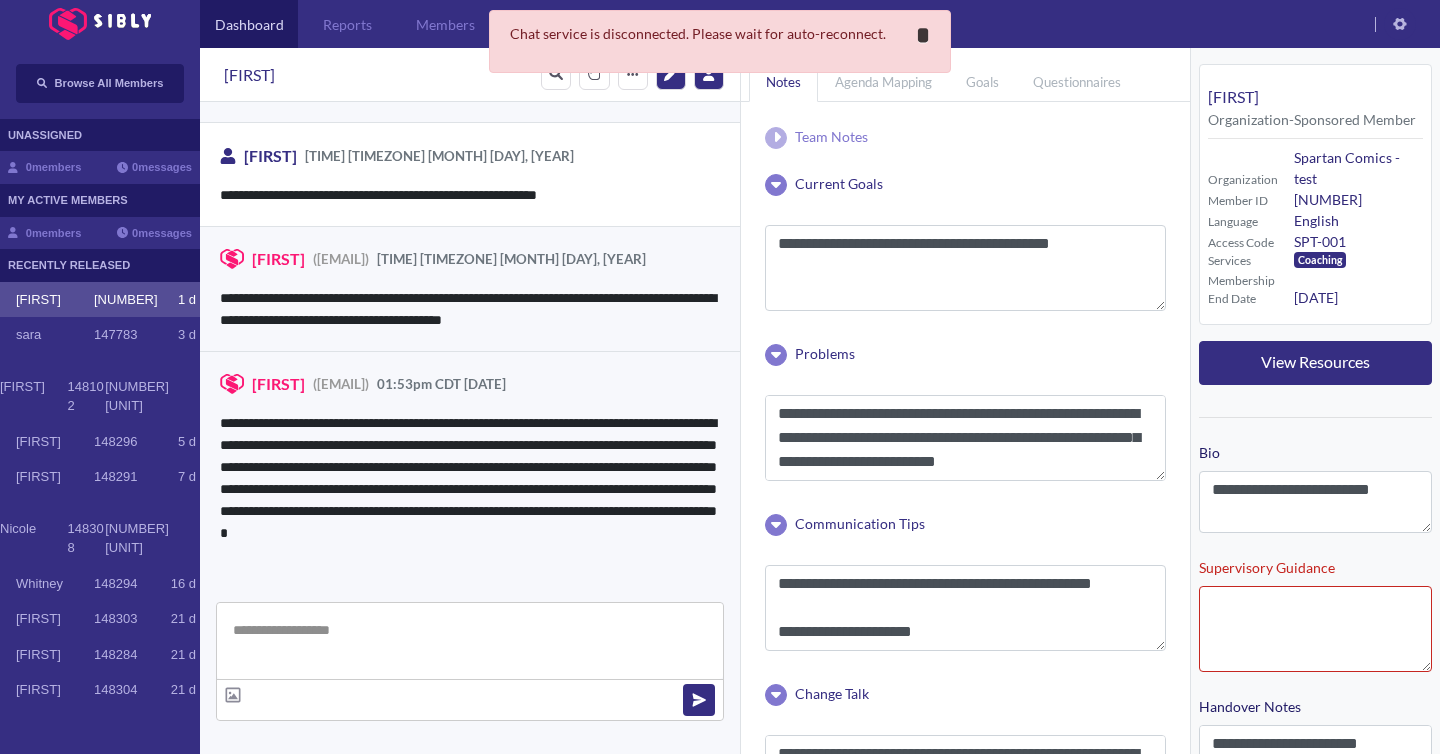 click on "*" at bounding box center (923, 35) 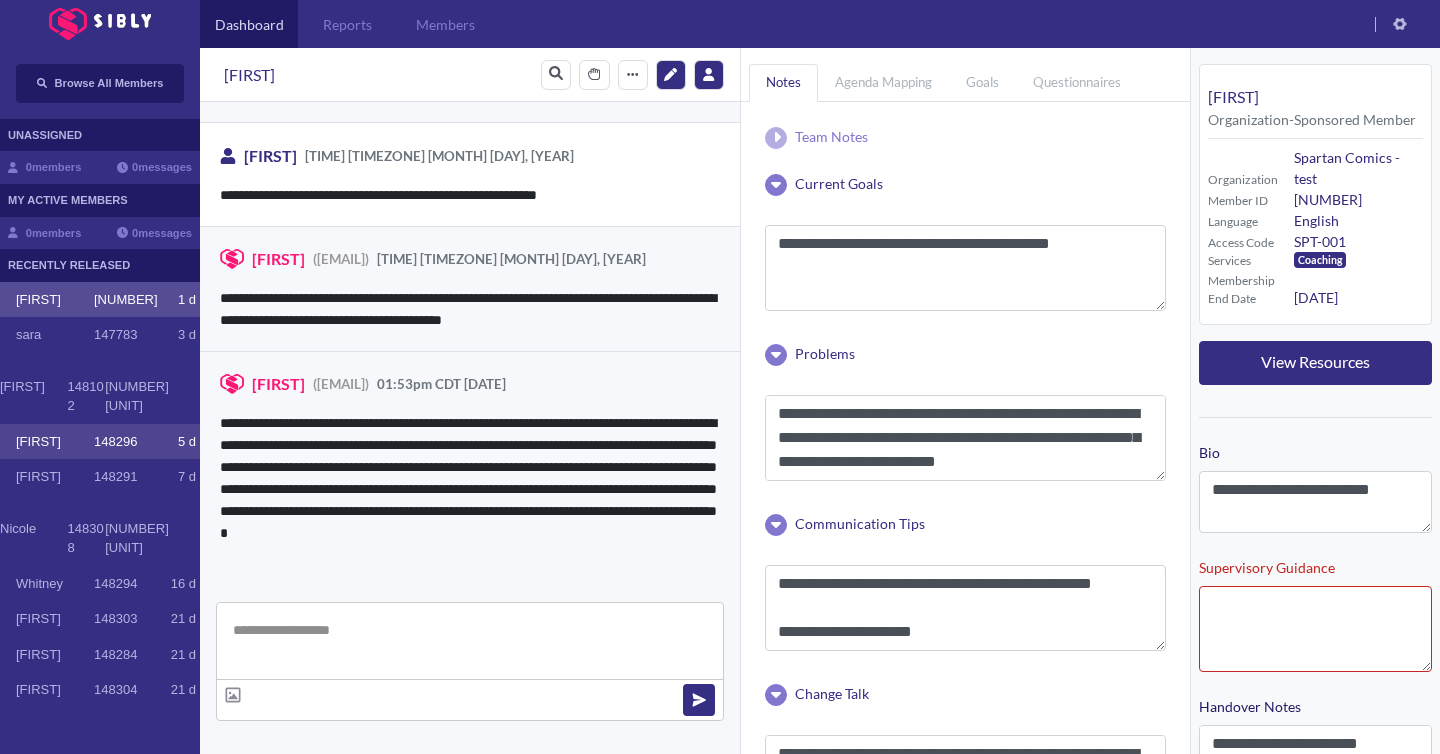 click on "[FIRST] 148296 5 d" at bounding box center (100, 442) 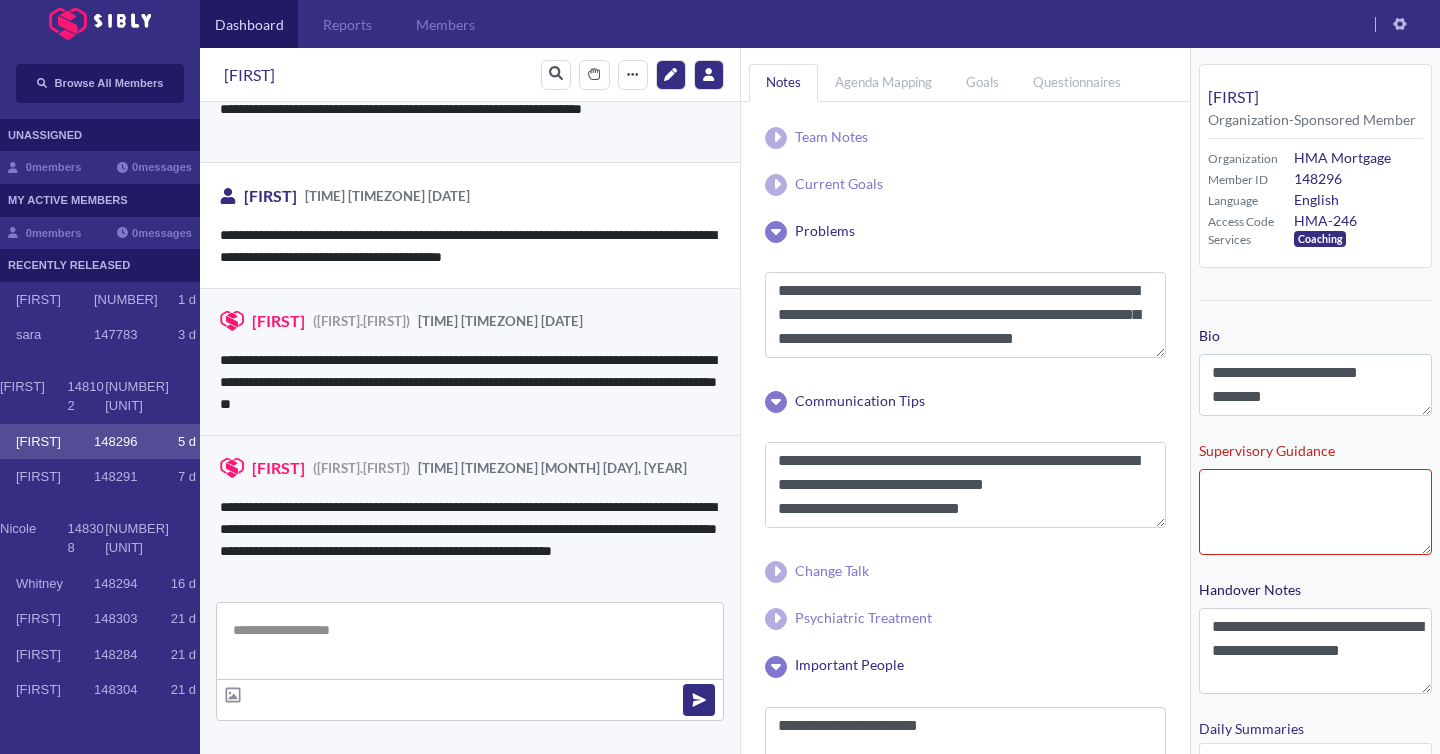 scroll, scrollTop: 3539, scrollLeft: 0, axis: vertical 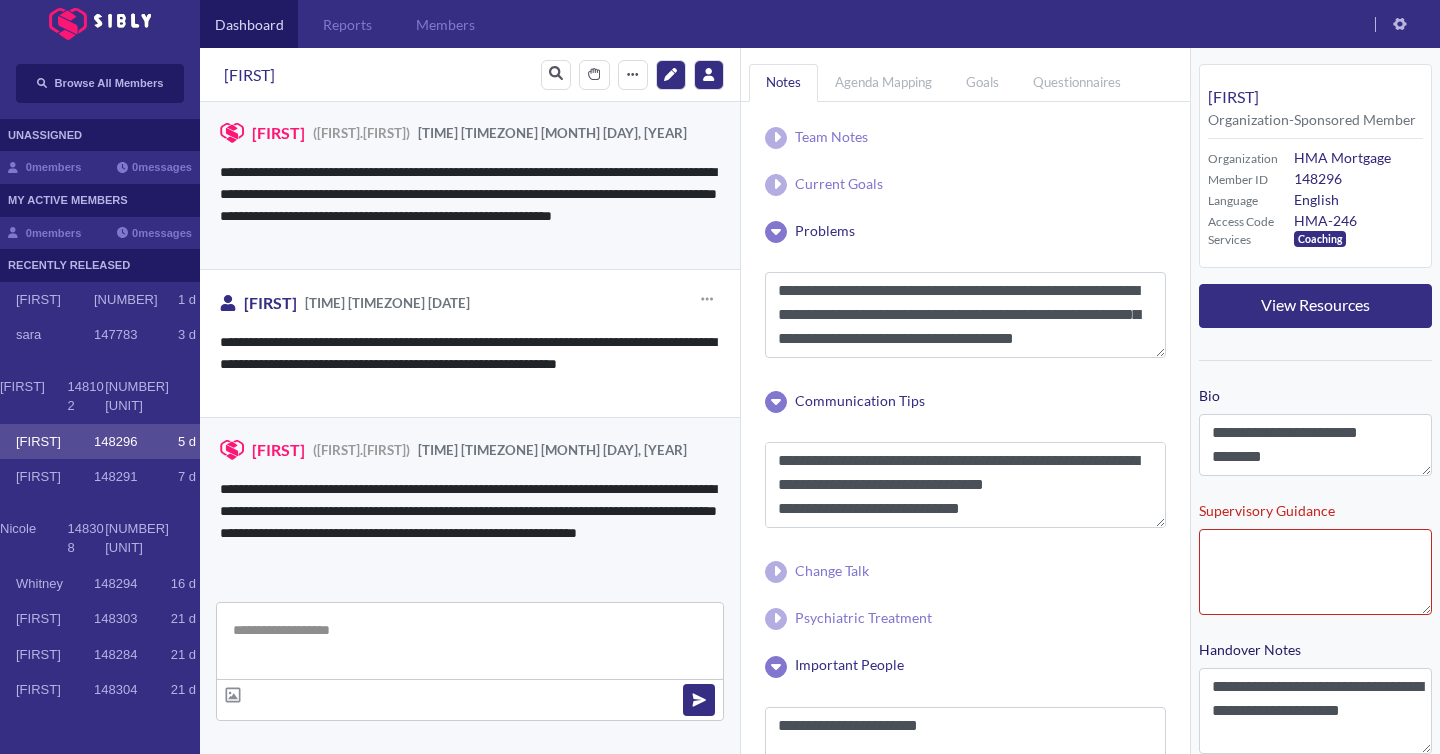 click on "**********" at bounding box center (470, 364) 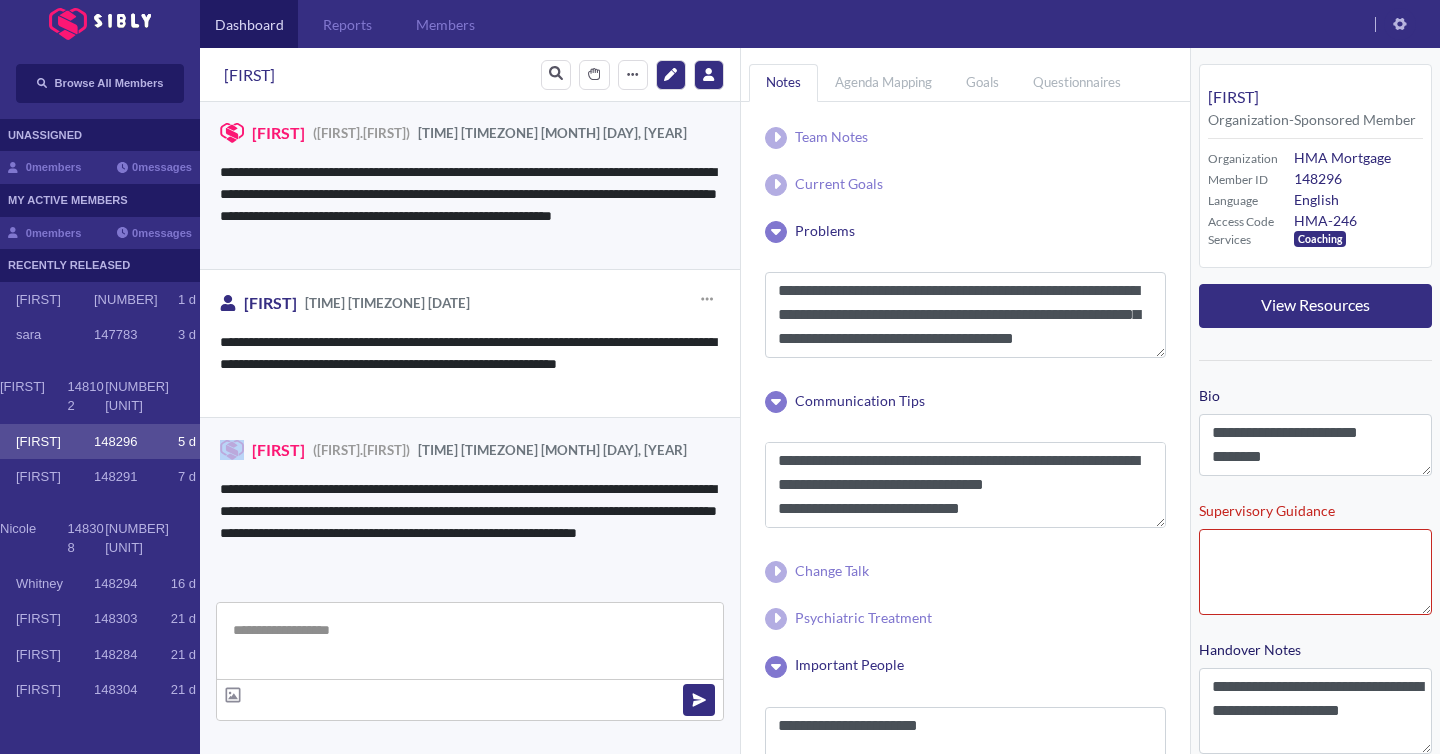 click on "**********" at bounding box center (470, 364) 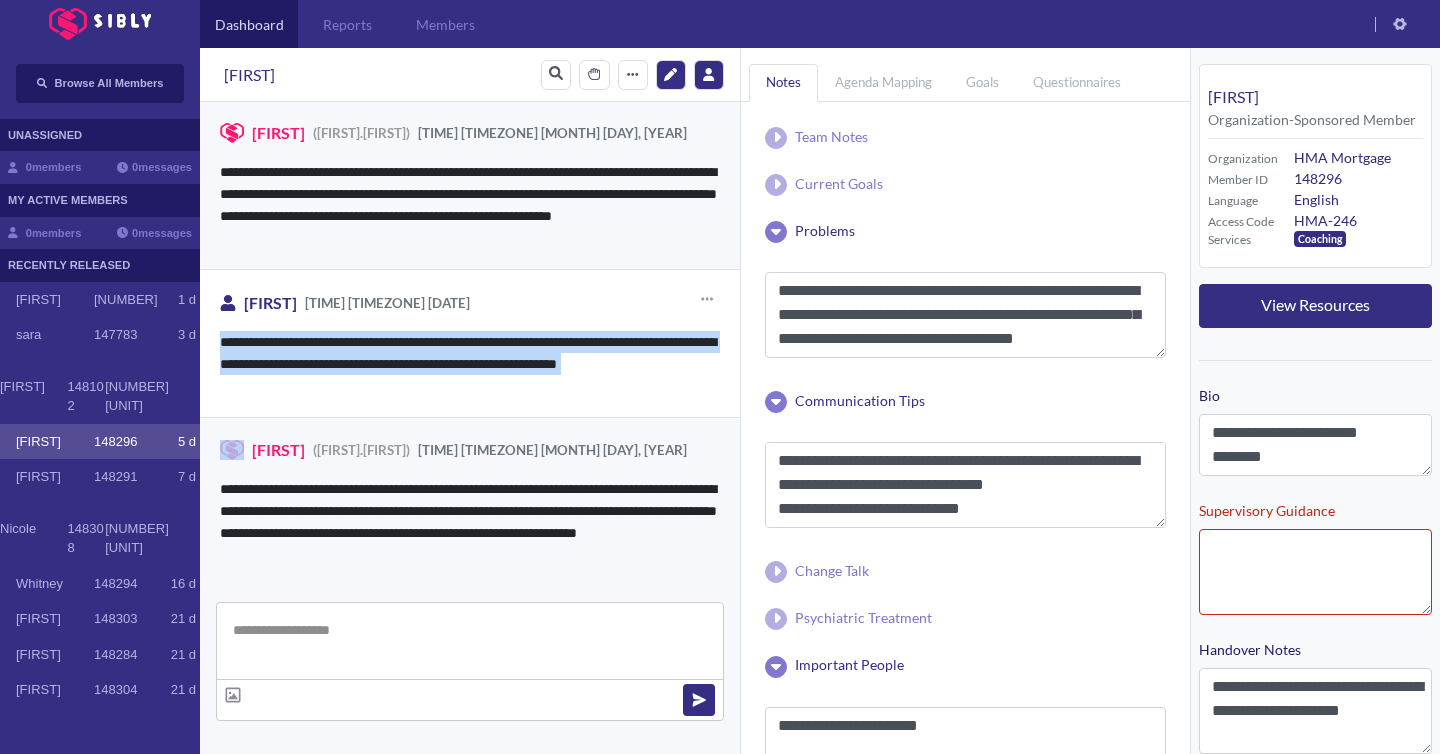 click on "**********" at bounding box center [470, 364] 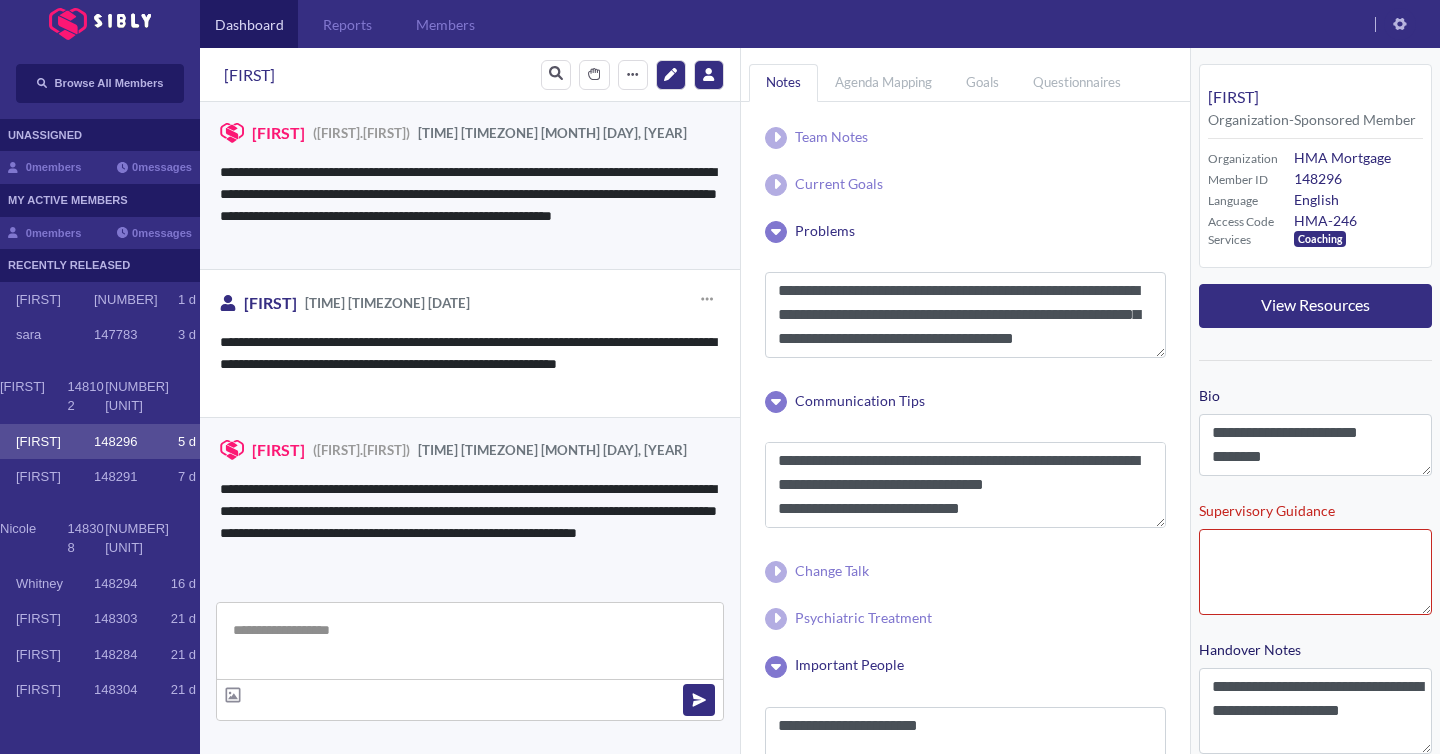 click on "**********" at bounding box center (470, 364) 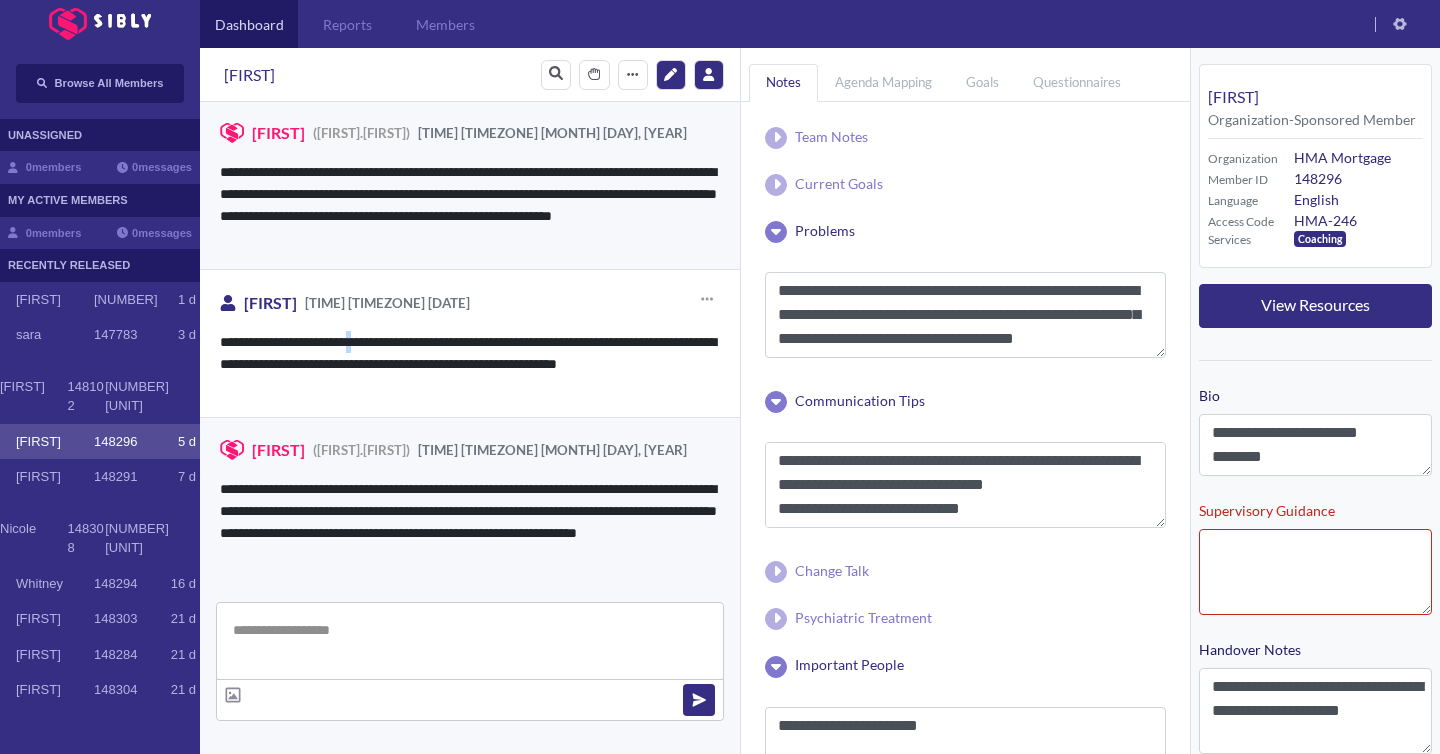 click on "**********" at bounding box center (470, 364) 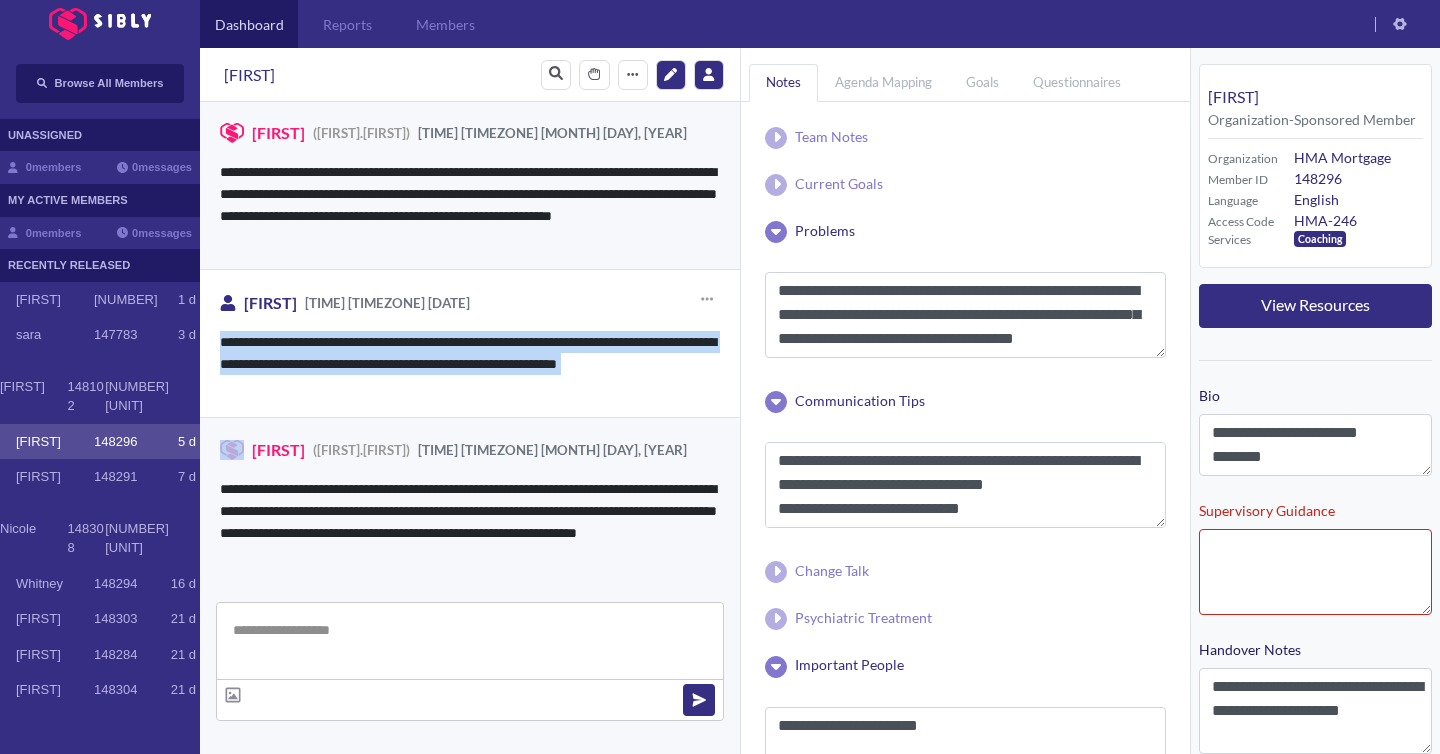 click on "**********" at bounding box center [470, 364] 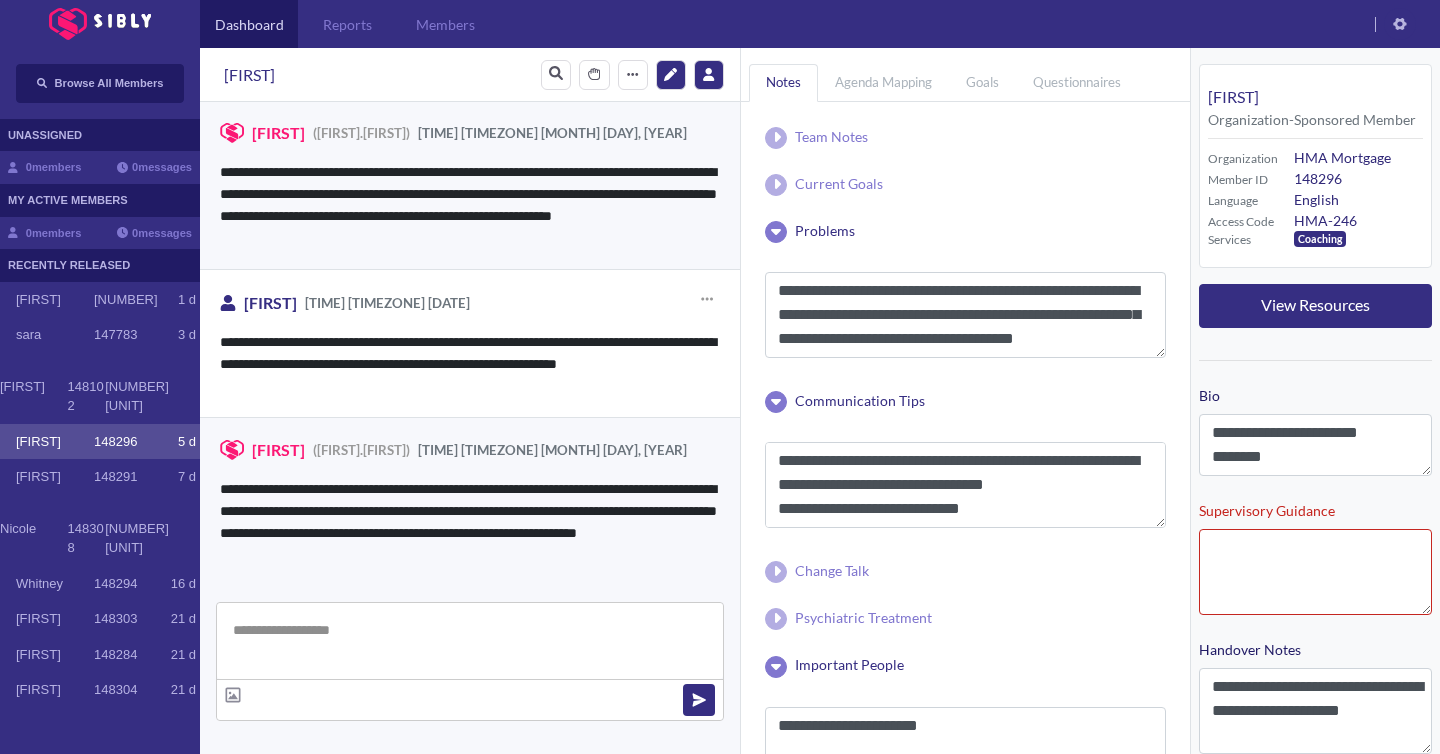 click on "**********" at bounding box center (470, 364) 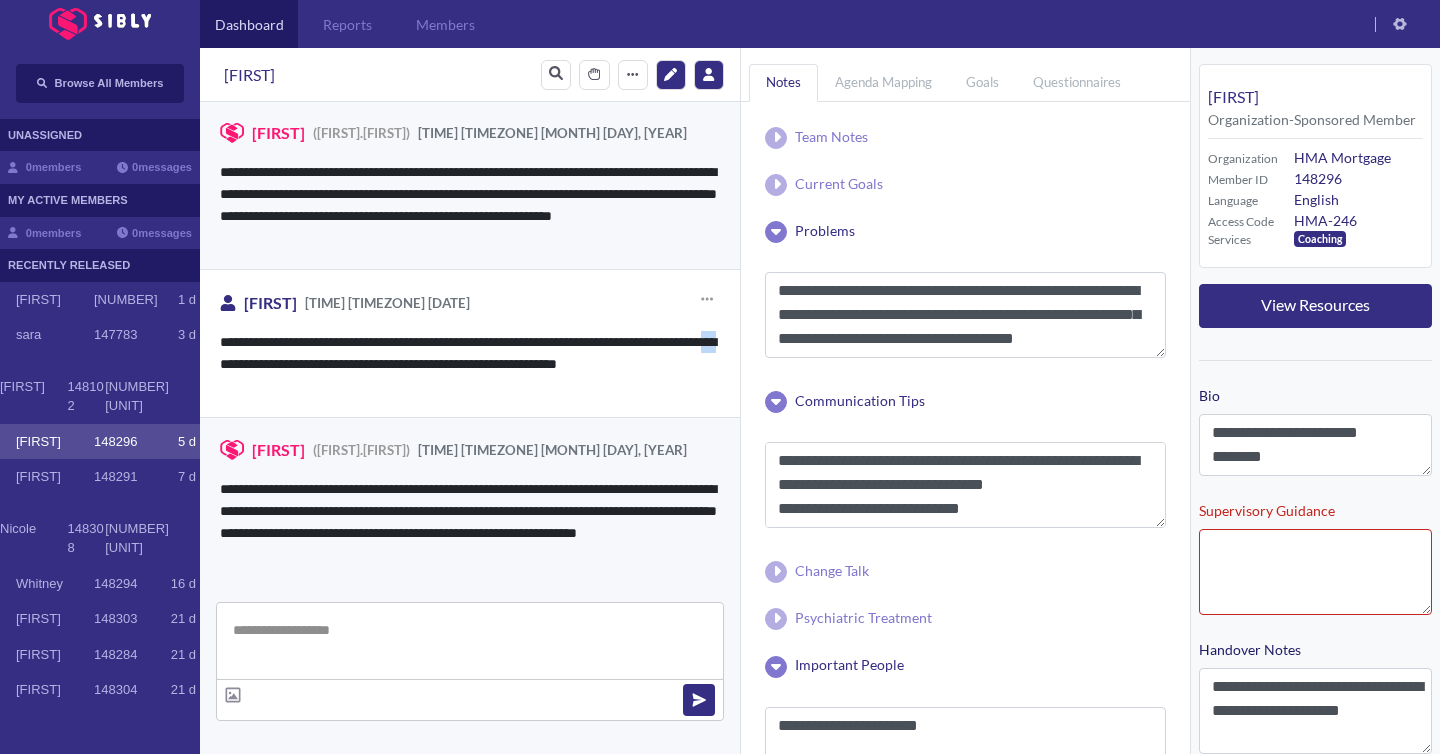 click on "**********" at bounding box center (470, 364) 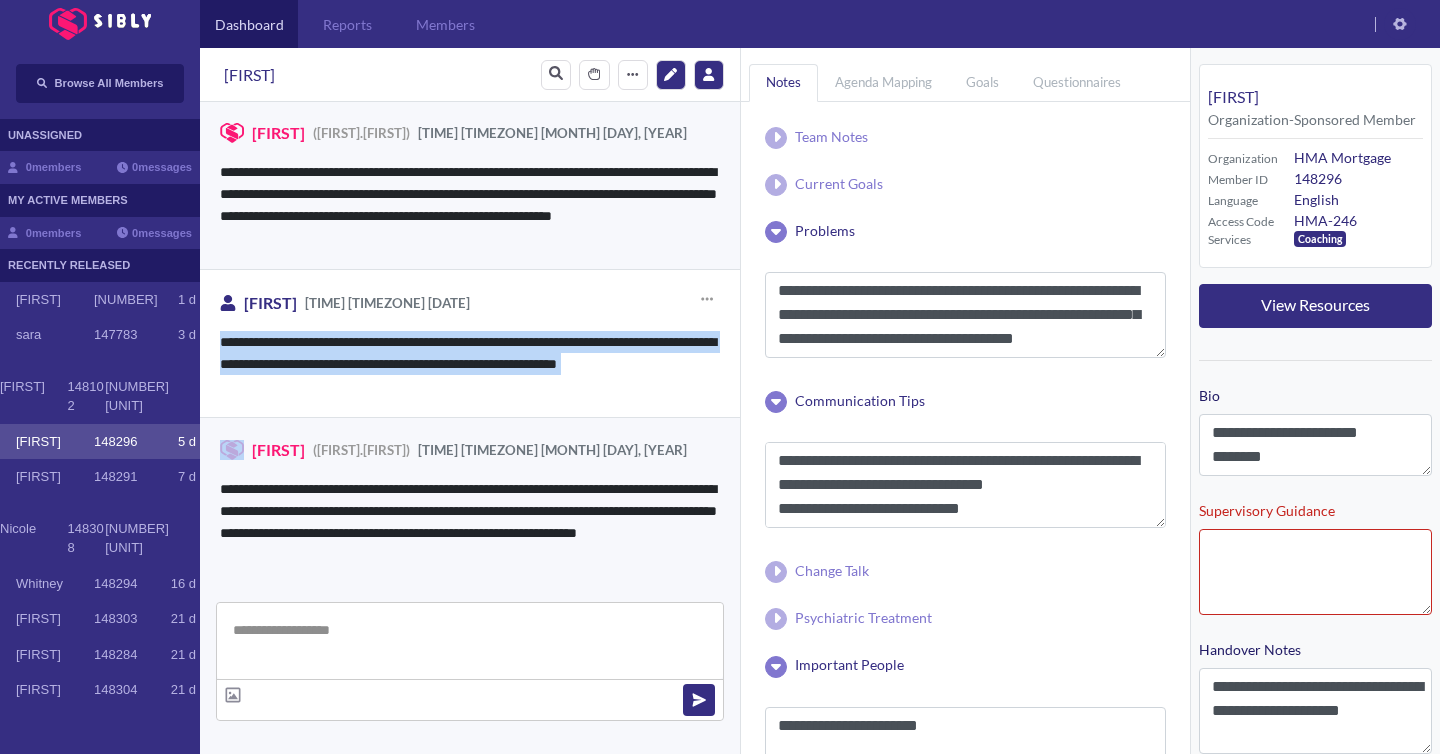 click on "**********" at bounding box center (470, 364) 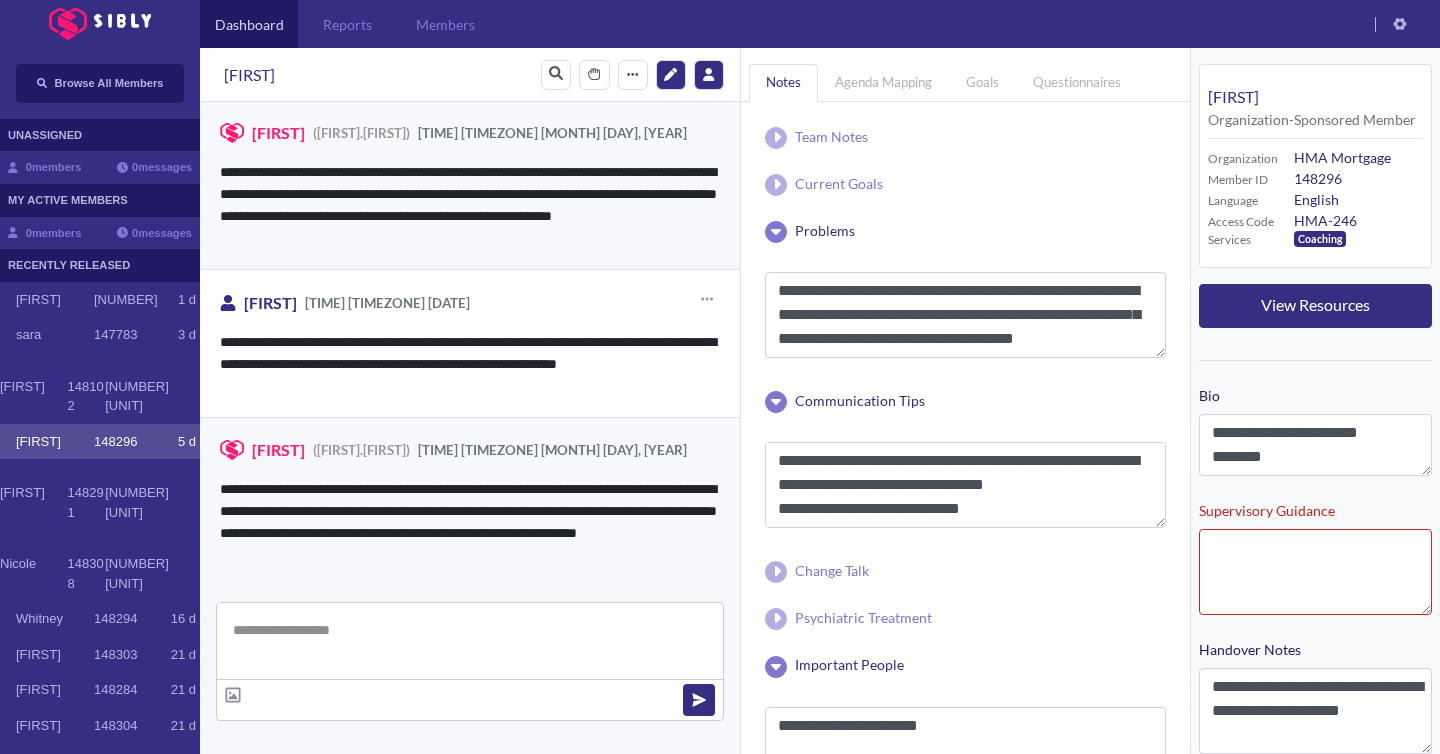 click on "[FIRST] 07:50pm CDT [DATE]" at bounding box center [345, 302] 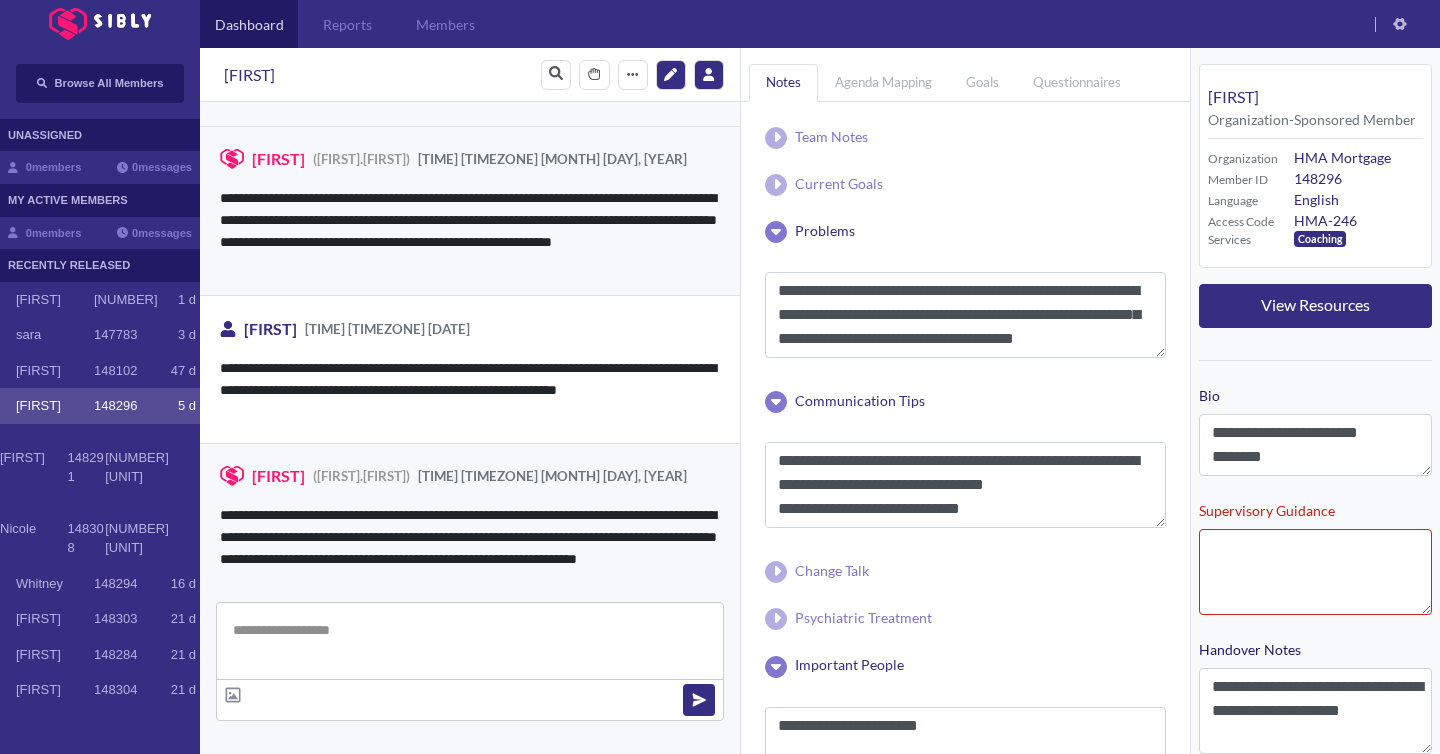 scroll, scrollTop: 3539, scrollLeft: 0, axis: vertical 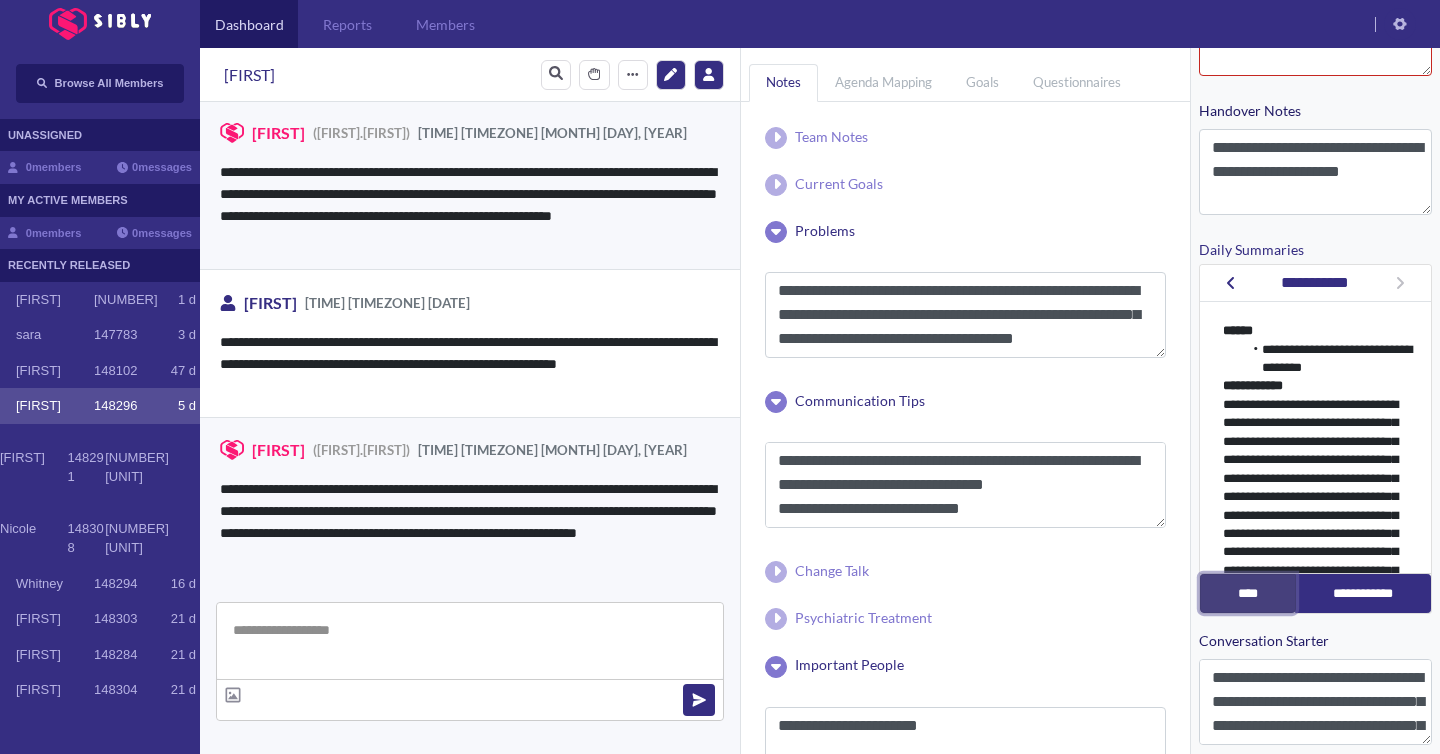 click on "****" at bounding box center (1248, 593) 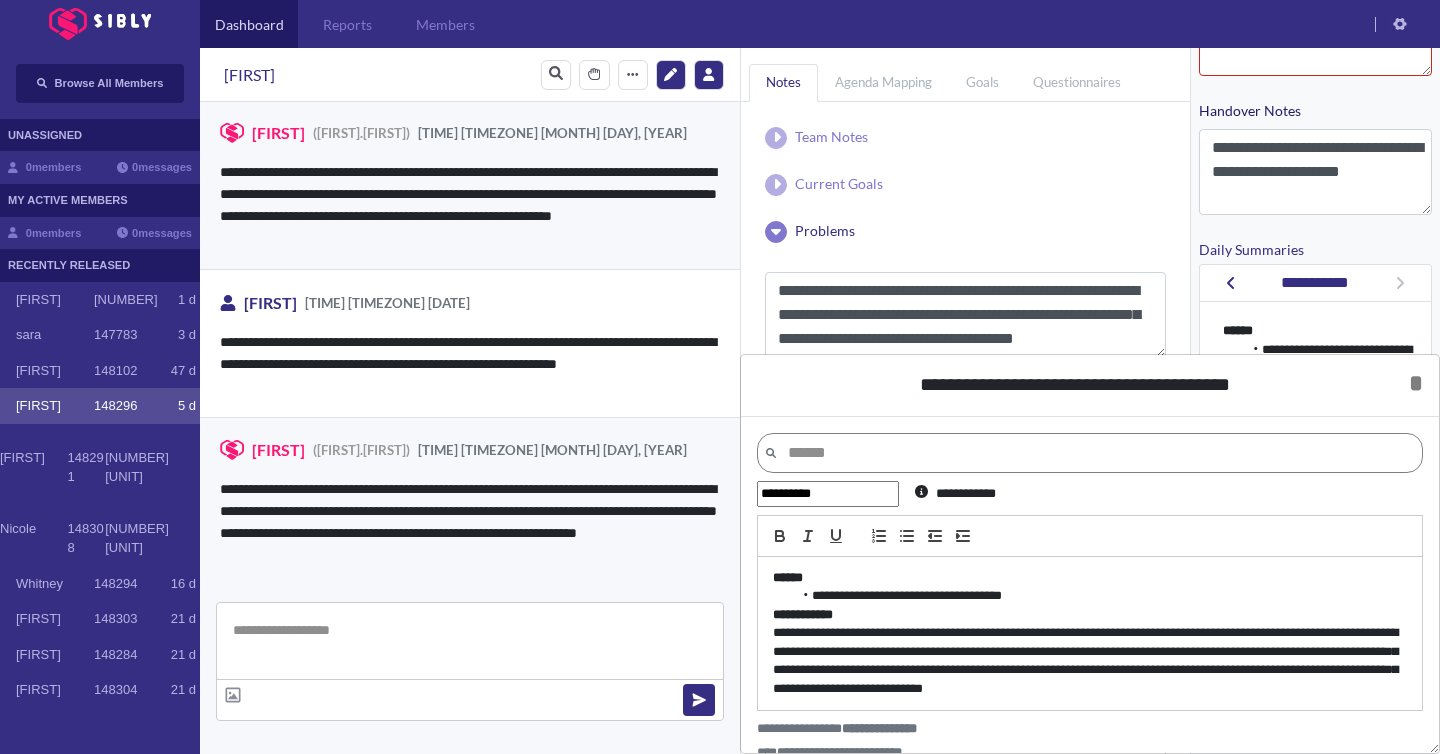 scroll, scrollTop: 10, scrollLeft: 0, axis: vertical 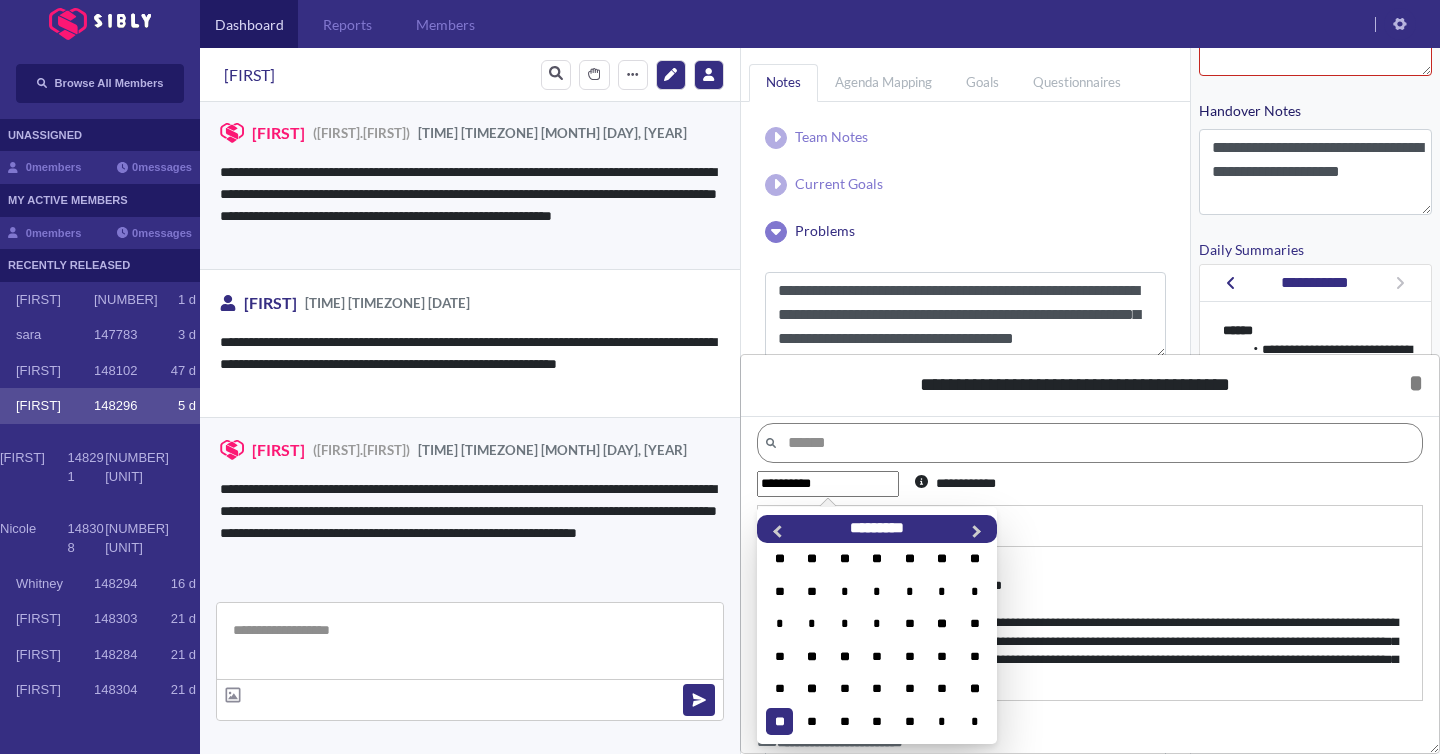 click on "**********" at bounding box center (828, 484) 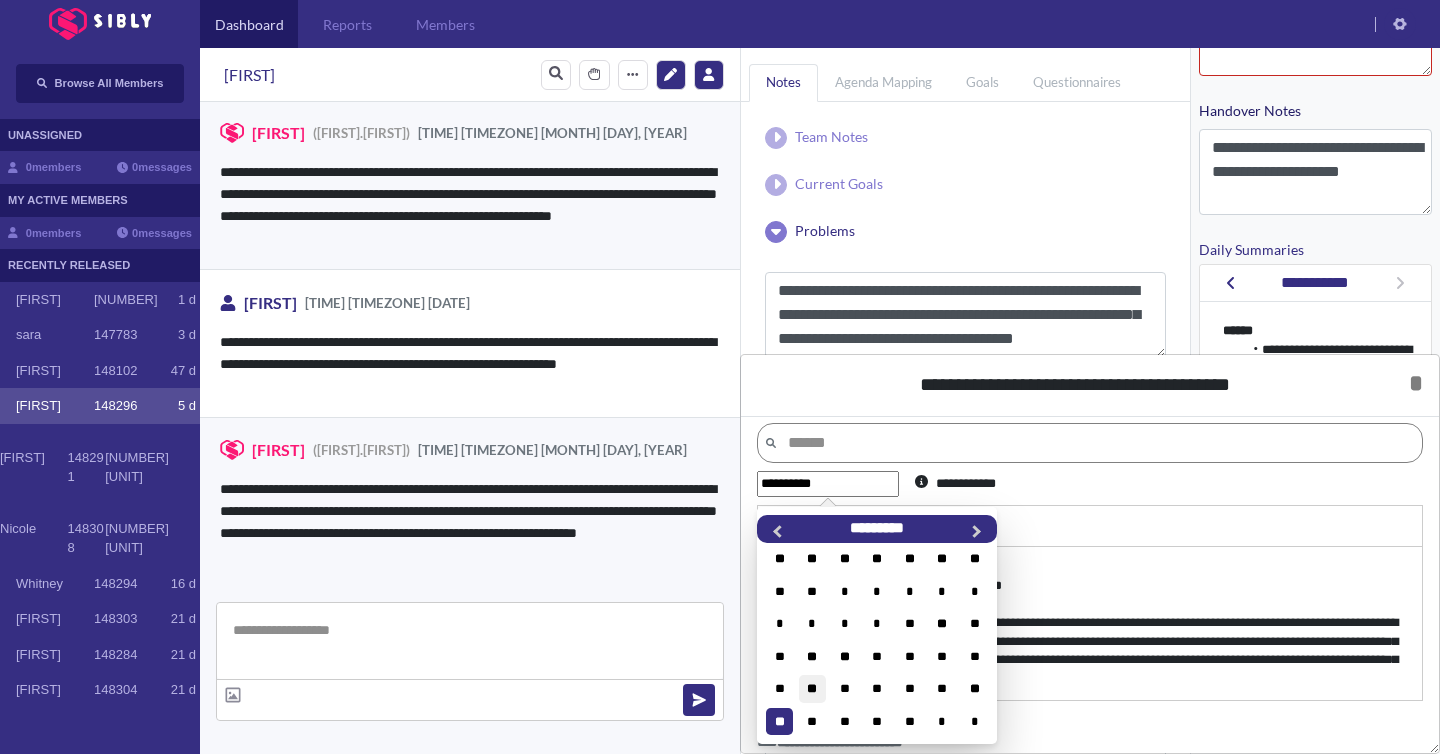 click on "**" at bounding box center (812, 688) 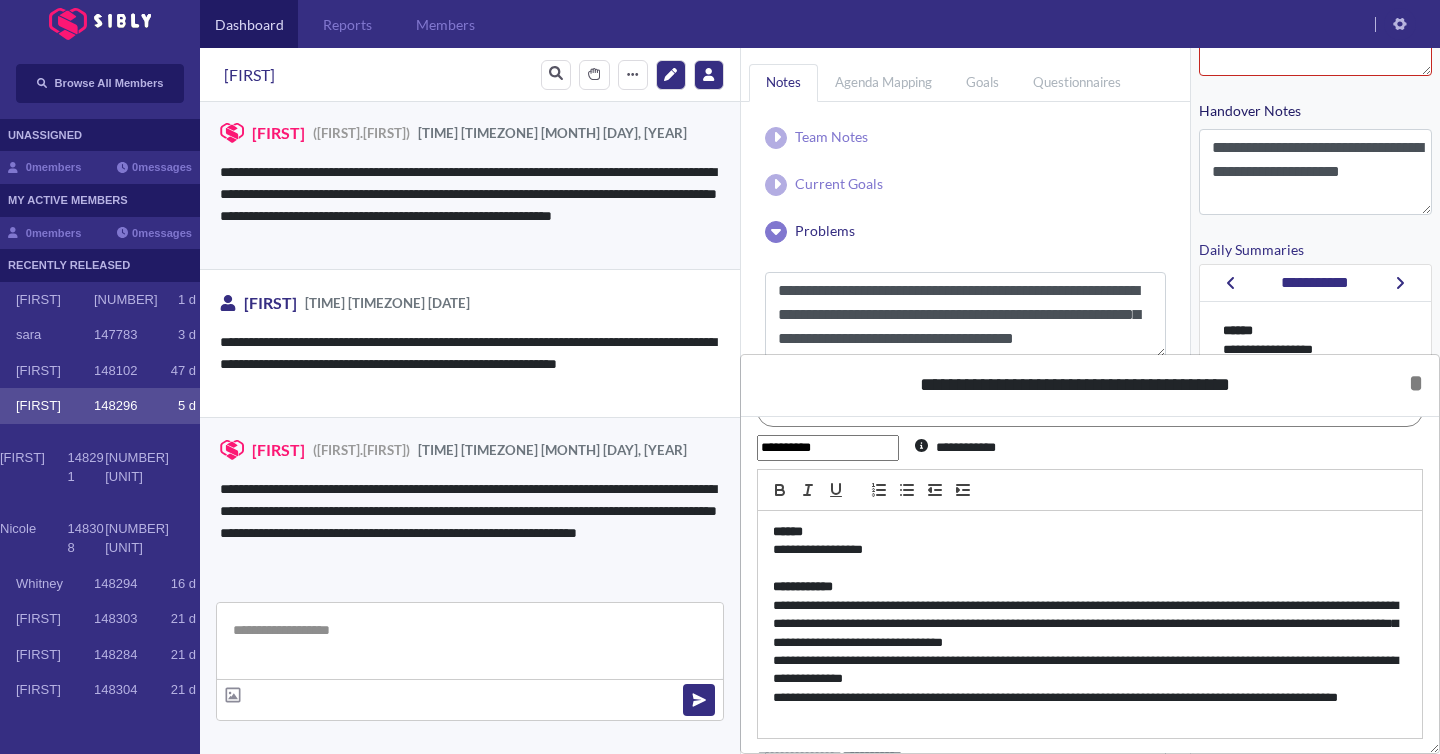scroll, scrollTop: 0, scrollLeft: 0, axis: both 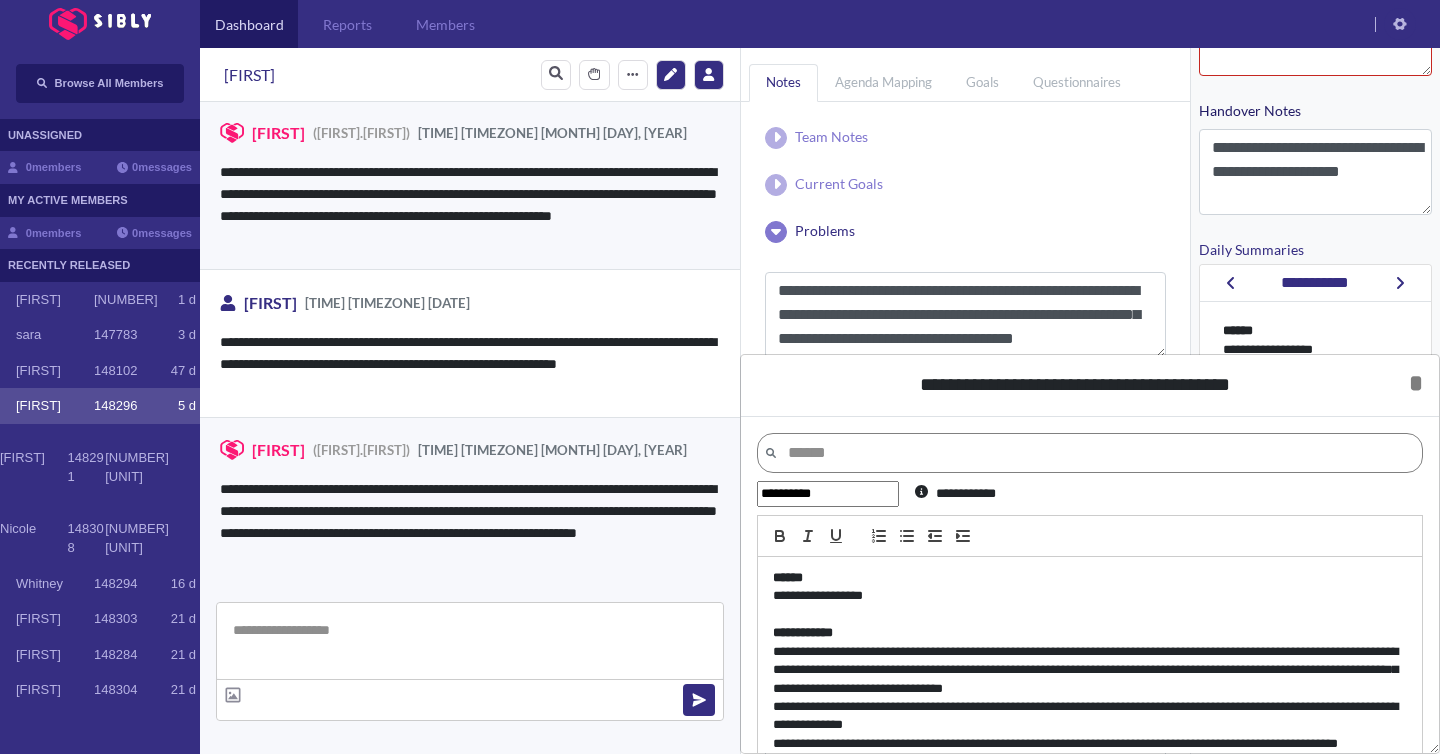 click on "**********" at bounding box center (828, 494) 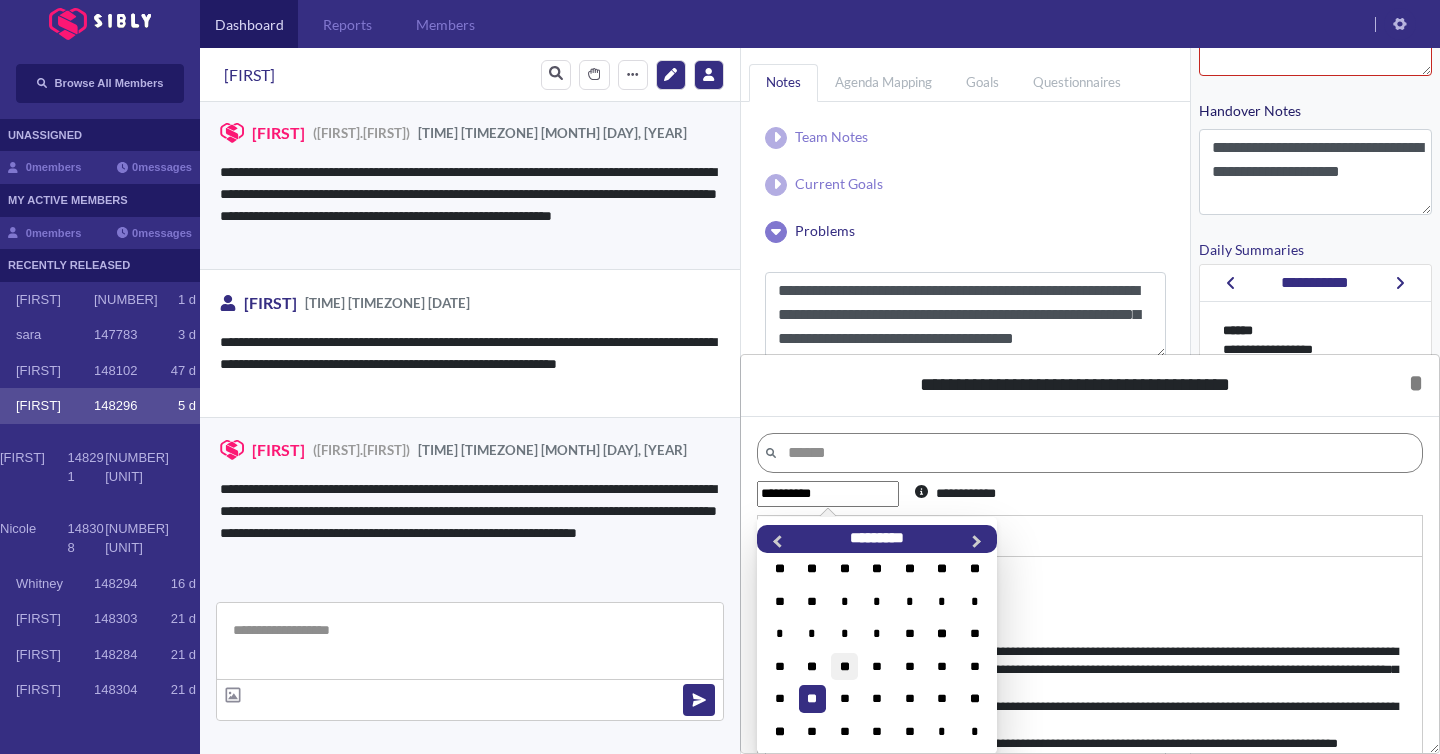 click on "**" at bounding box center [844, 666] 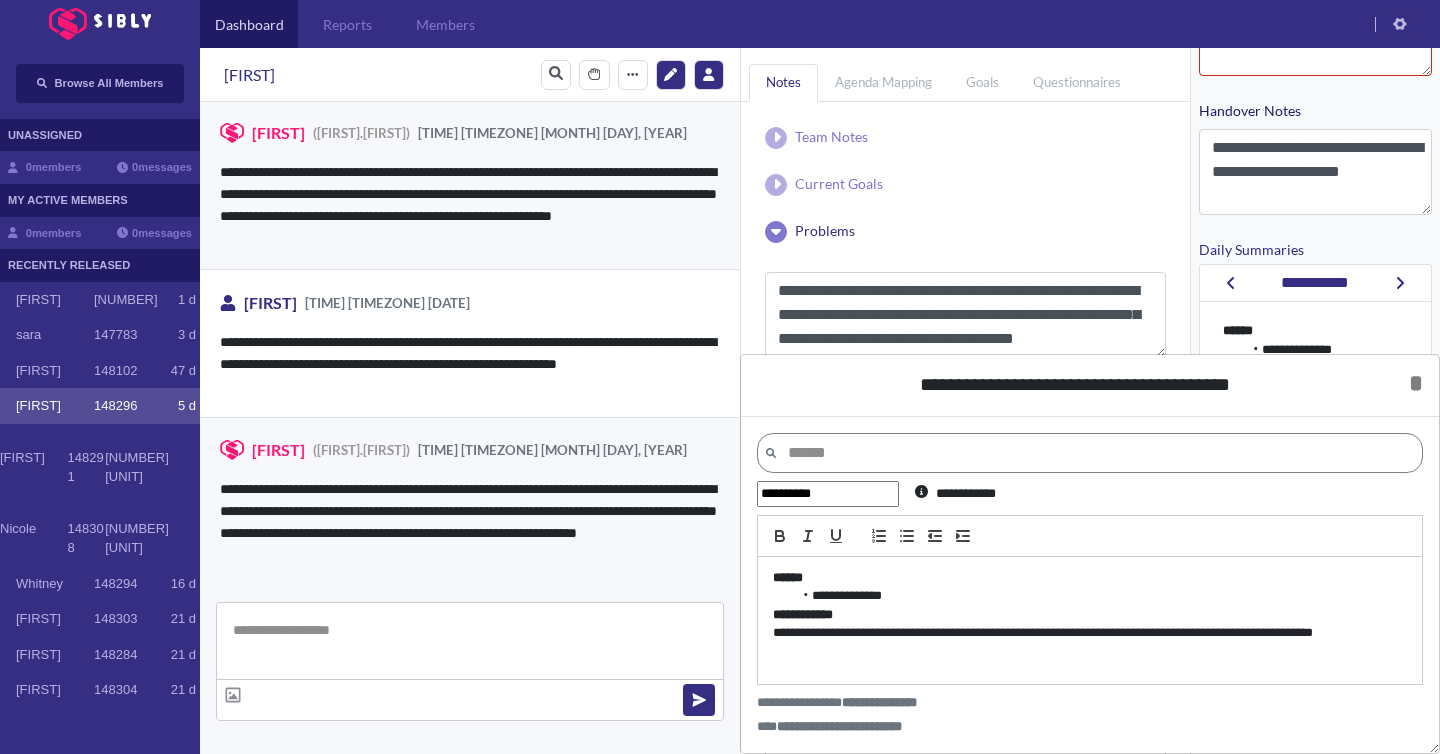 click on "**********" at bounding box center (828, 494) 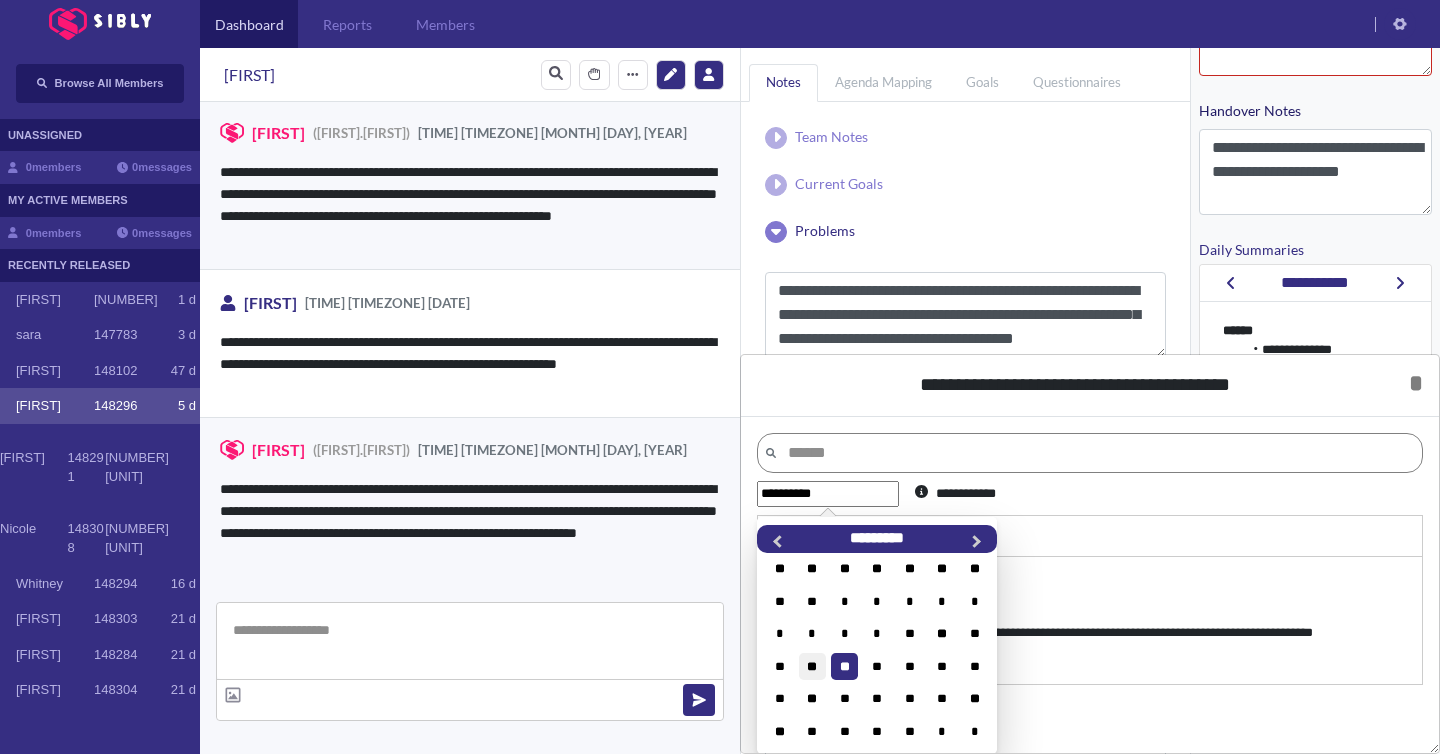 click on "**" at bounding box center (812, 666) 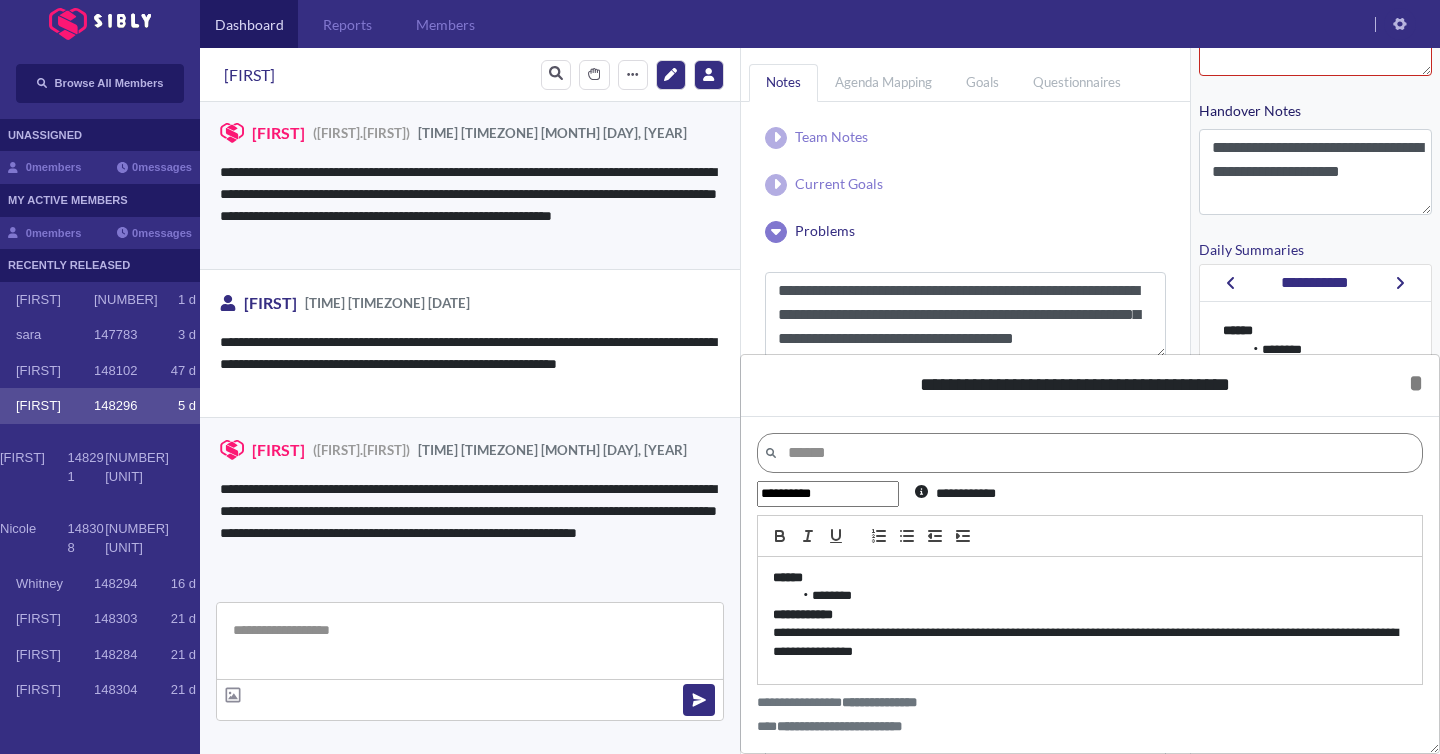 click on "**********" at bounding box center [828, 494] 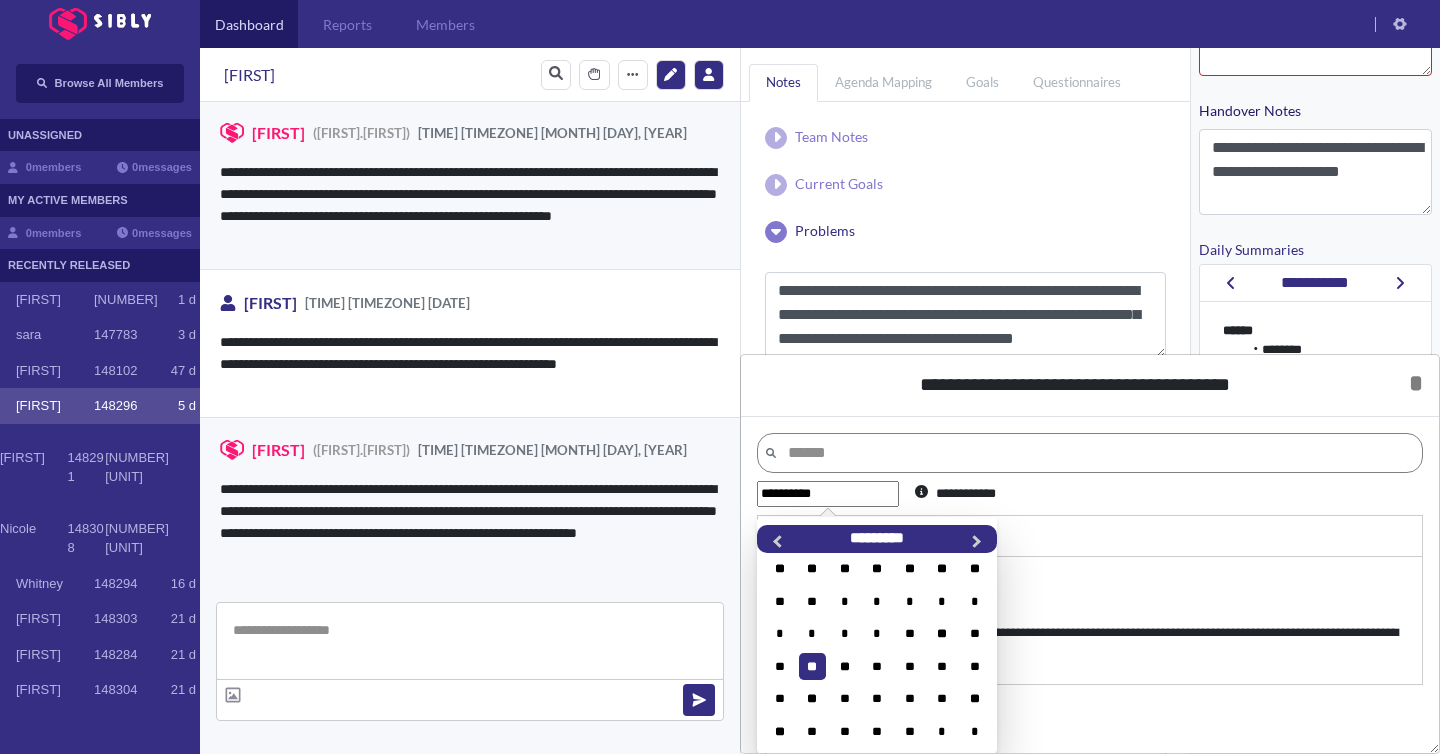 click on "* * * * ** ** **" at bounding box center [876, 634] 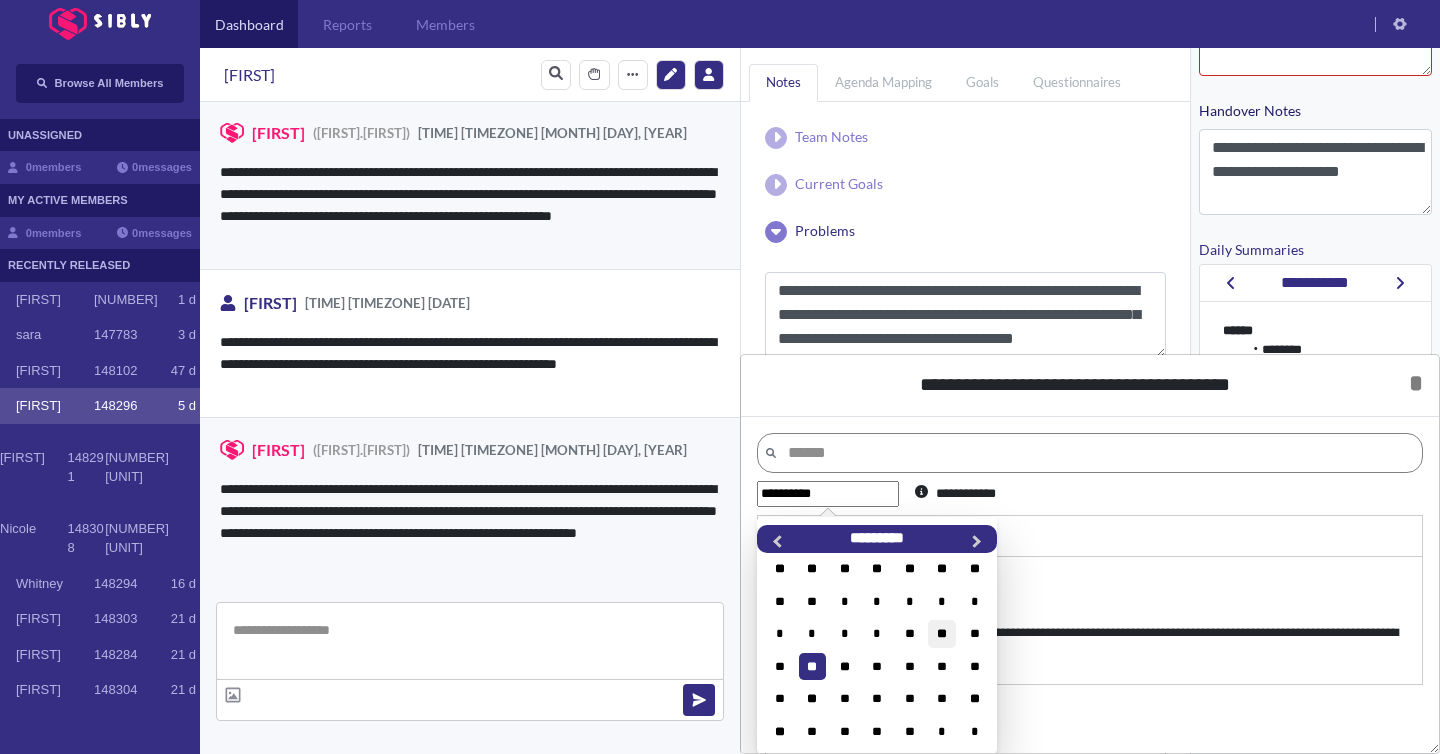 click on "**" at bounding box center [941, 633] 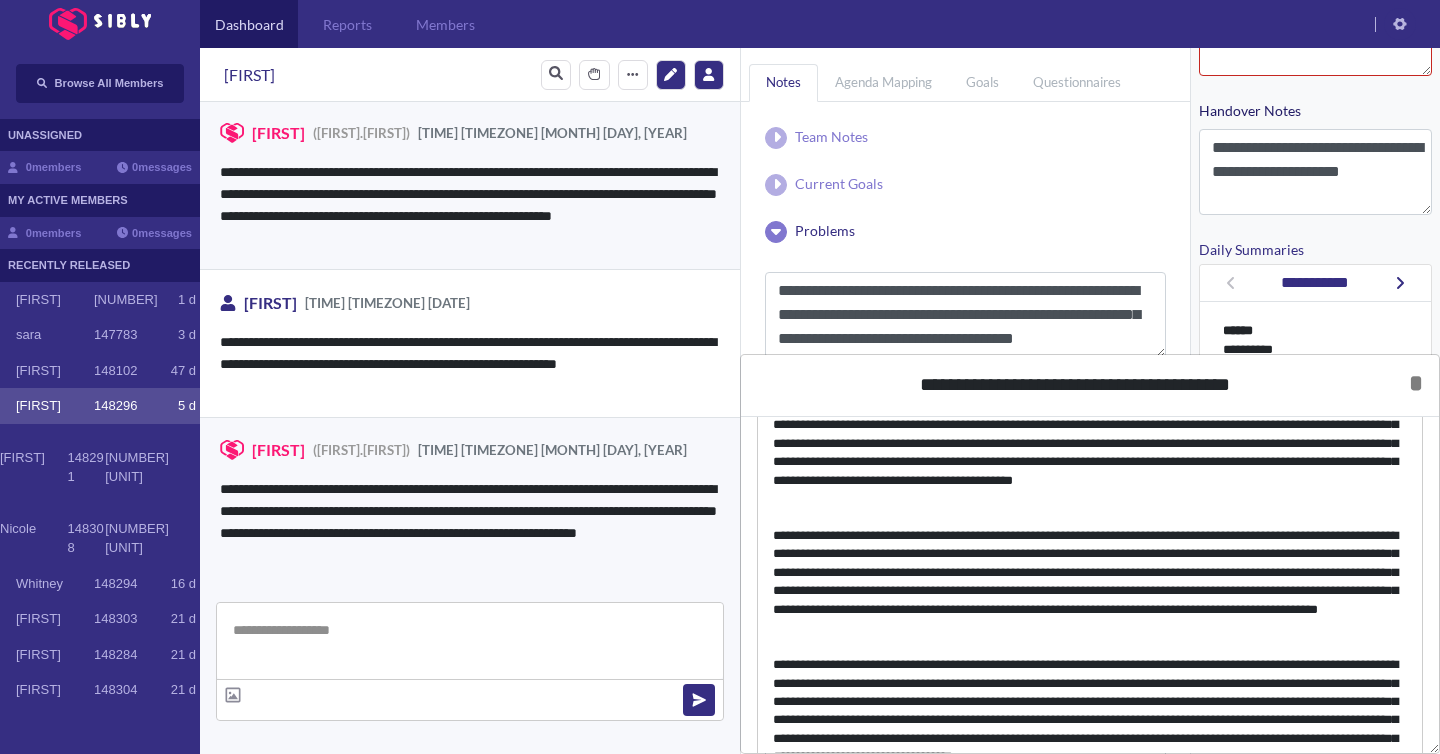 scroll, scrollTop: 0, scrollLeft: 0, axis: both 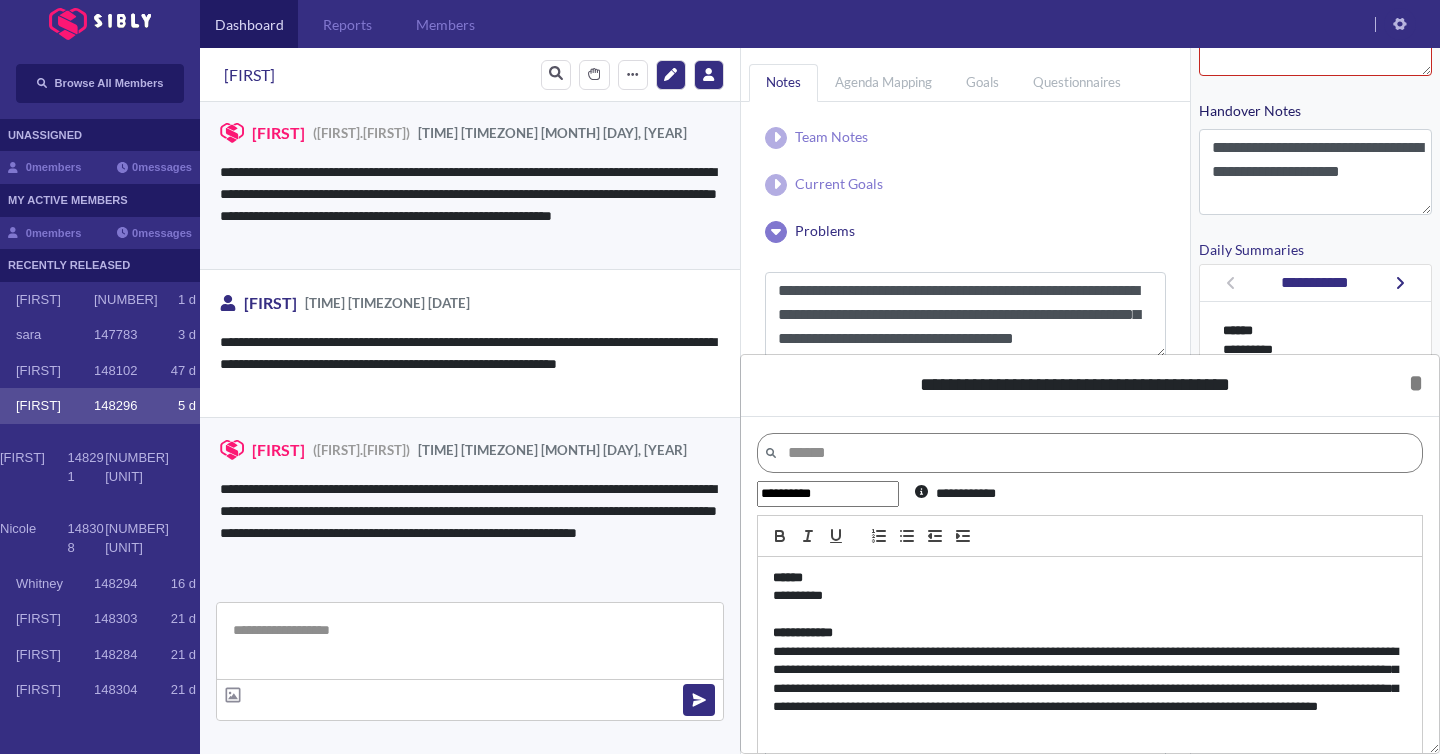 click on "**********" at bounding box center [828, 494] 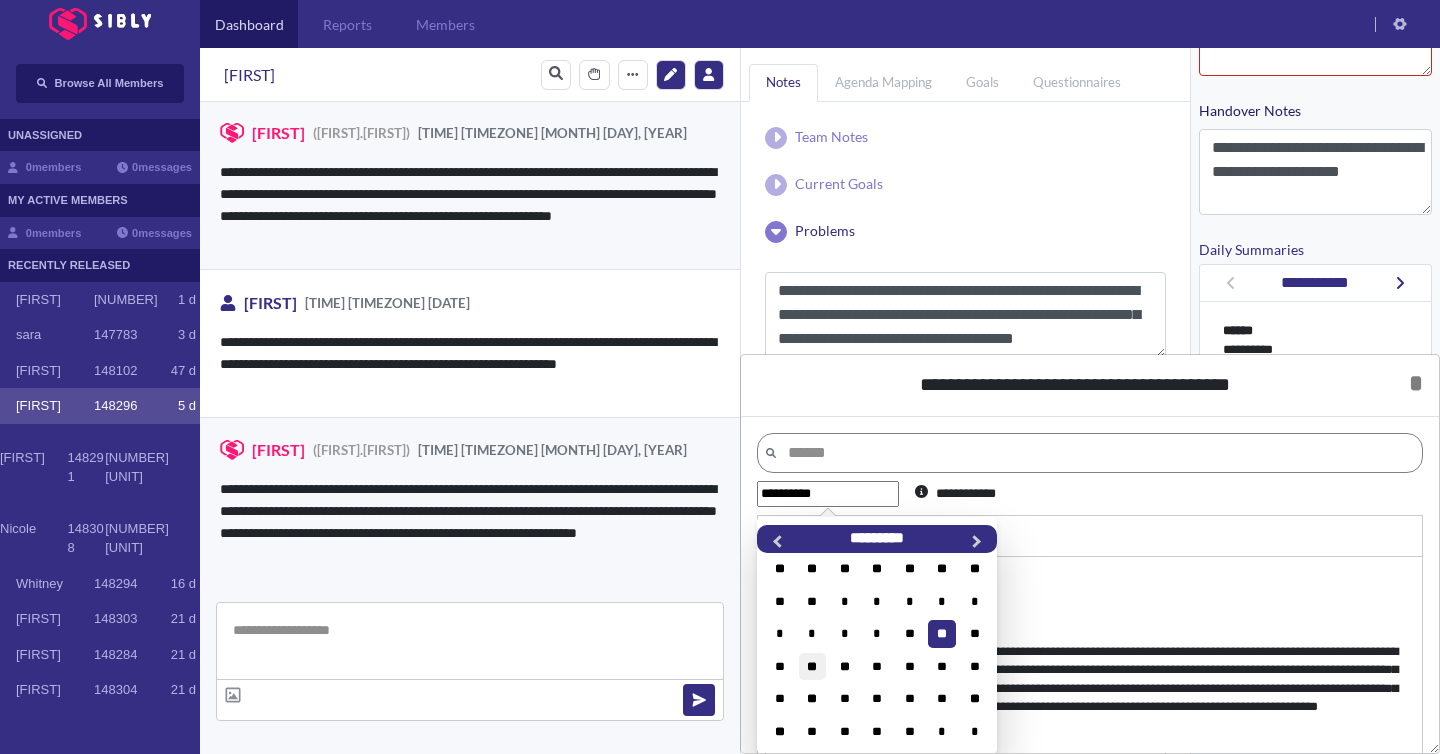 click on "**" at bounding box center (812, 666) 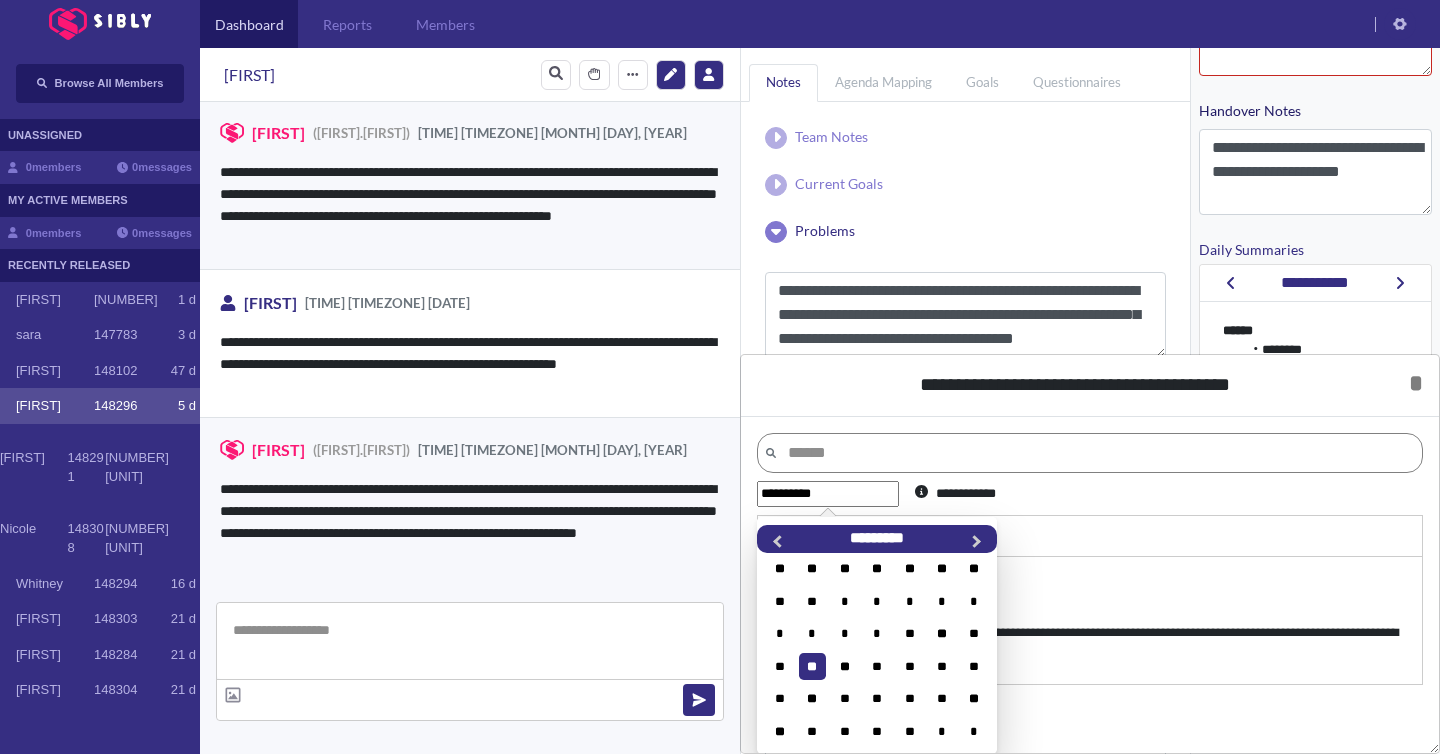 click on "**********" at bounding box center (828, 494) 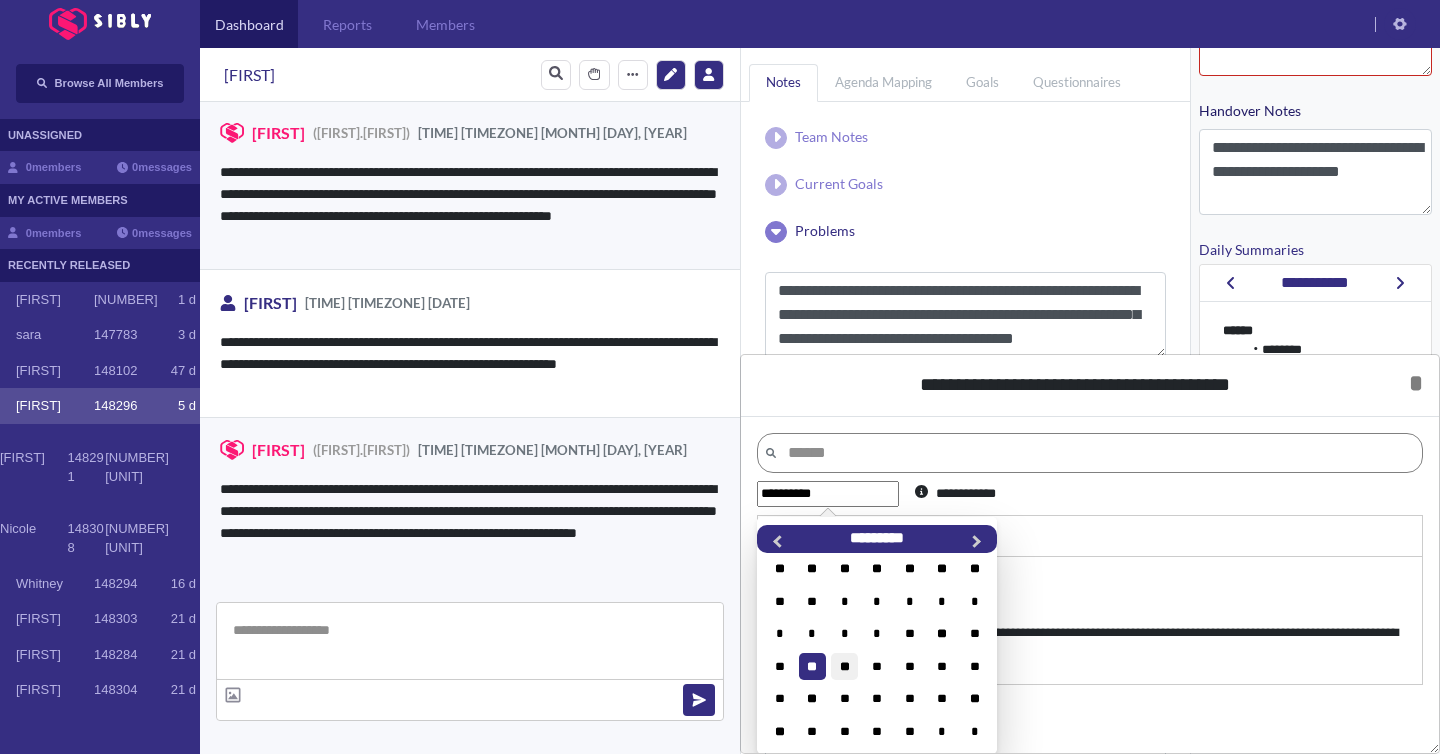 click on "**" at bounding box center [844, 666] 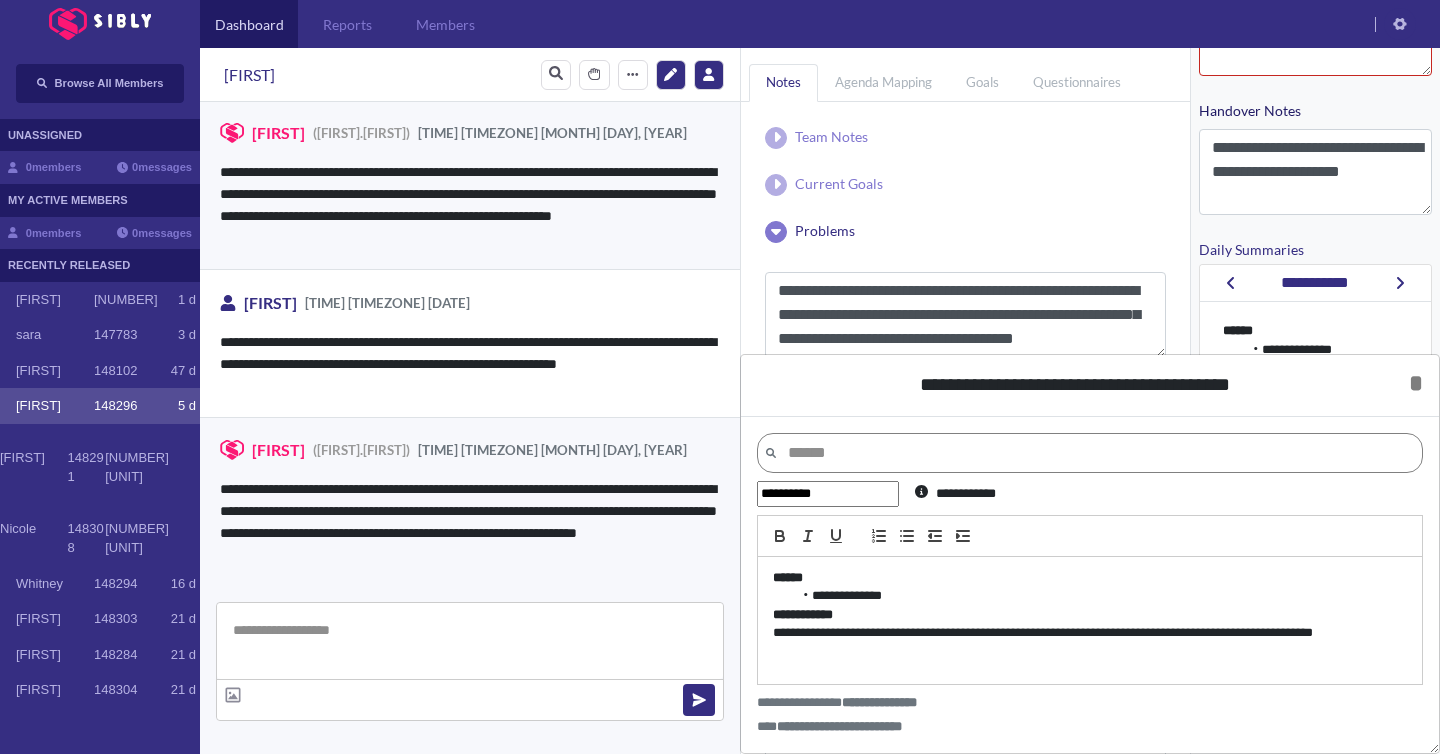 click on "**********" at bounding box center [828, 494] 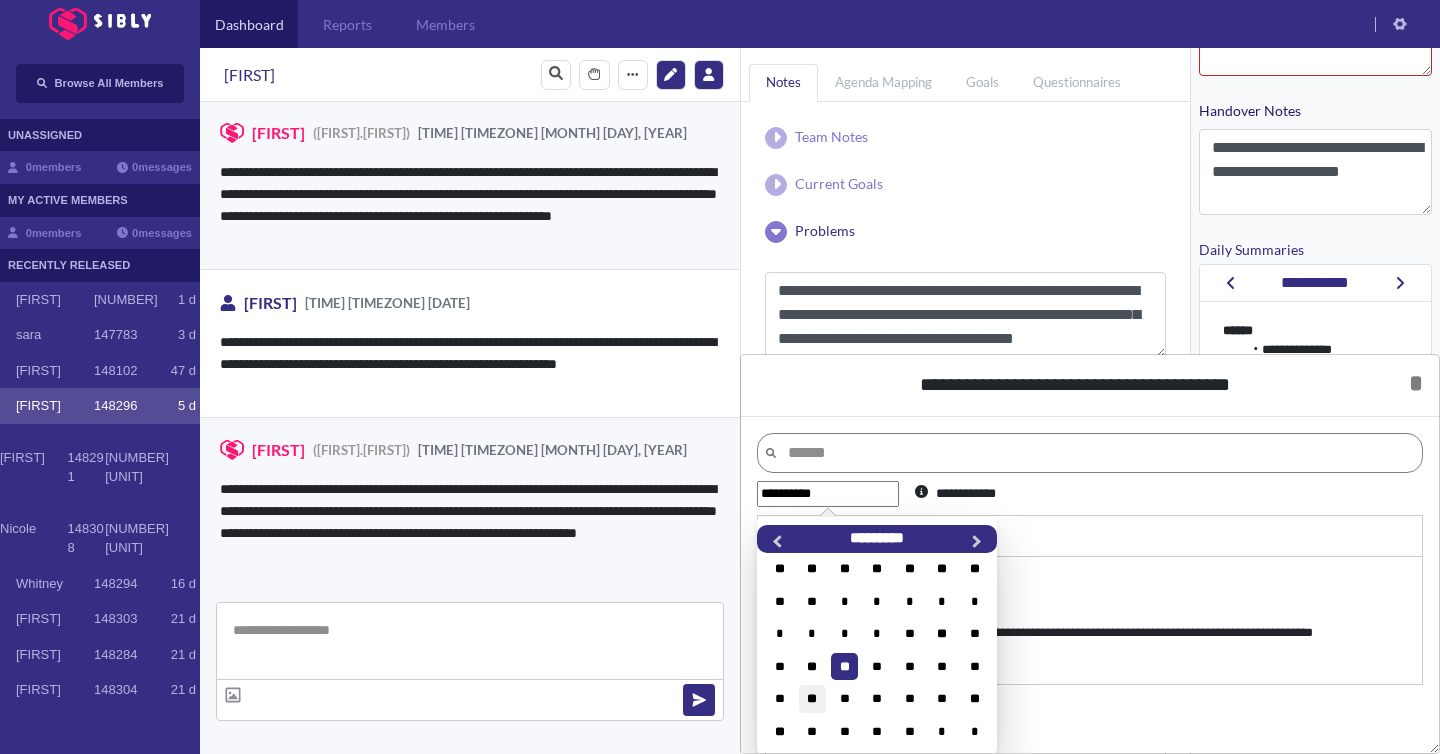 click on "**" at bounding box center [812, 698] 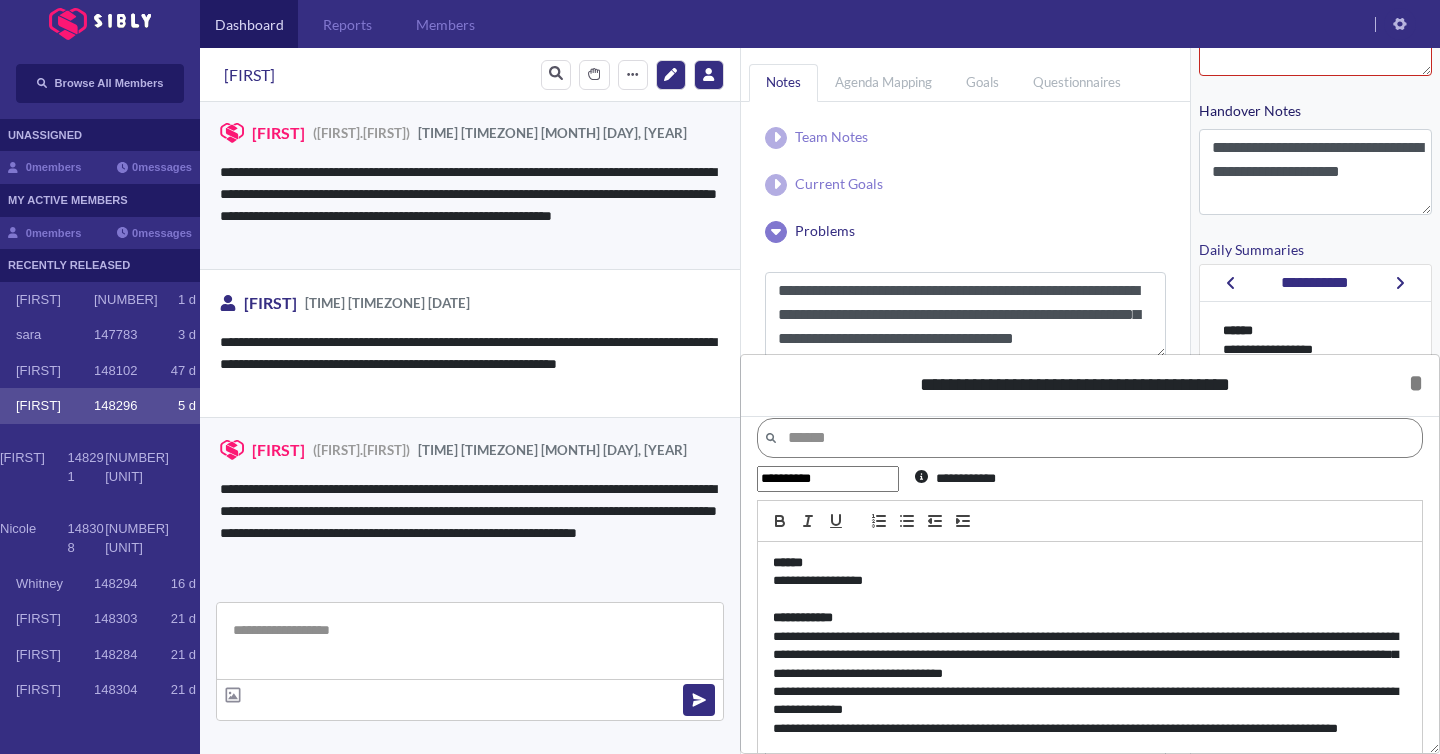 scroll, scrollTop: 0, scrollLeft: 0, axis: both 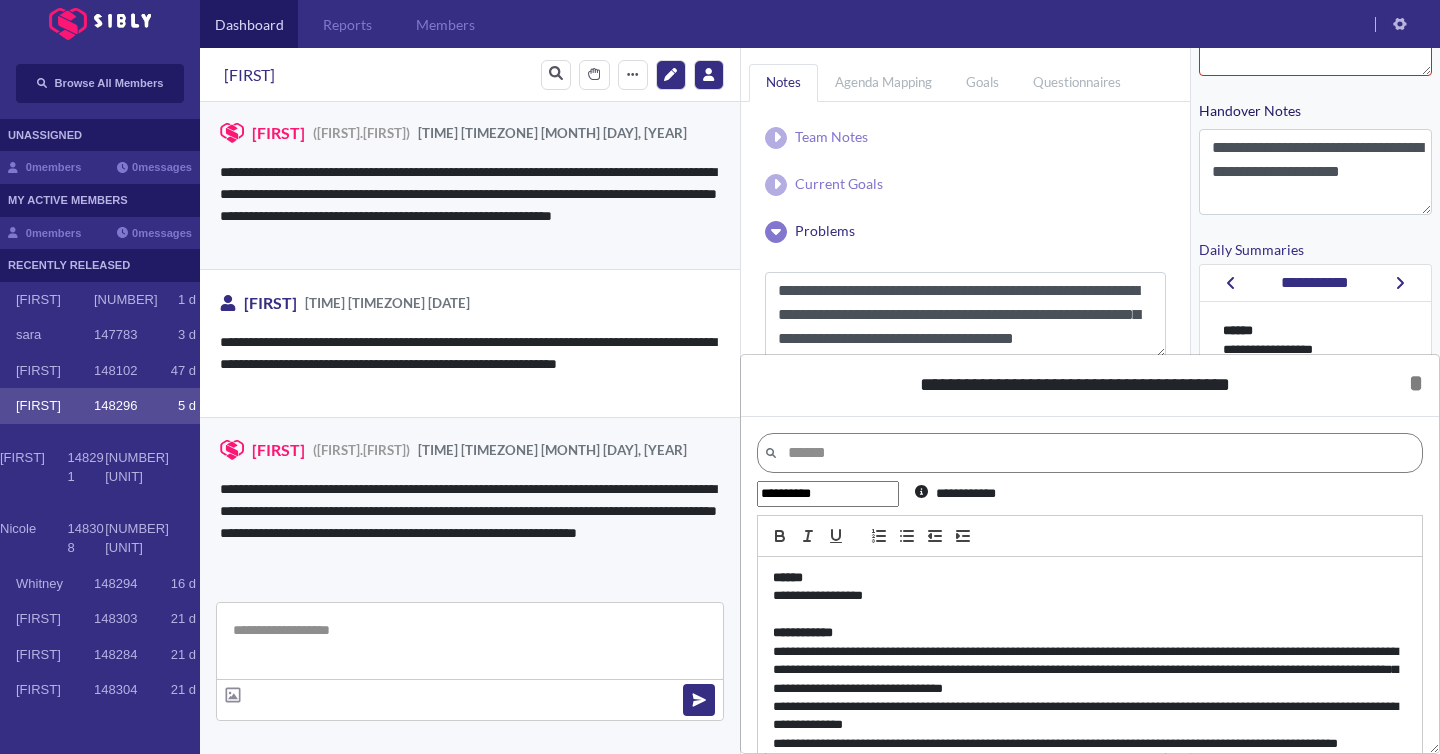click on "**********" at bounding box center (828, 494) 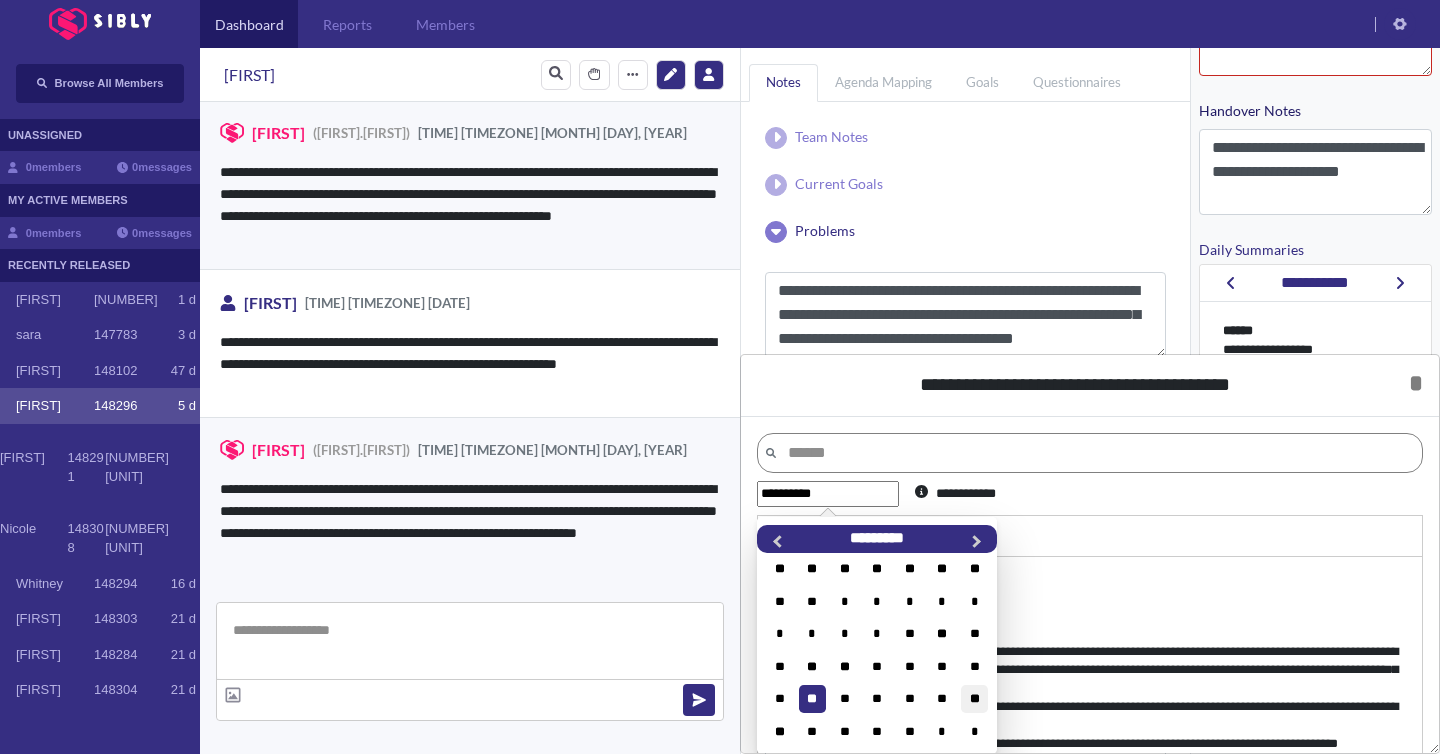 click on "**" at bounding box center (974, 698) 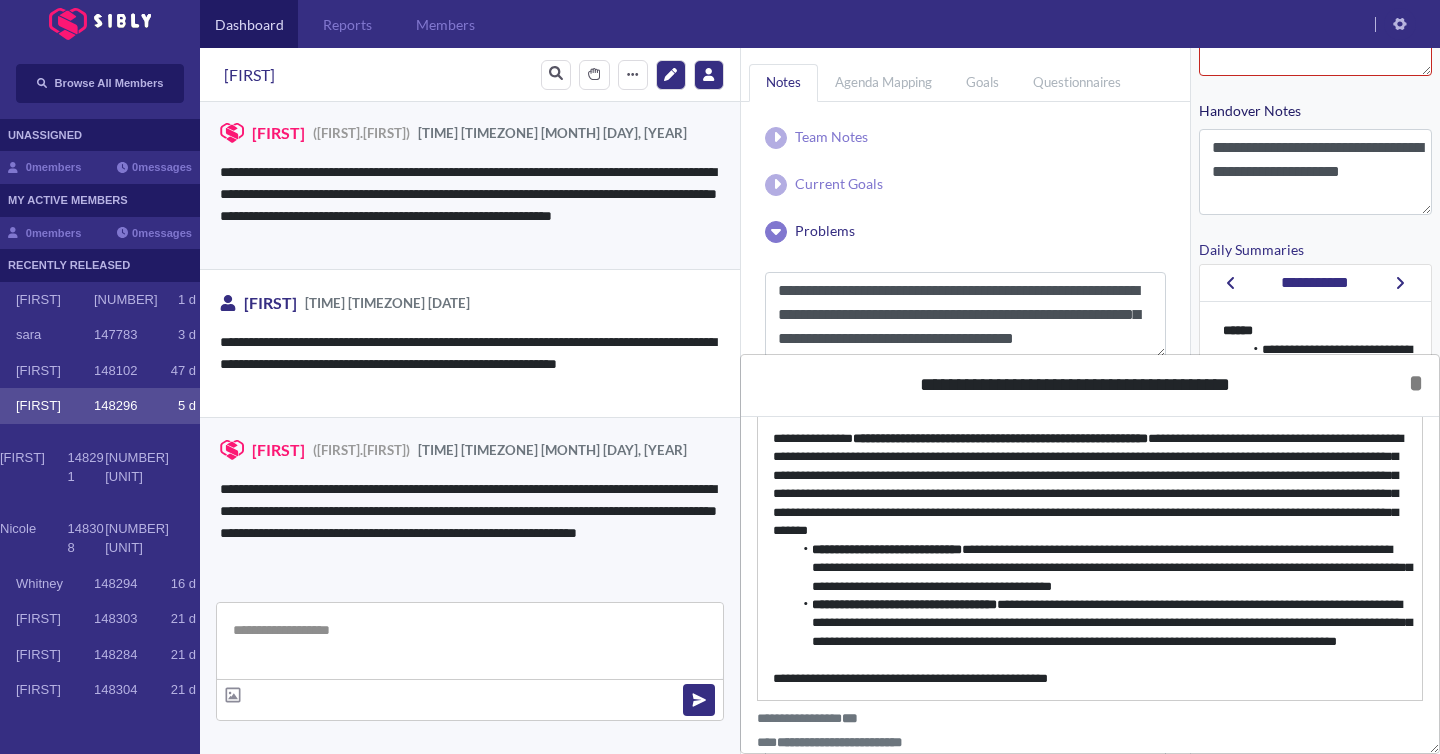 scroll, scrollTop: 0, scrollLeft: 0, axis: both 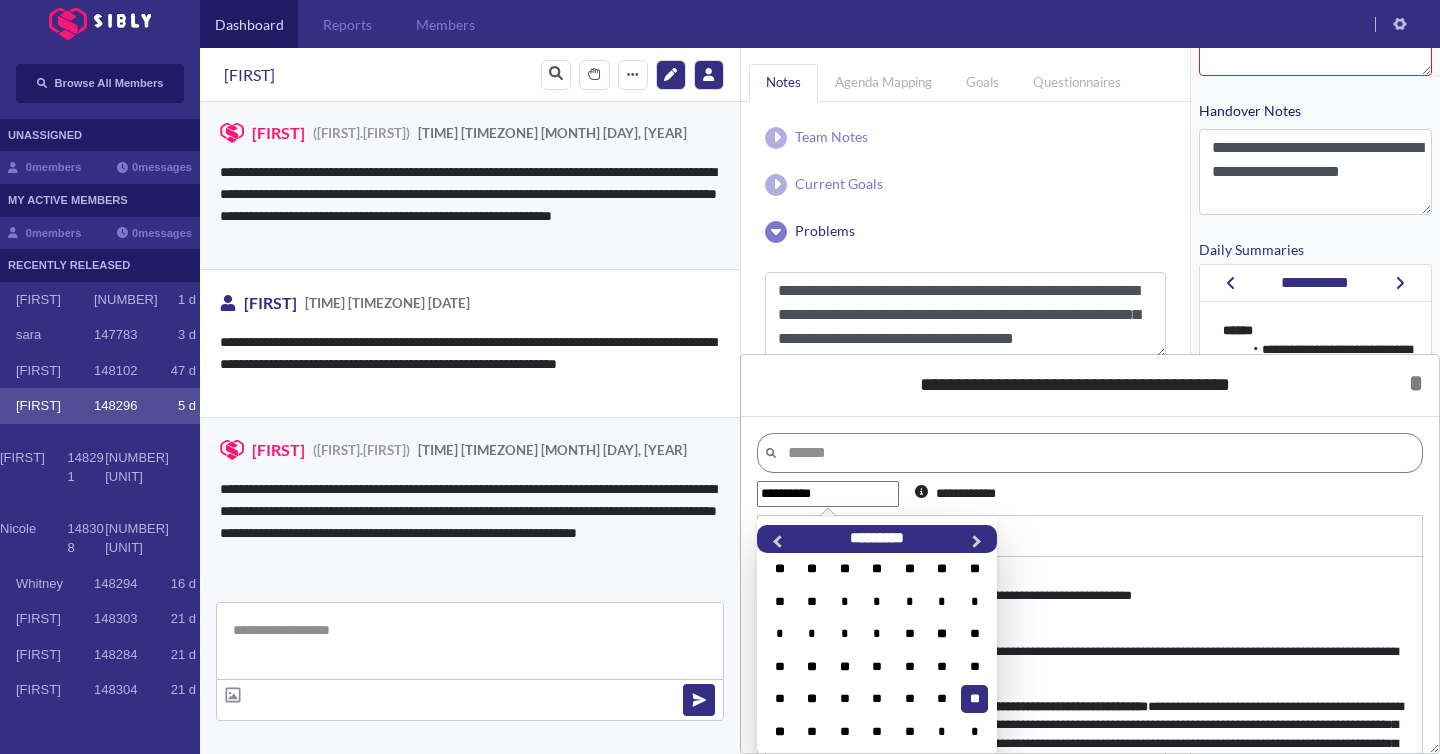 click on "**********" at bounding box center [828, 494] 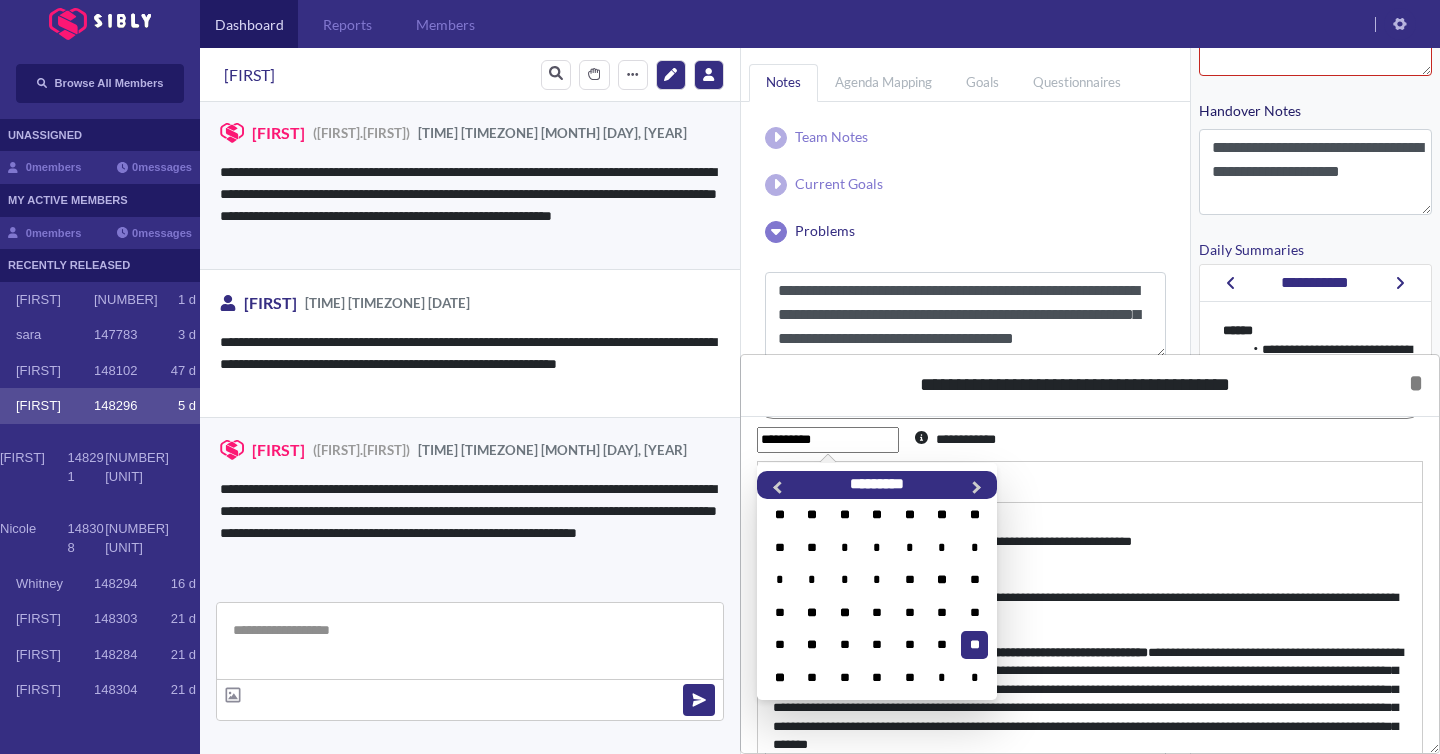 scroll, scrollTop: 60, scrollLeft: 0, axis: vertical 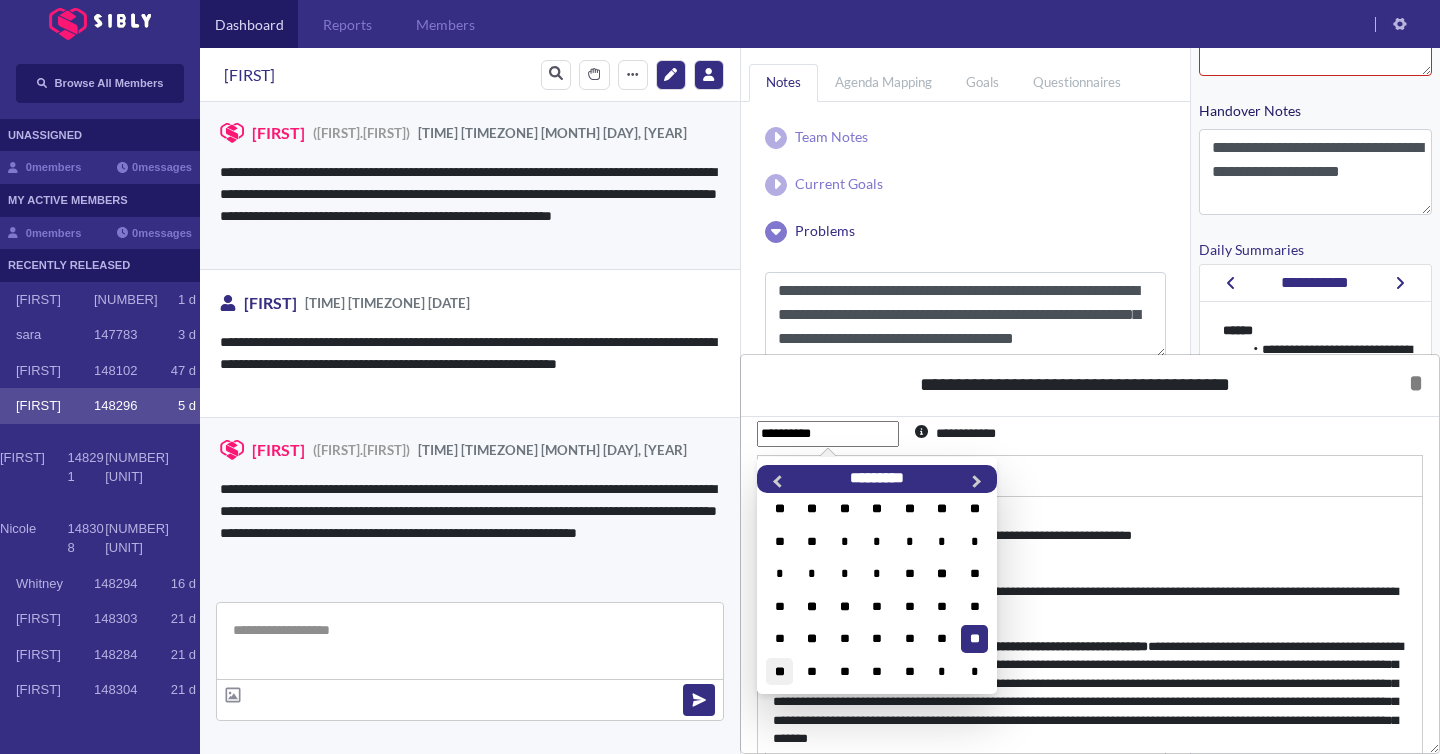 click on "**" at bounding box center [779, 671] 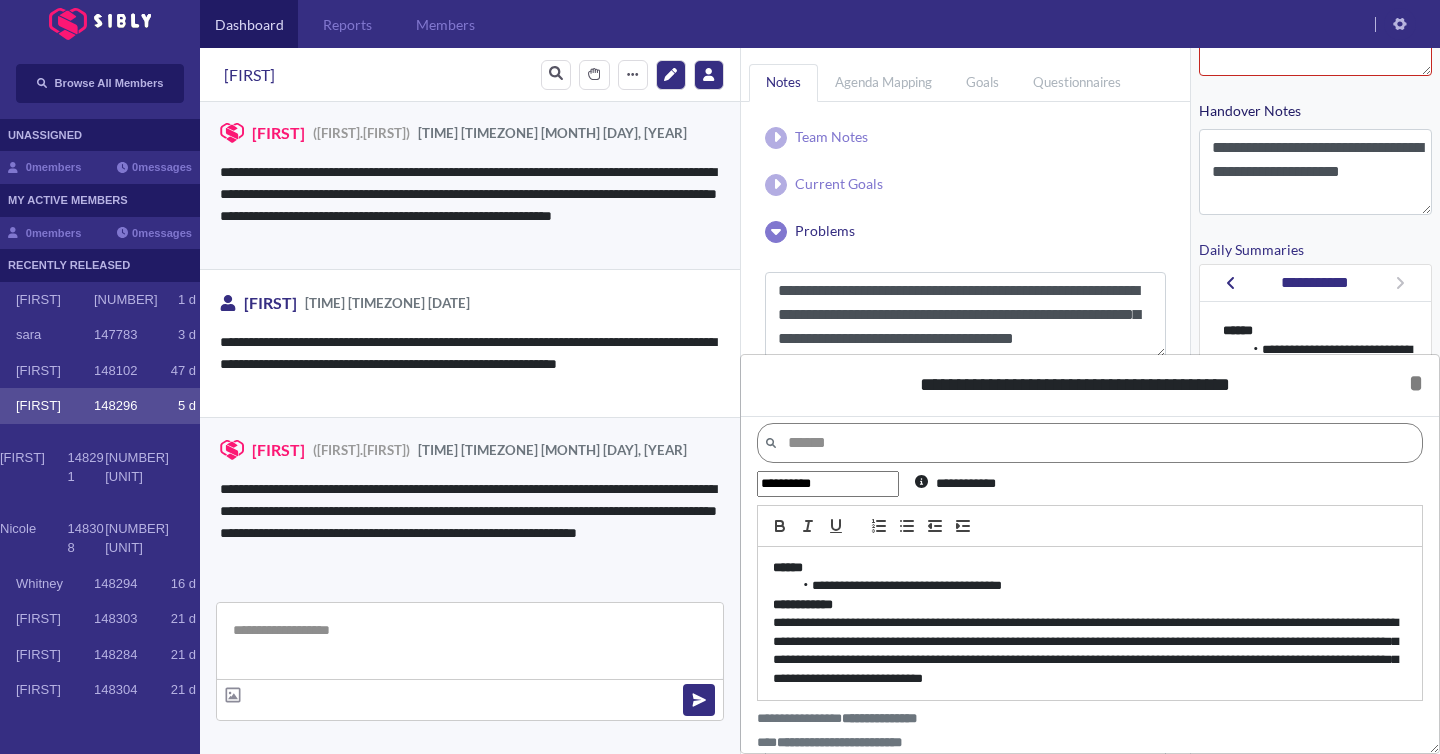 scroll, scrollTop: 0, scrollLeft: 0, axis: both 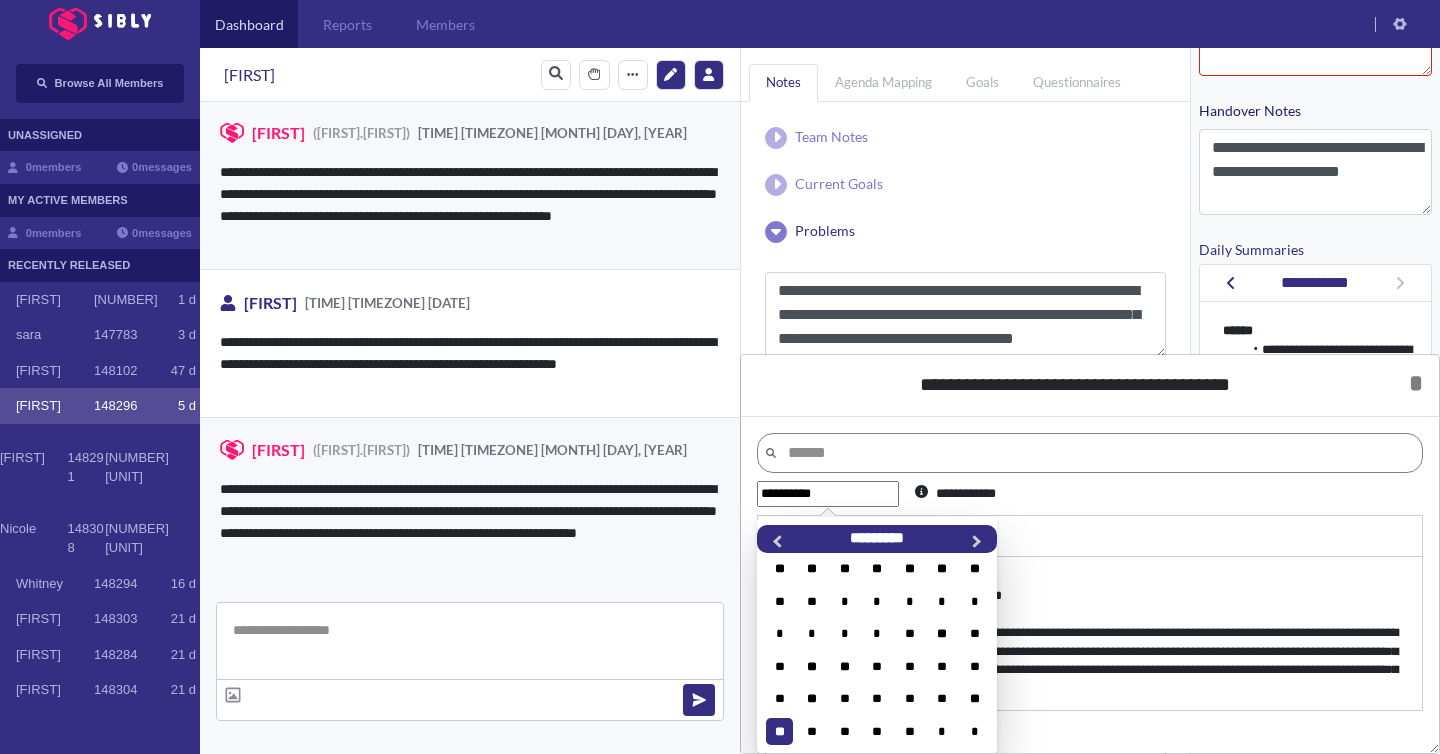 click on "**********" at bounding box center [828, 494] 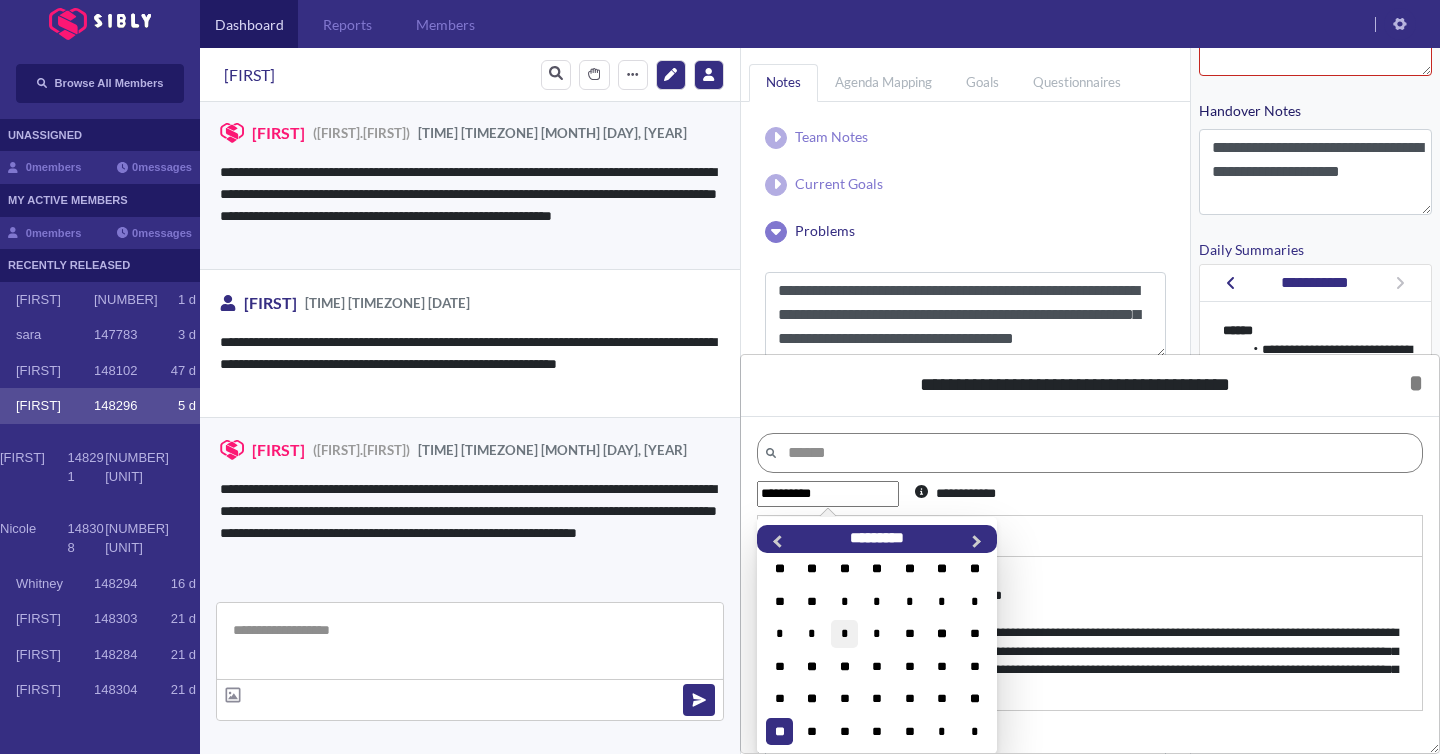 scroll, scrollTop: 10, scrollLeft: 0, axis: vertical 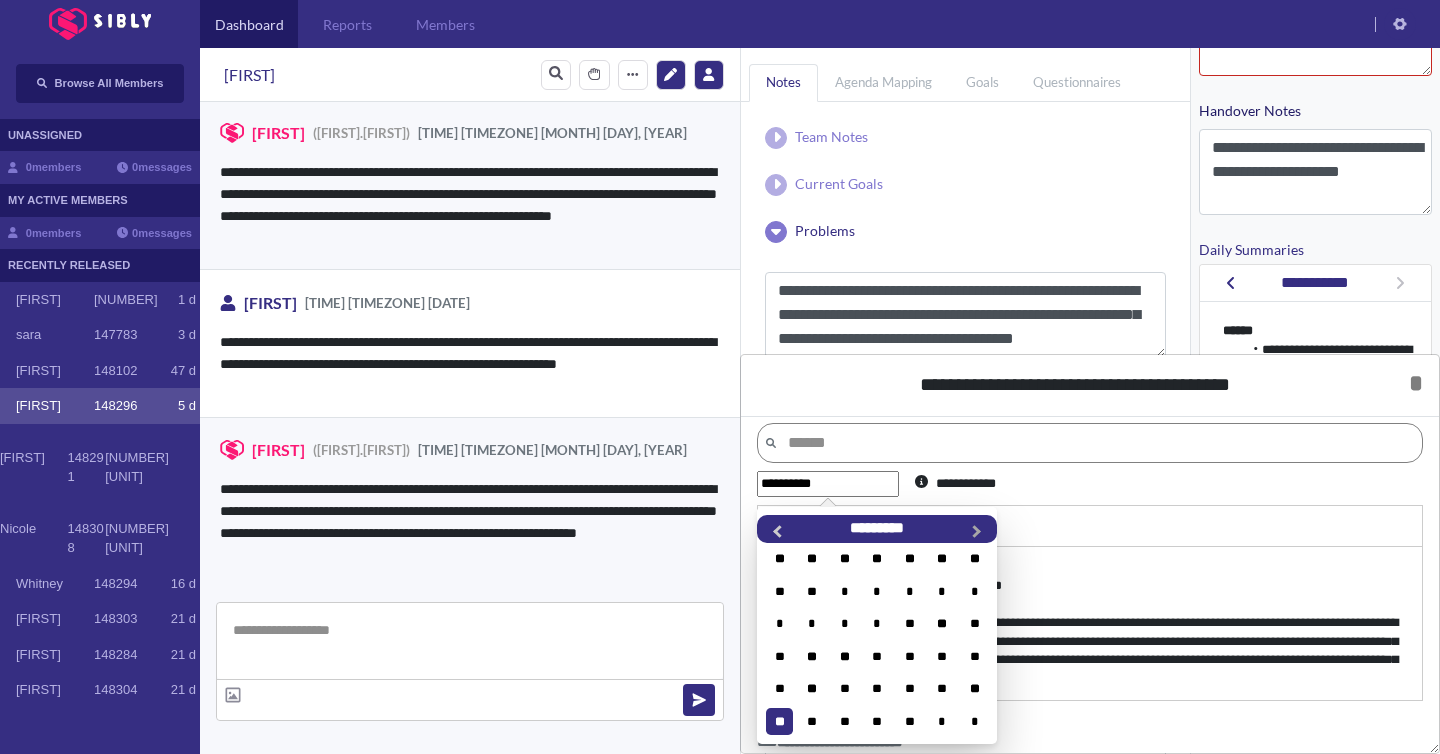 click on "**********" at bounding box center (979, 537) 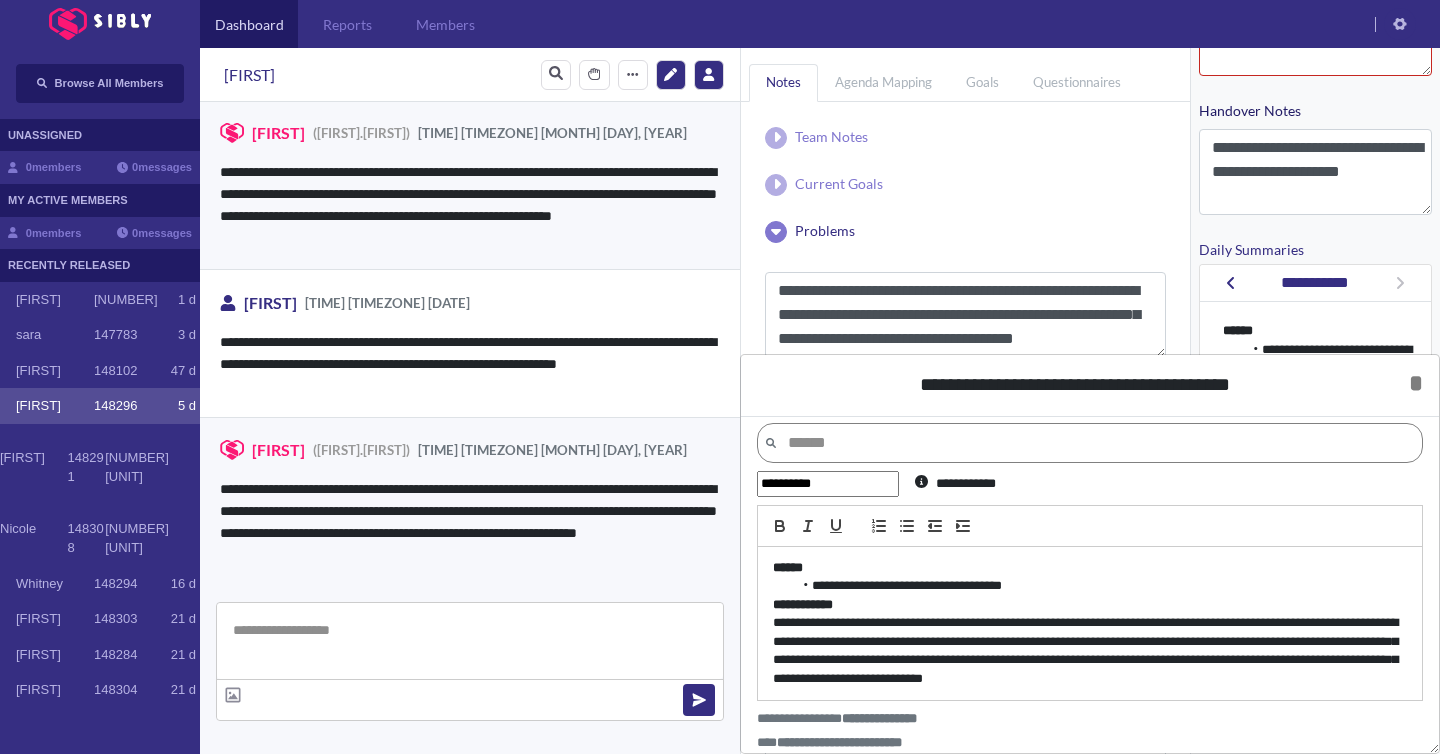 click on "**********" at bounding box center (1100, 586) 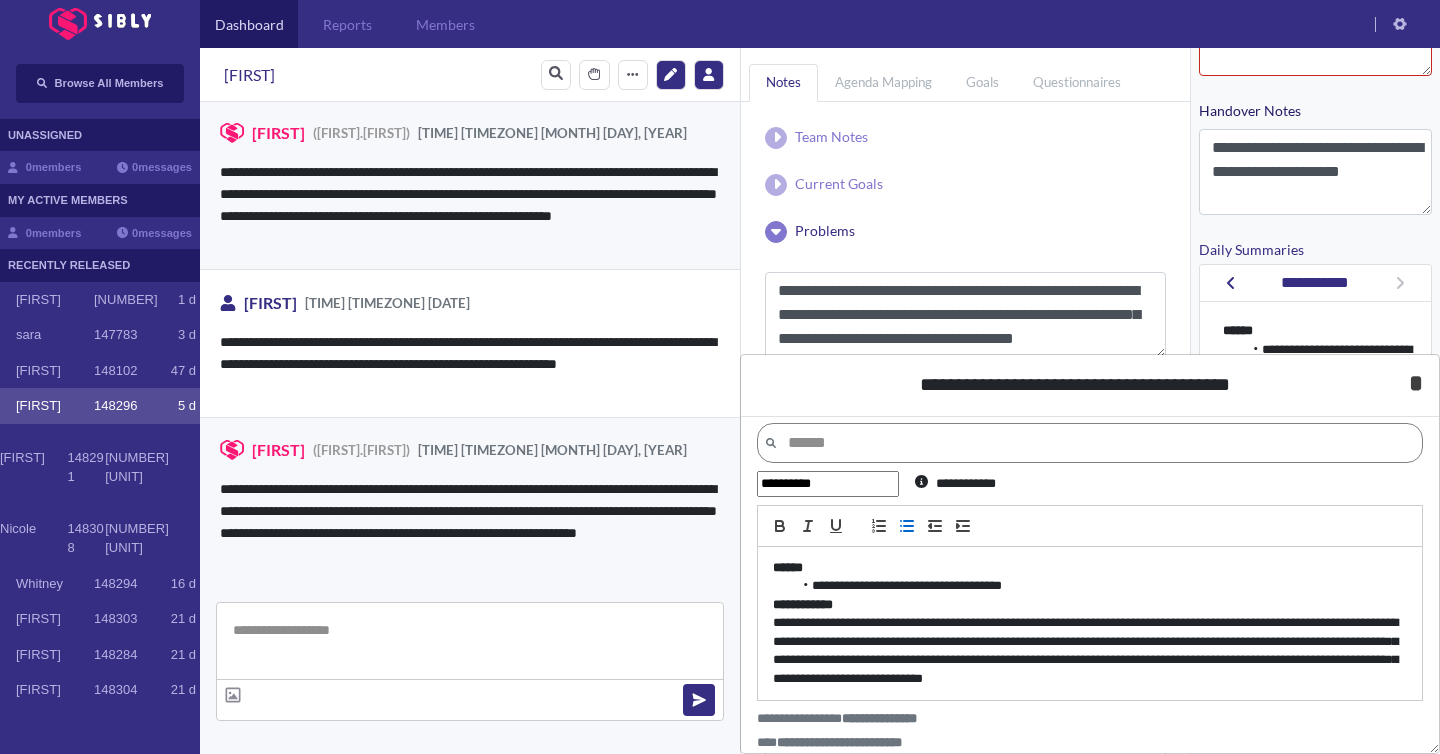 click on "*" at bounding box center (1416, 383) 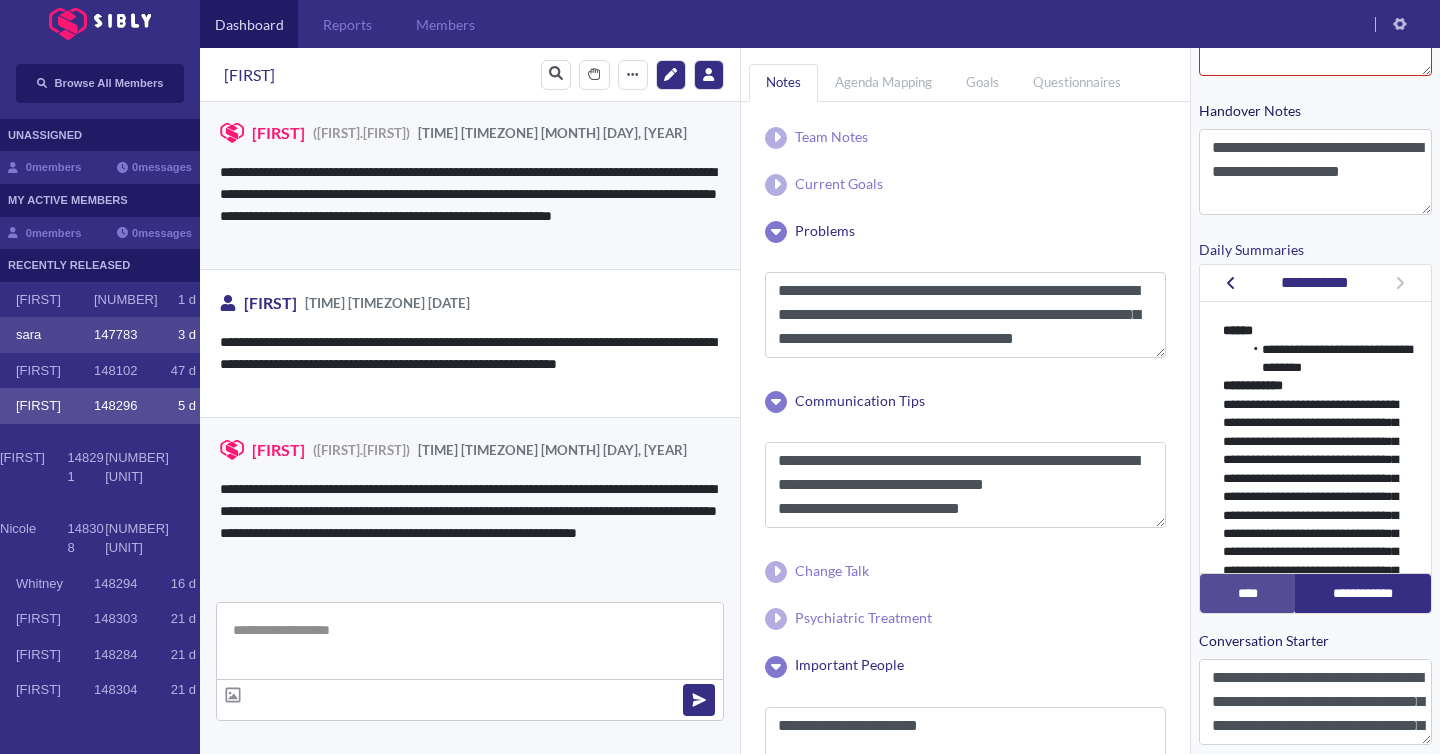 click on "sara" at bounding box center (55, 335) 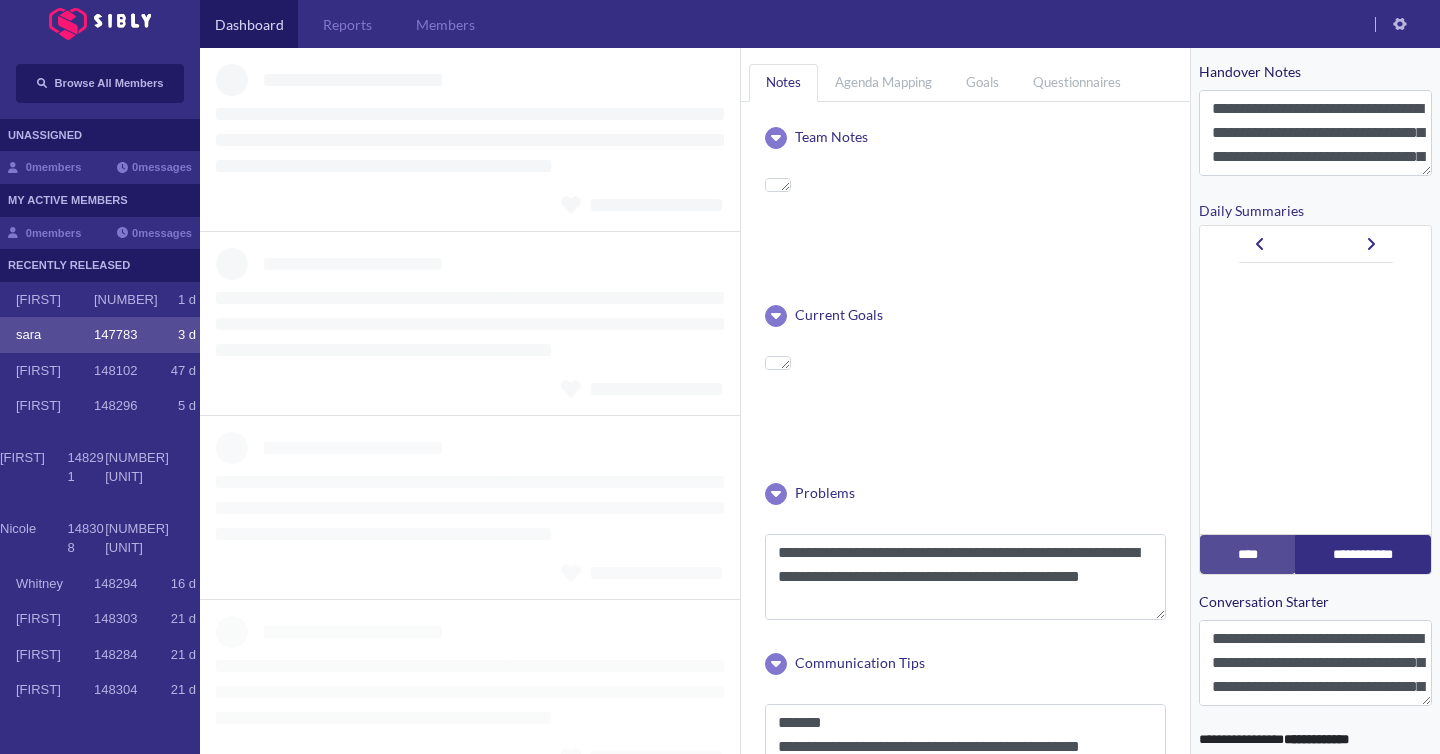 scroll, scrollTop: 502, scrollLeft: 0, axis: vertical 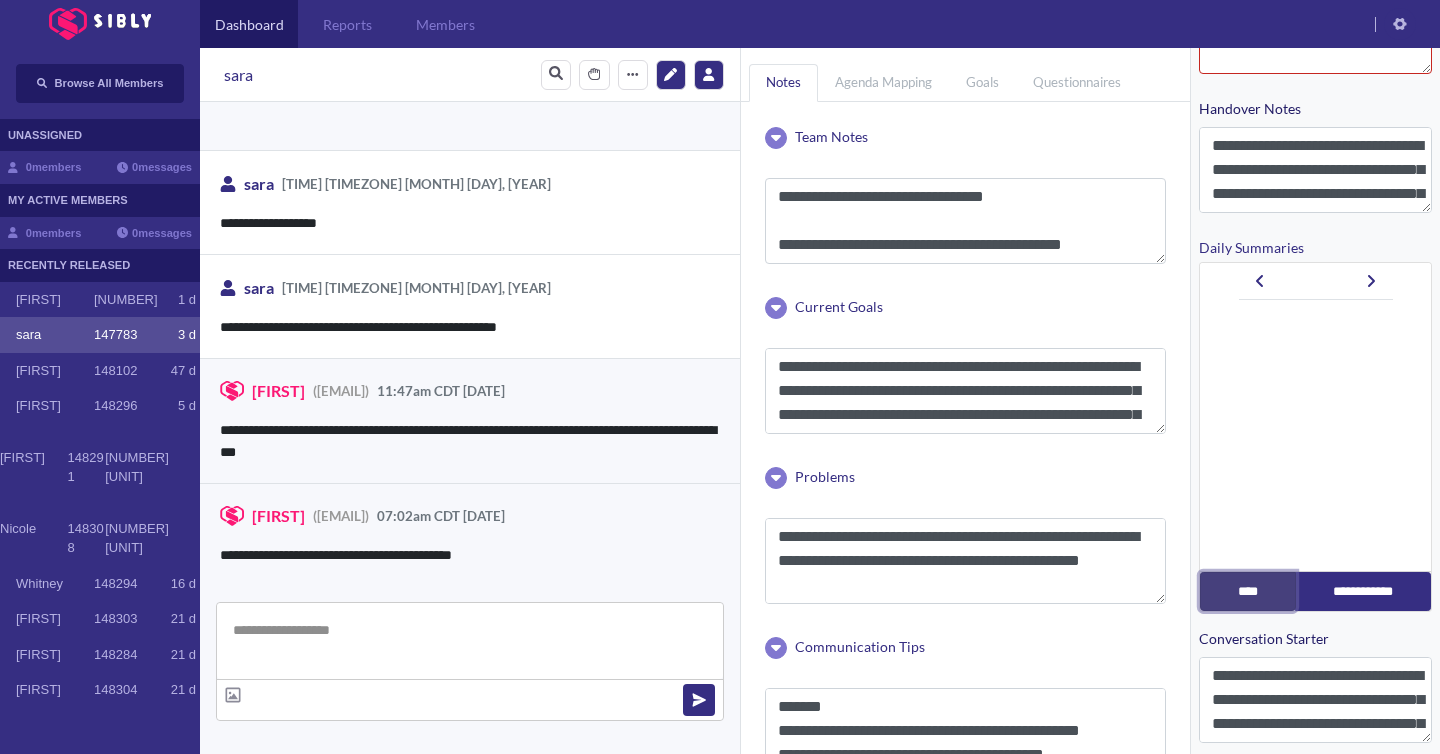 click on "****" at bounding box center [1248, 591] 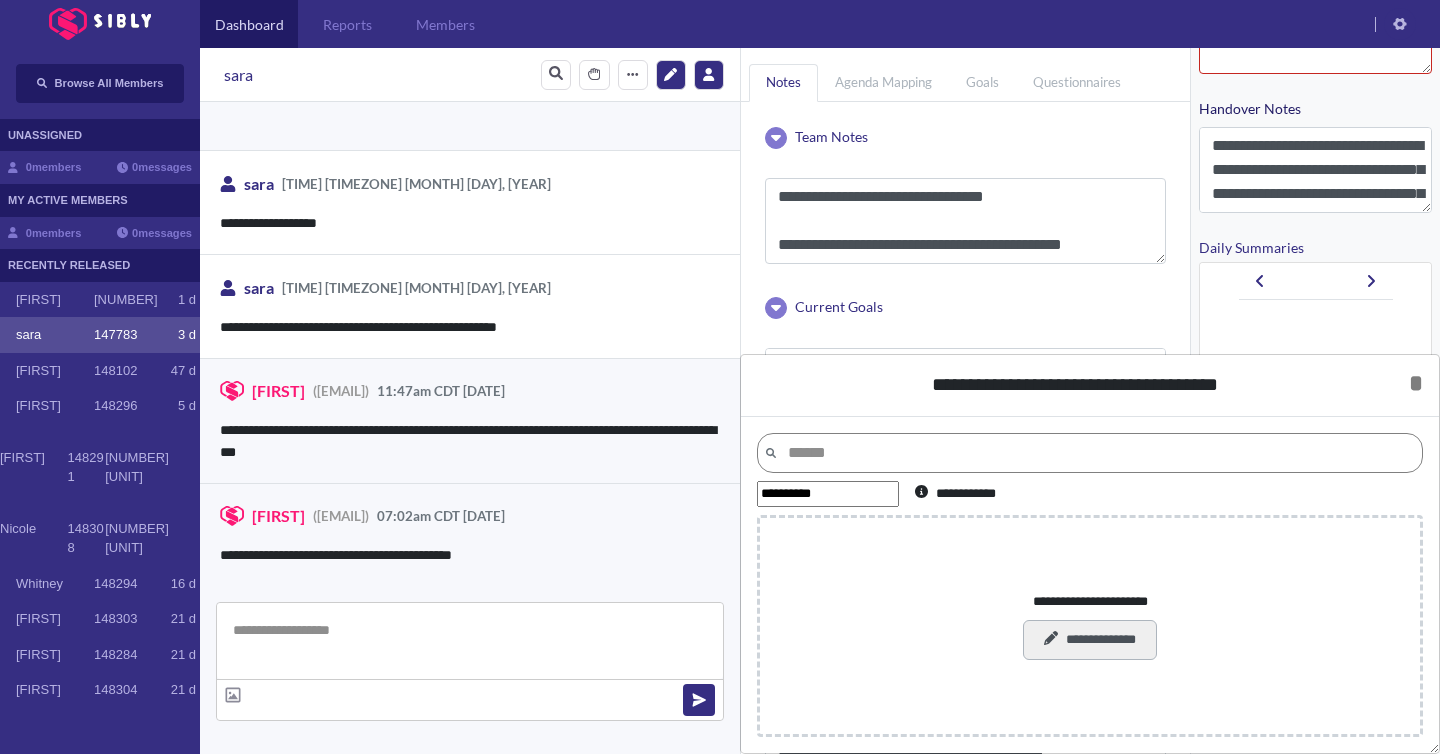 scroll, scrollTop: 560, scrollLeft: 0, axis: vertical 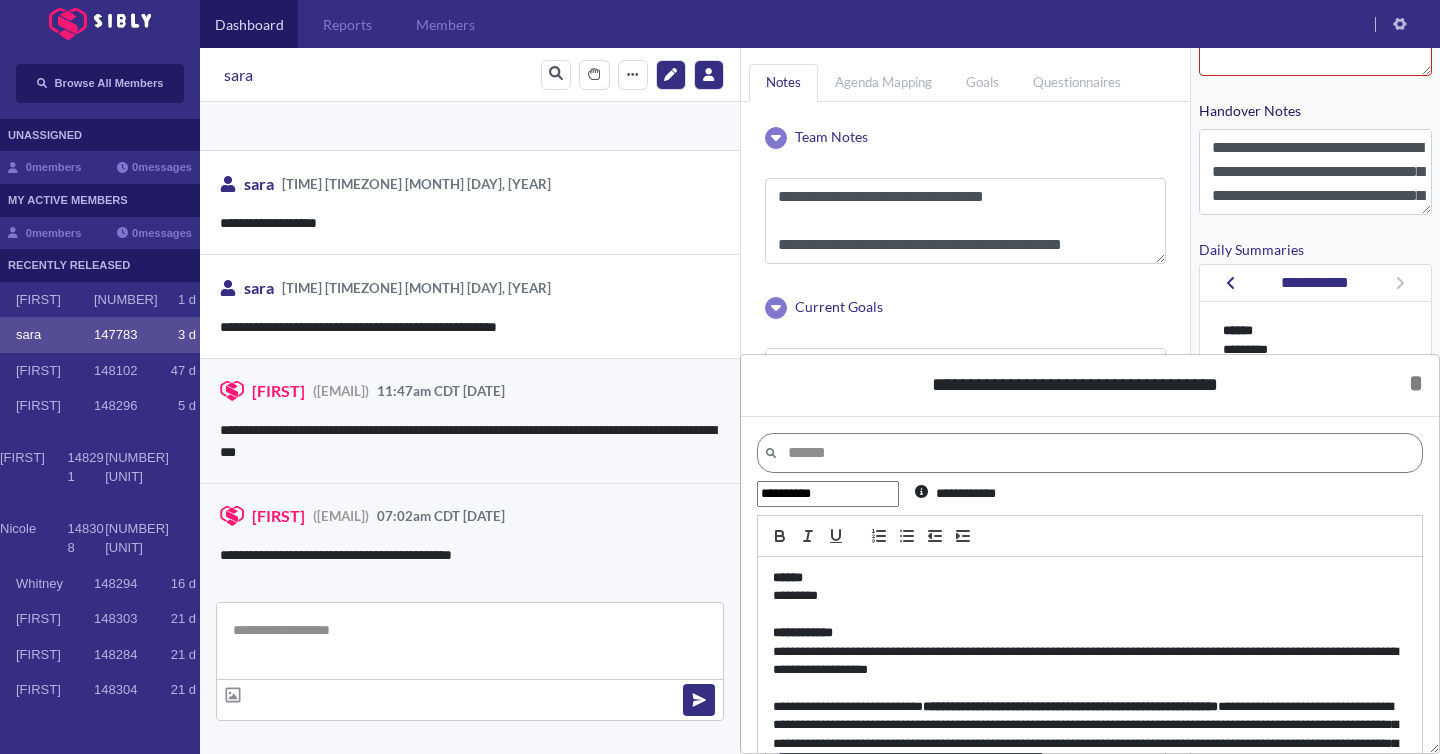 click on "**********" at bounding box center (1075, 385) 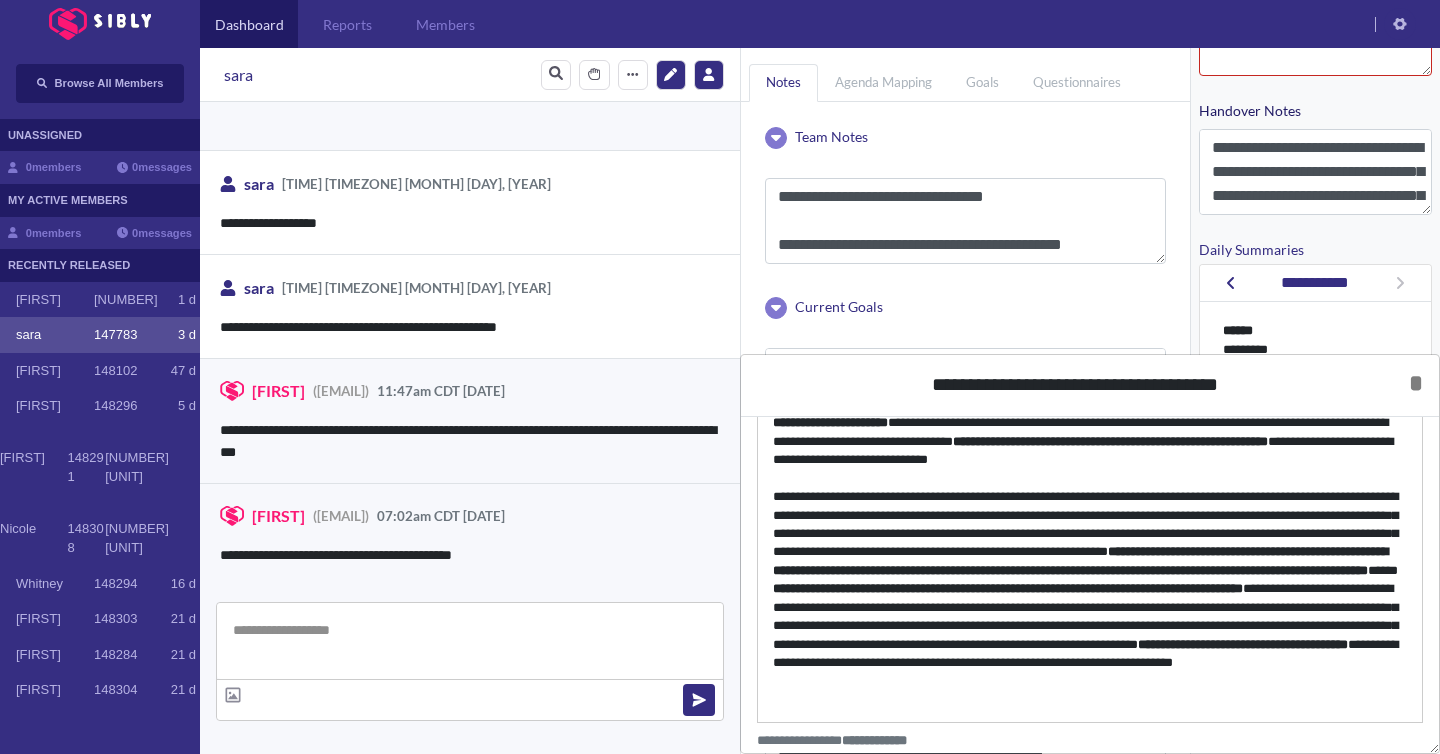 scroll, scrollTop: 549, scrollLeft: 0, axis: vertical 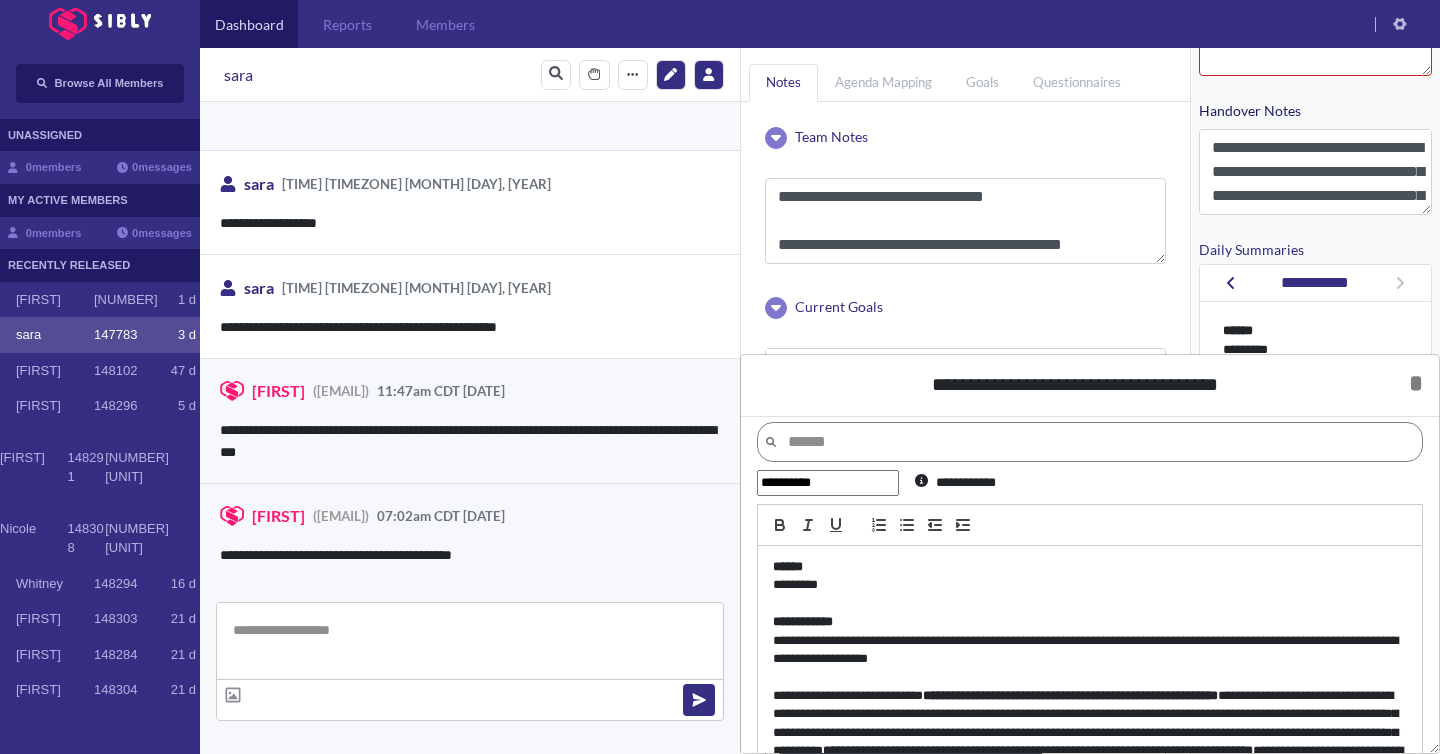 click on "**********" at bounding box center [828, 483] 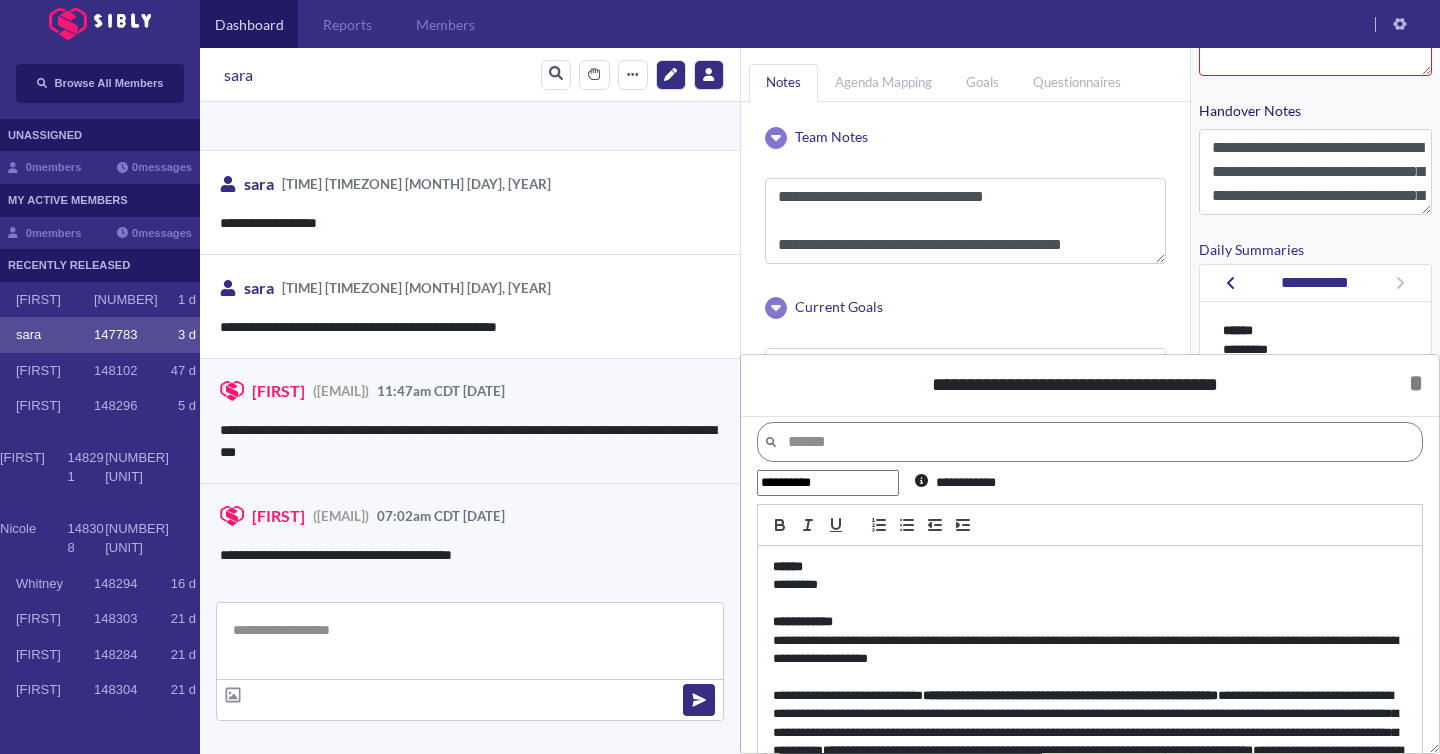 click at bounding box center [1090, 525] 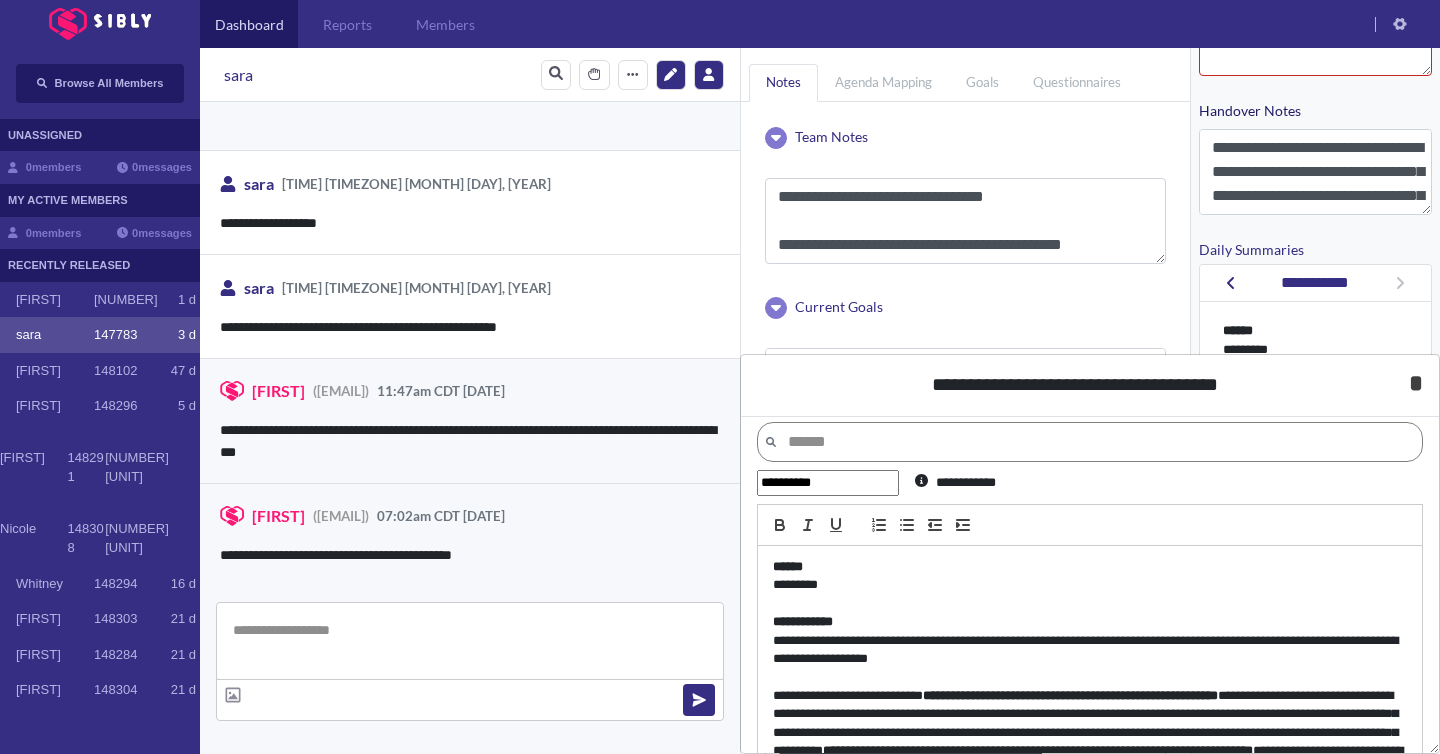 click on "*" at bounding box center (1416, 383) 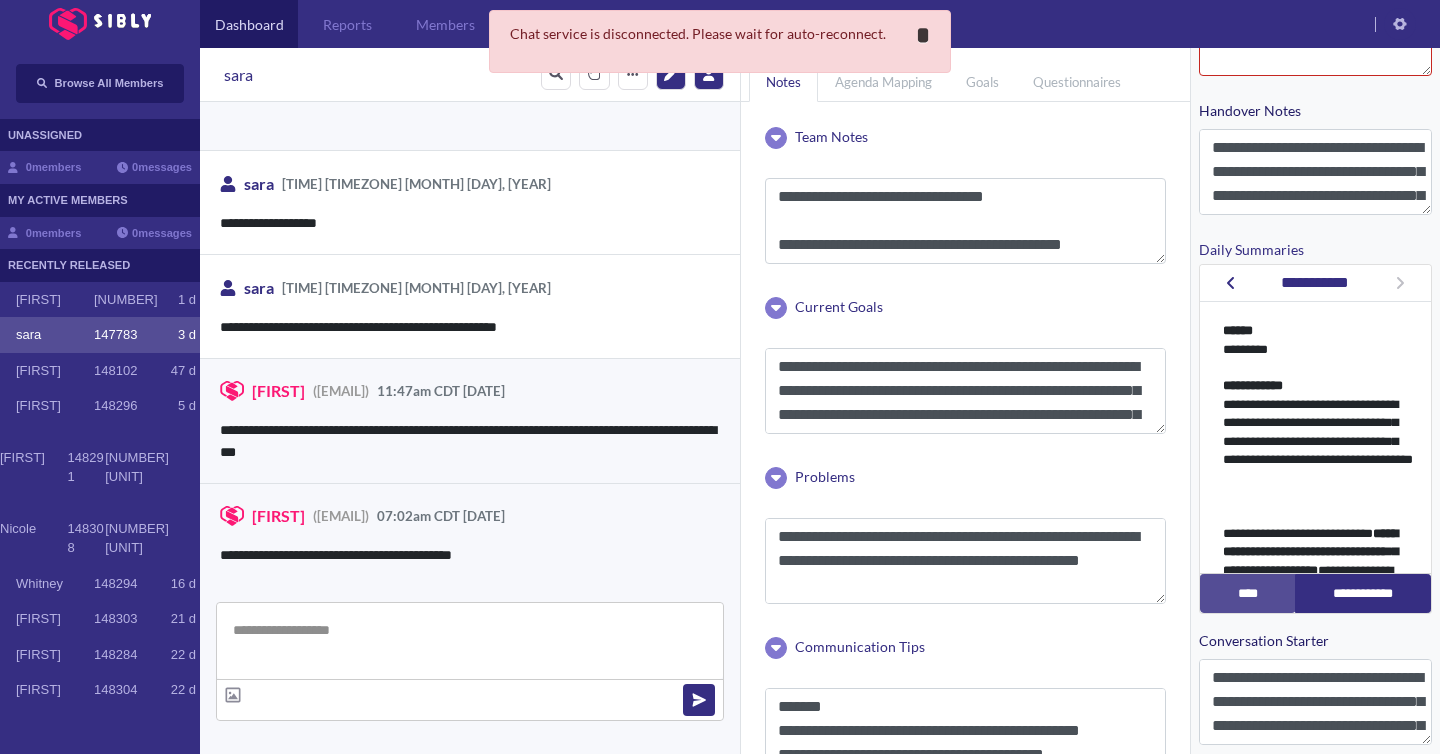 click on "**********" at bounding box center [923, 35] 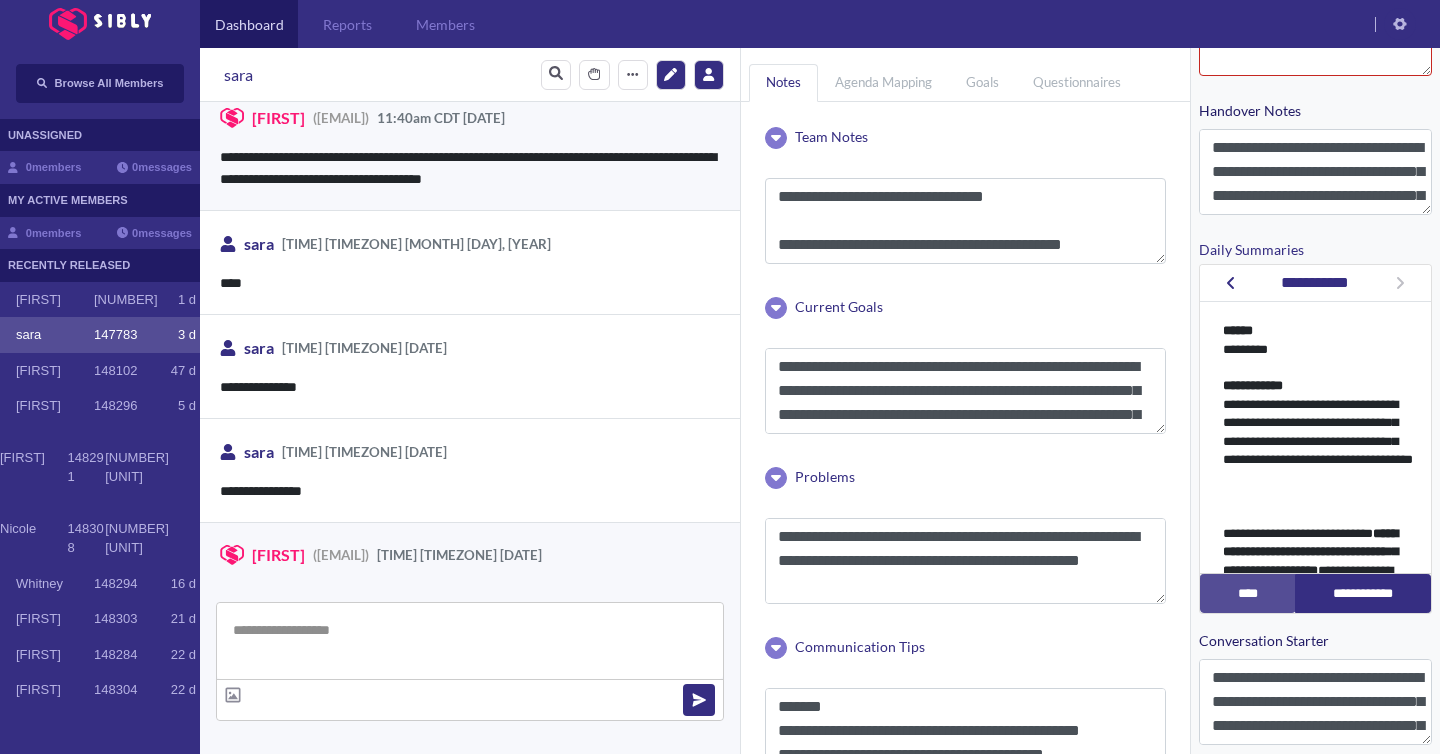 scroll, scrollTop: 3131, scrollLeft: 0, axis: vertical 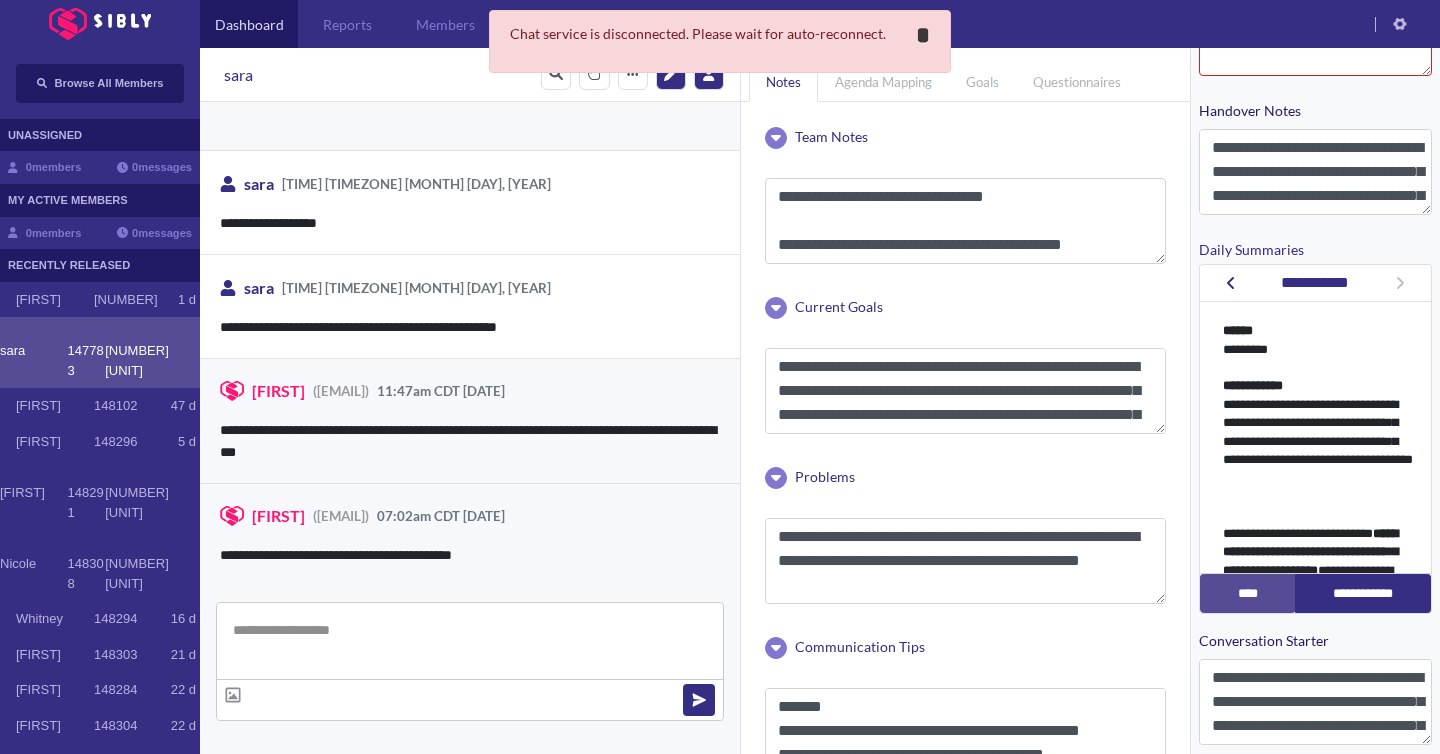 click on "*" at bounding box center (923, 35) 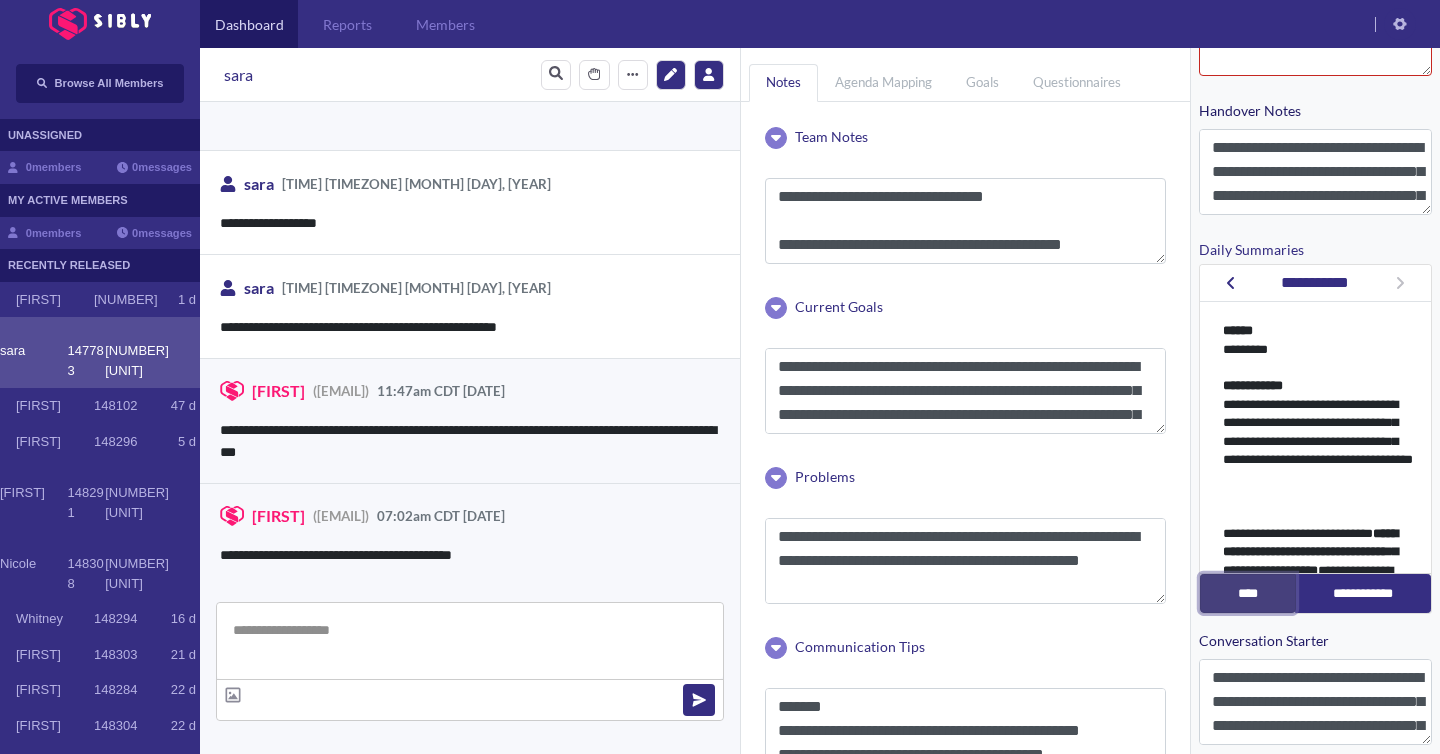 click on "****" at bounding box center (1248, 593) 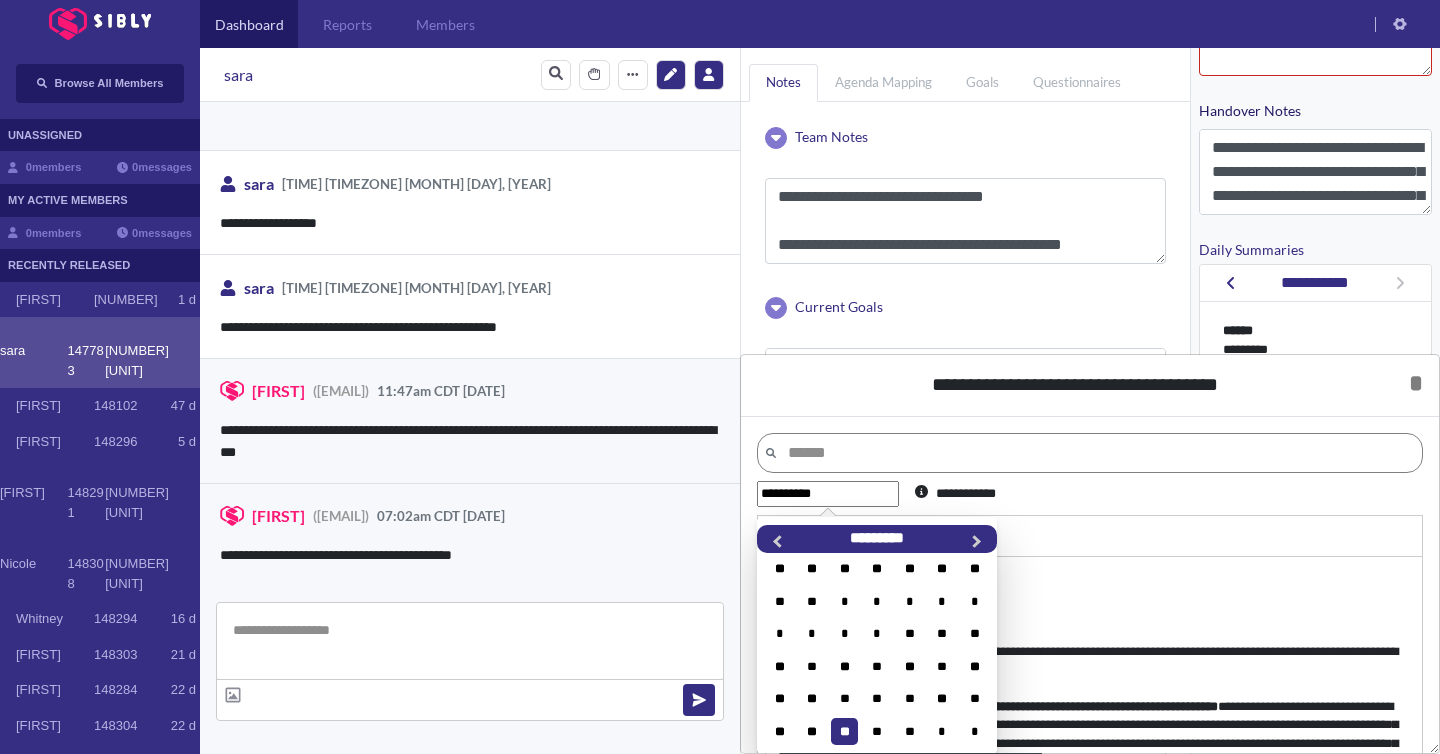 click on "**********" at bounding box center [828, 494] 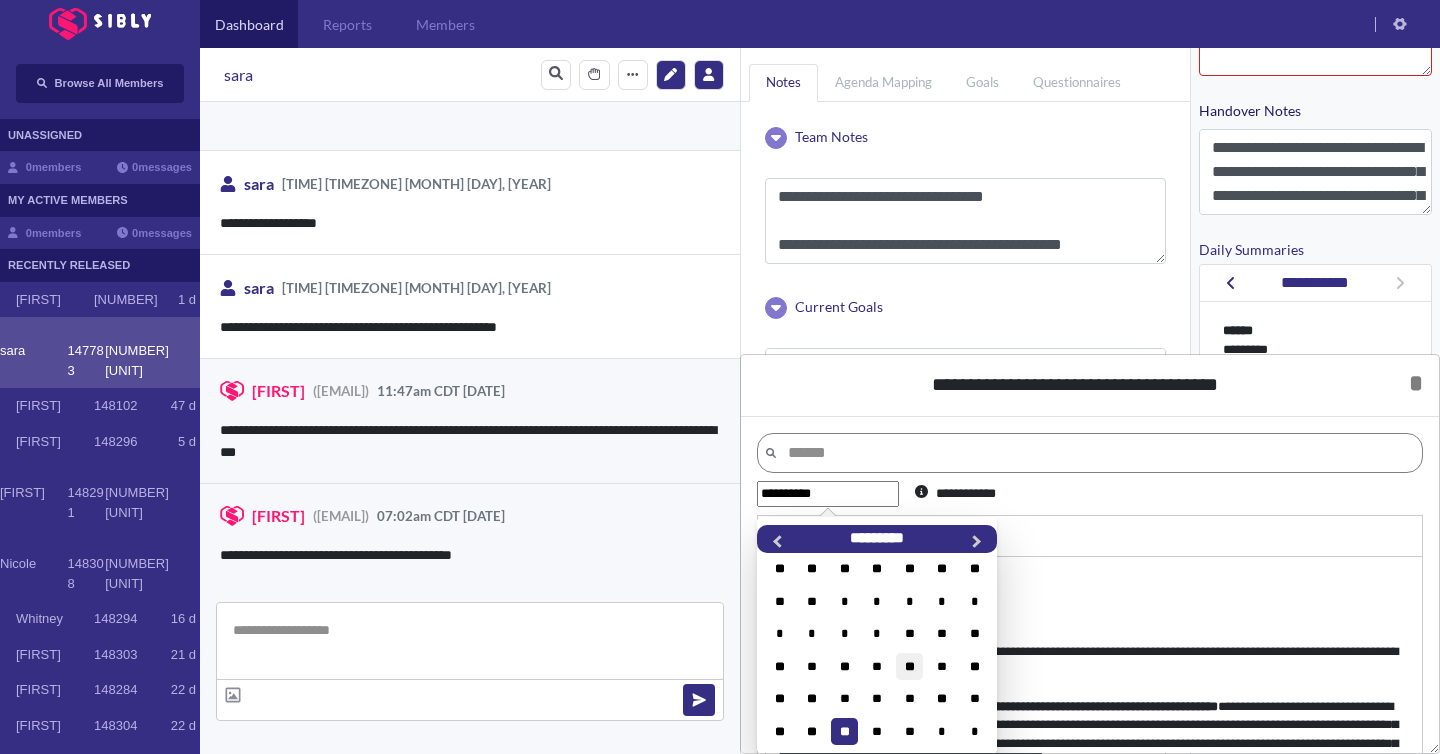 click on "**" at bounding box center [909, 666] 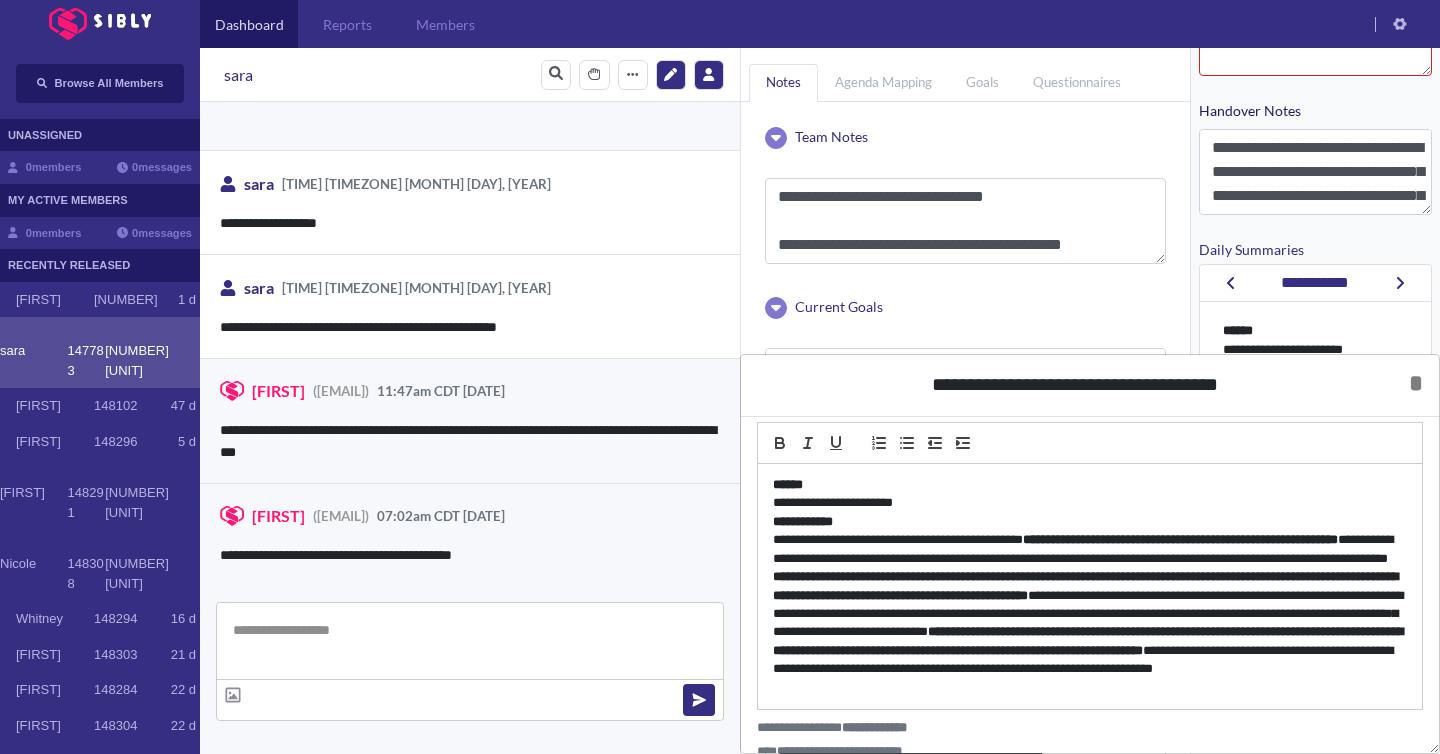scroll, scrollTop: 0, scrollLeft: 0, axis: both 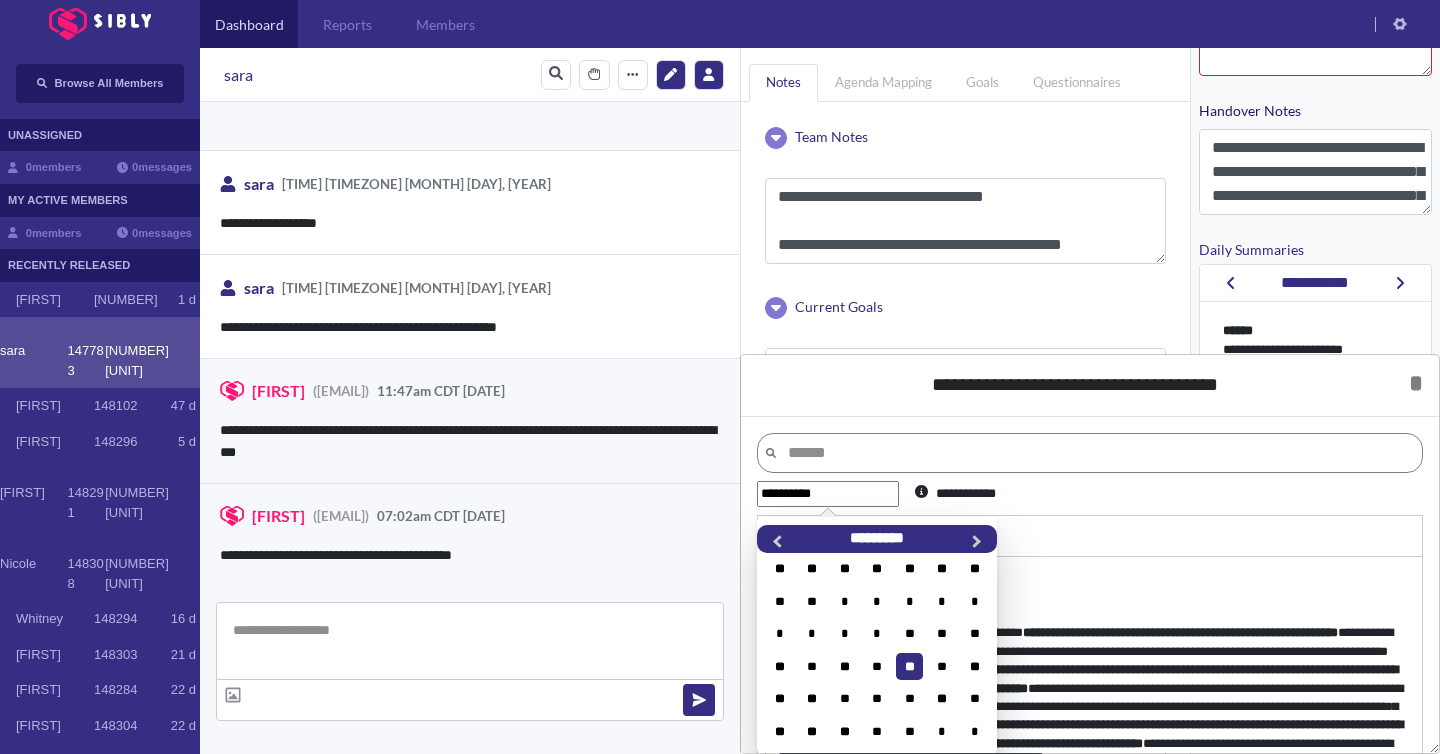 click on "**********" at bounding box center [828, 494] 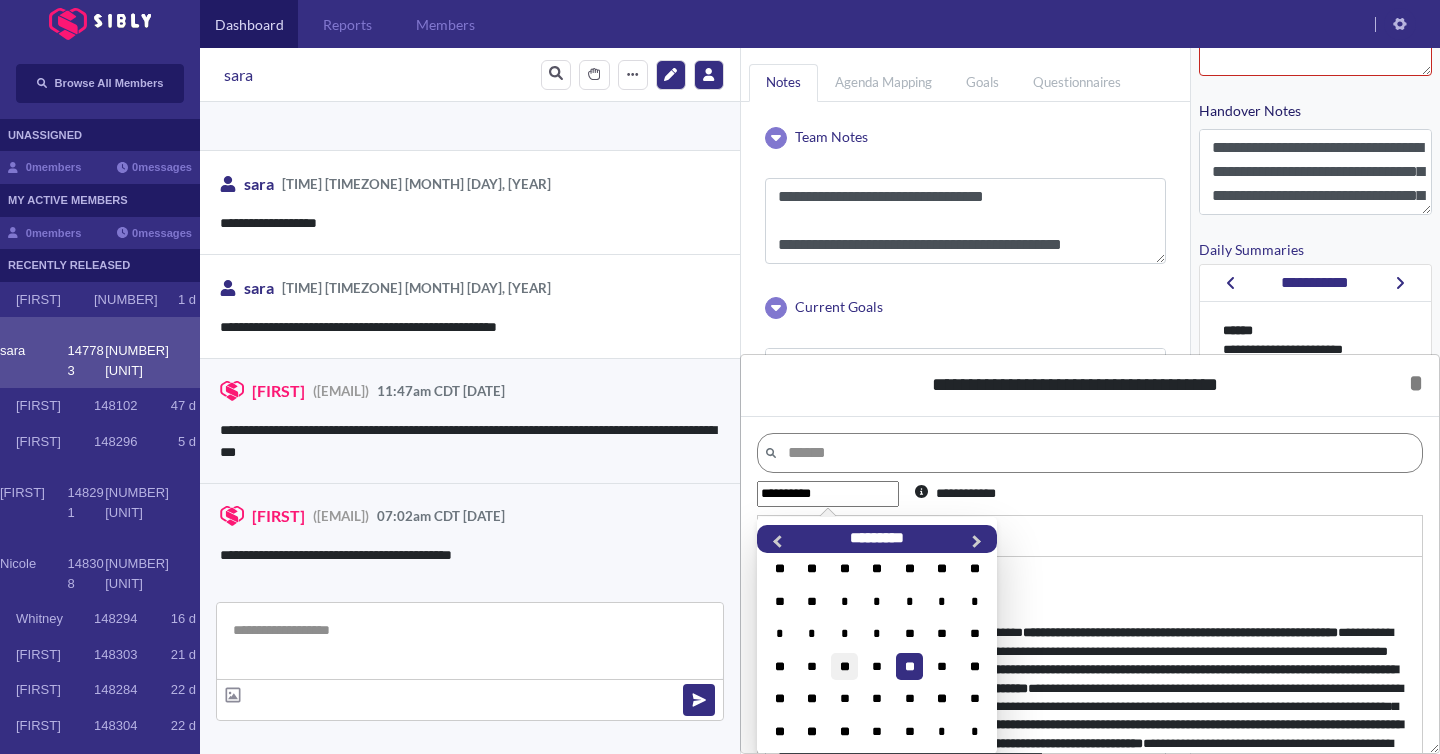 click on "**" at bounding box center (844, 666) 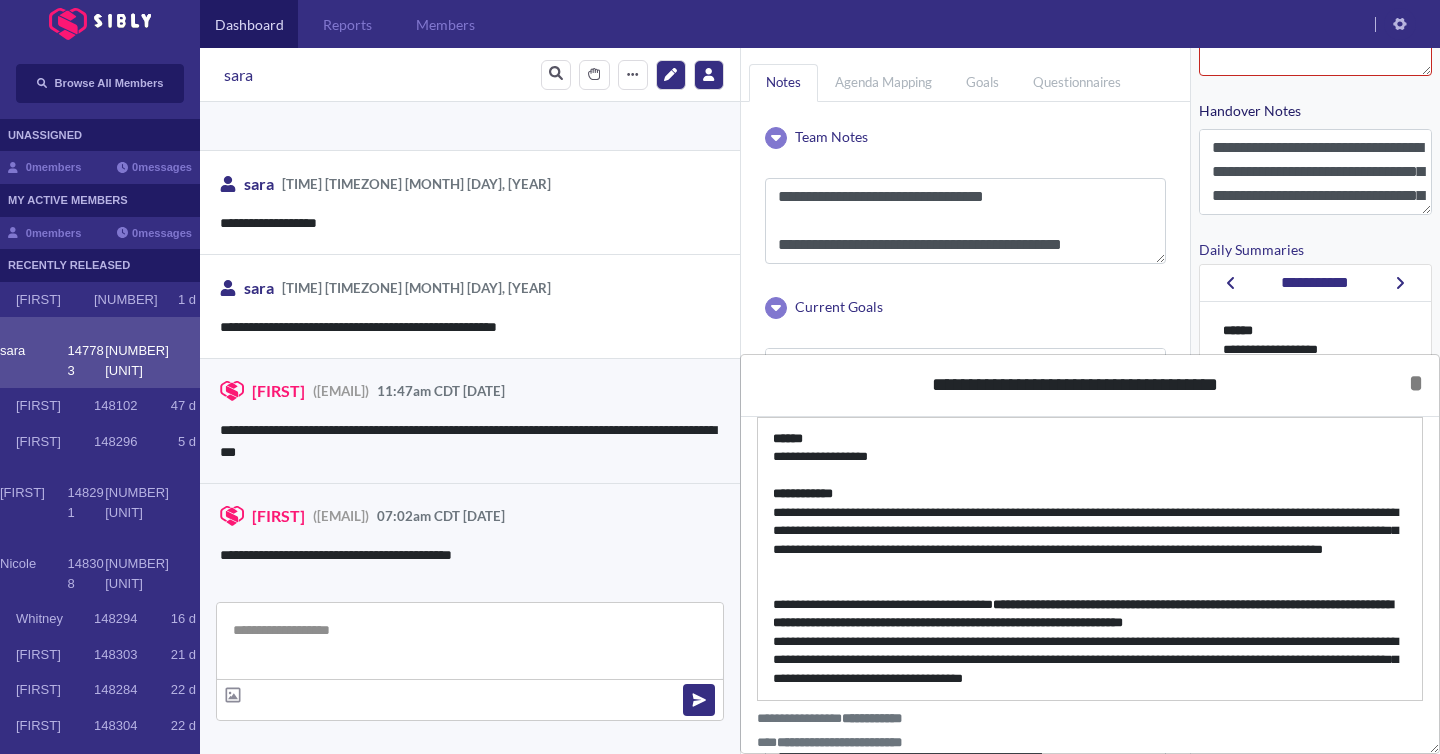 scroll, scrollTop: 0, scrollLeft: 0, axis: both 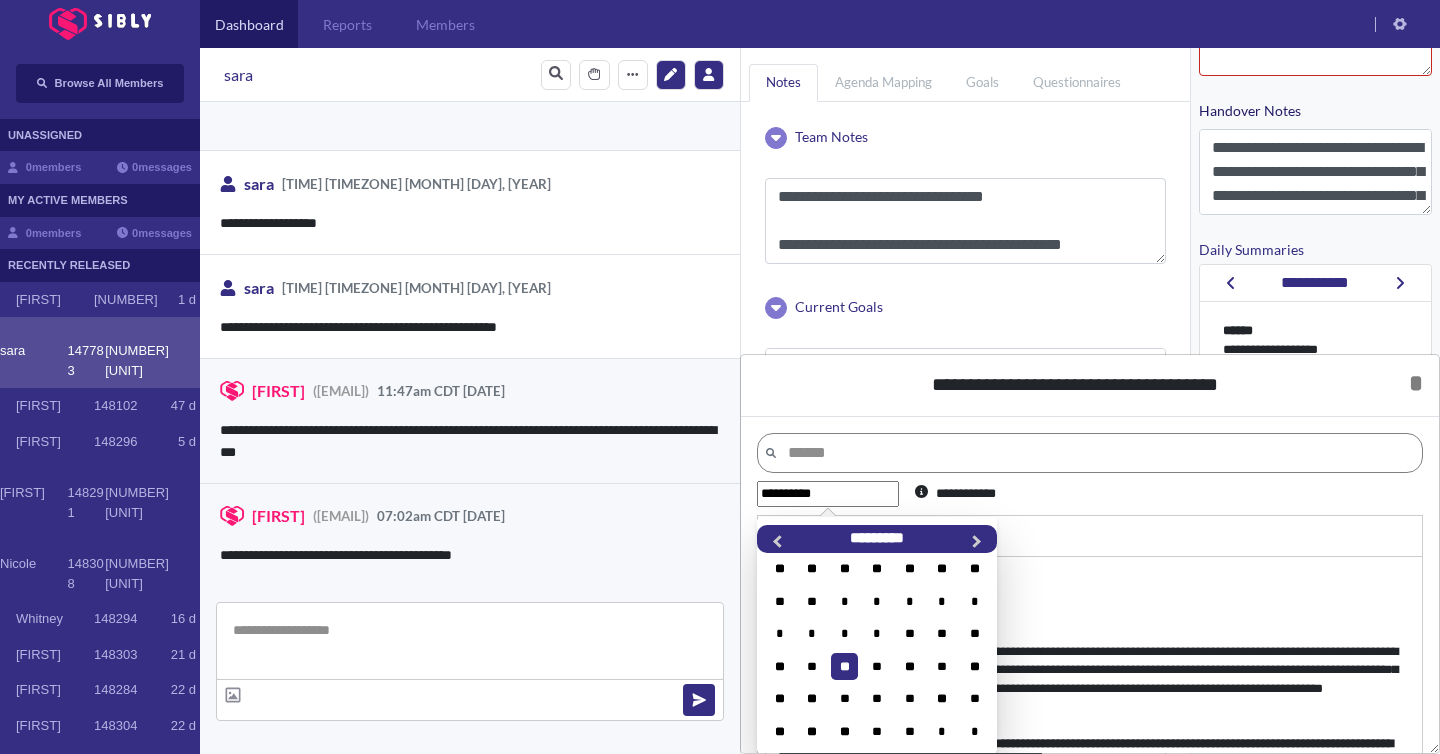 click on "**********" at bounding box center [828, 494] 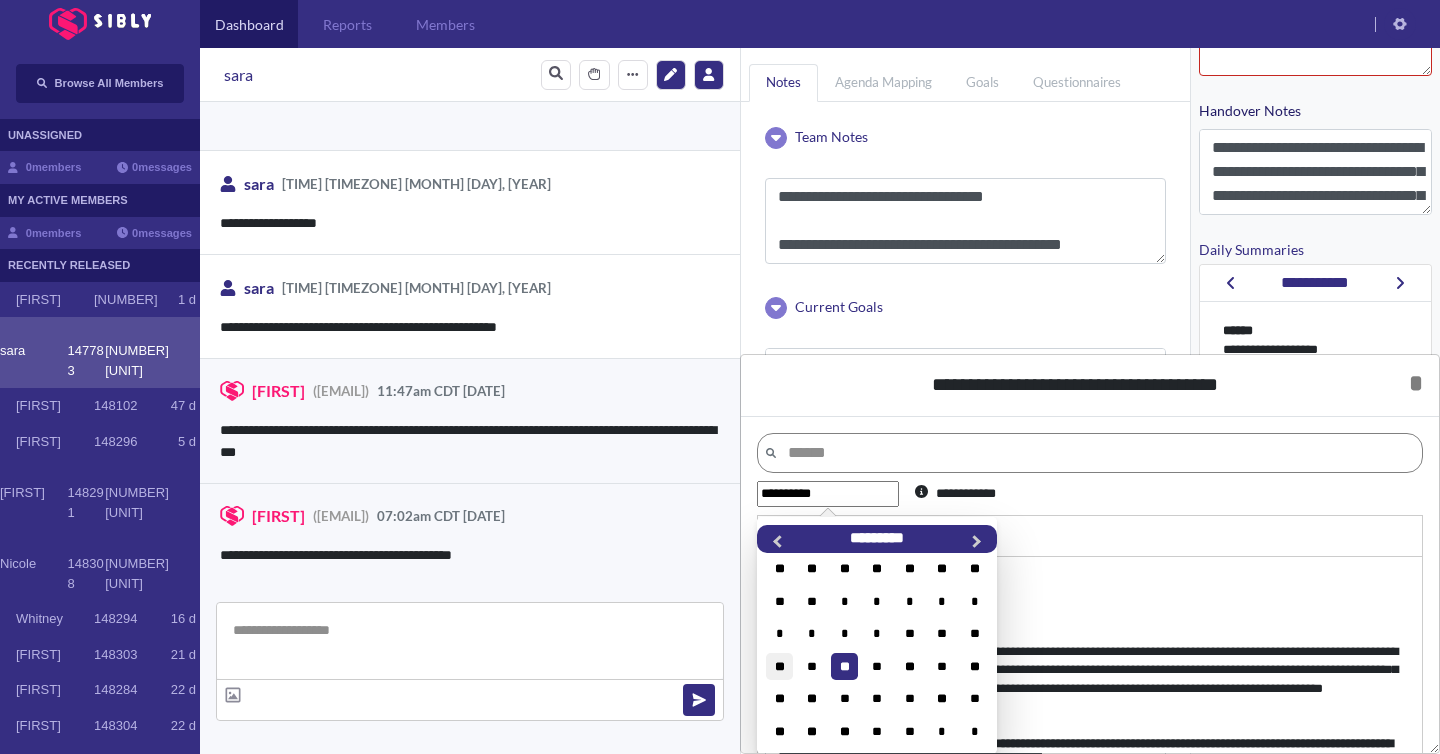 click on "**" at bounding box center [779, 666] 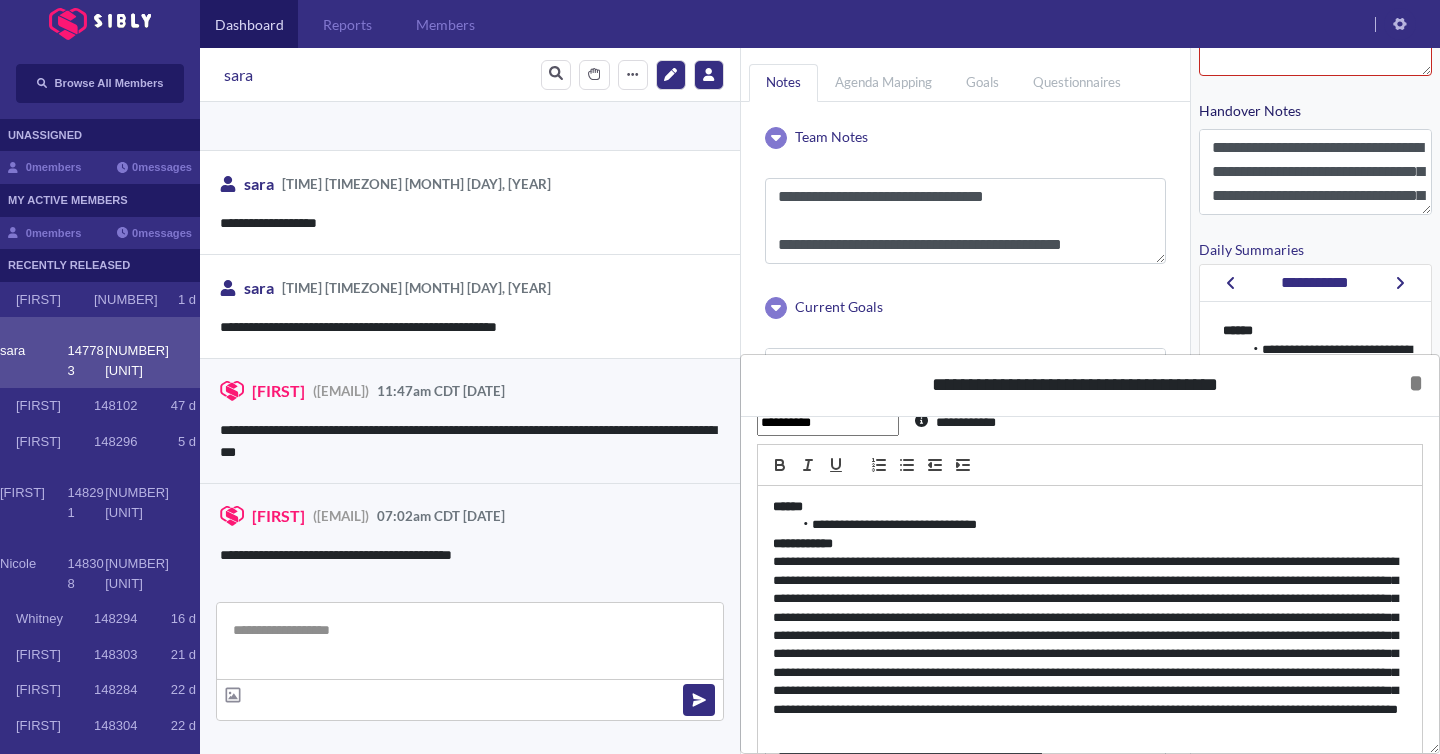 scroll, scrollTop: 0, scrollLeft: 0, axis: both 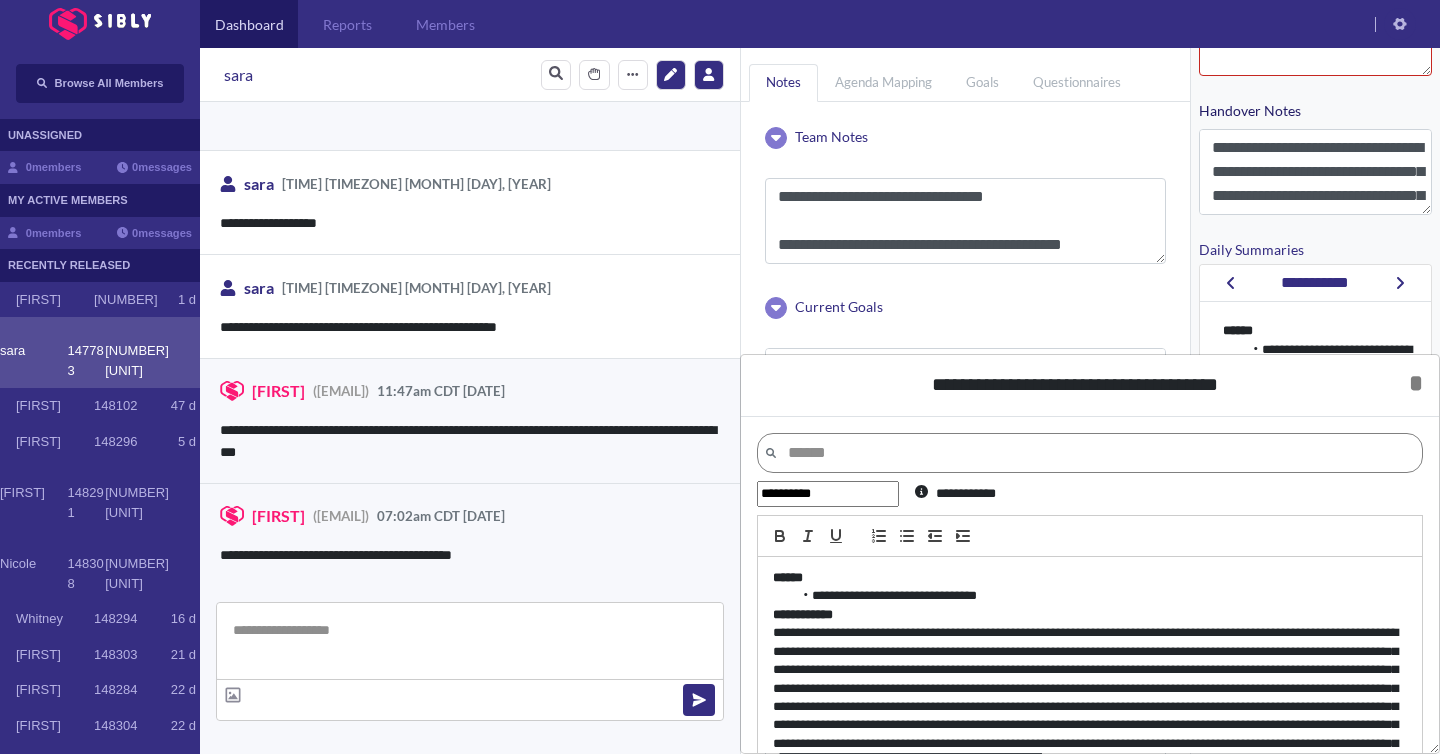 click on "**********" at bounding box center [828, 494] 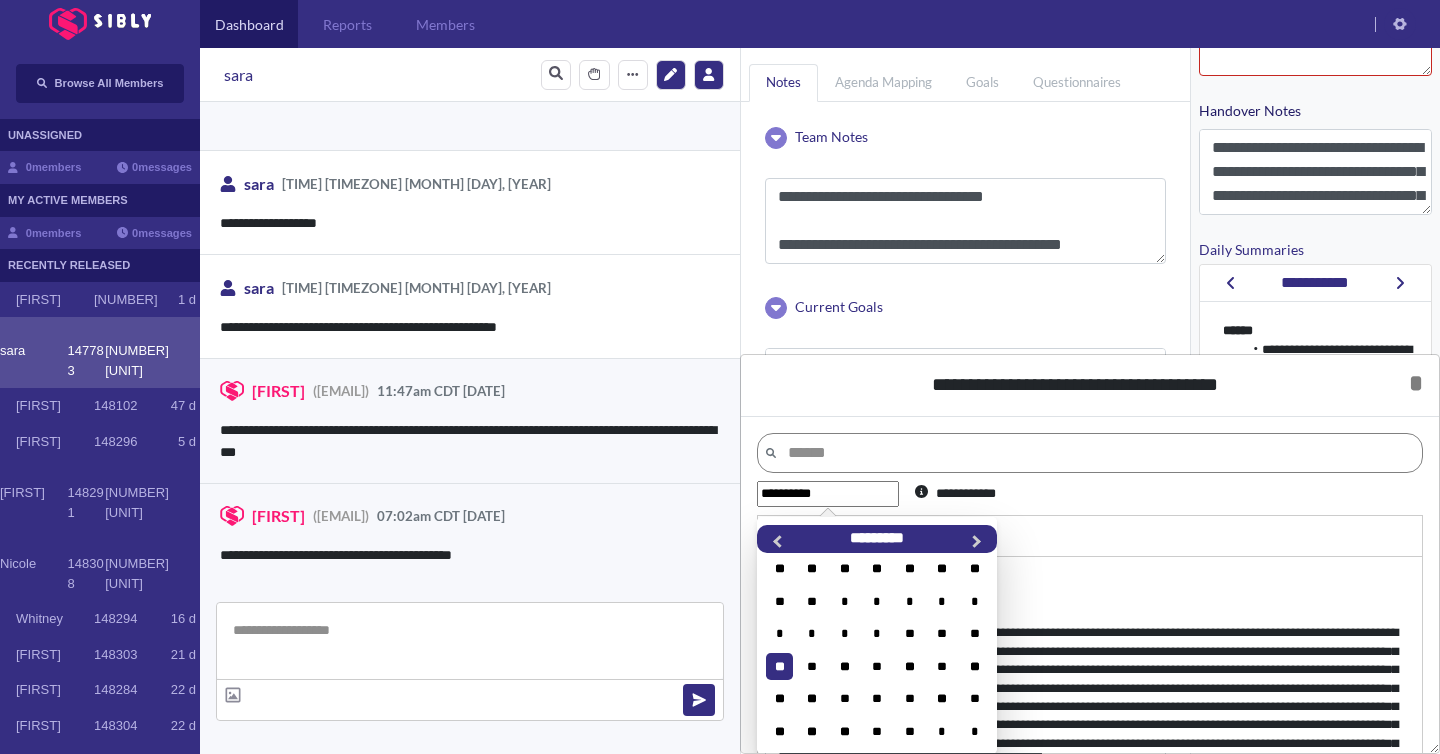 click at bounding box center [1090, 725] 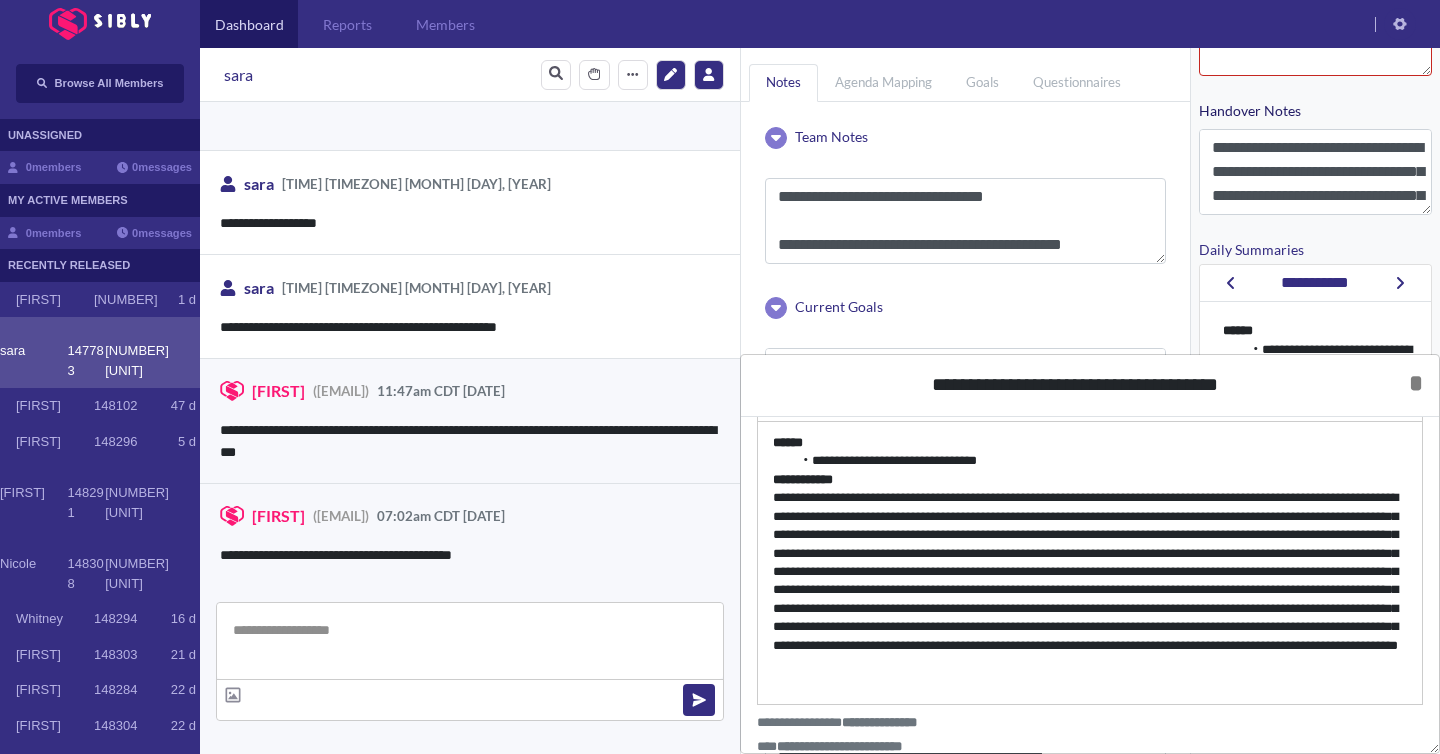 scroll, scrollTop: 139, scrollLeft: 0, axis: vertical 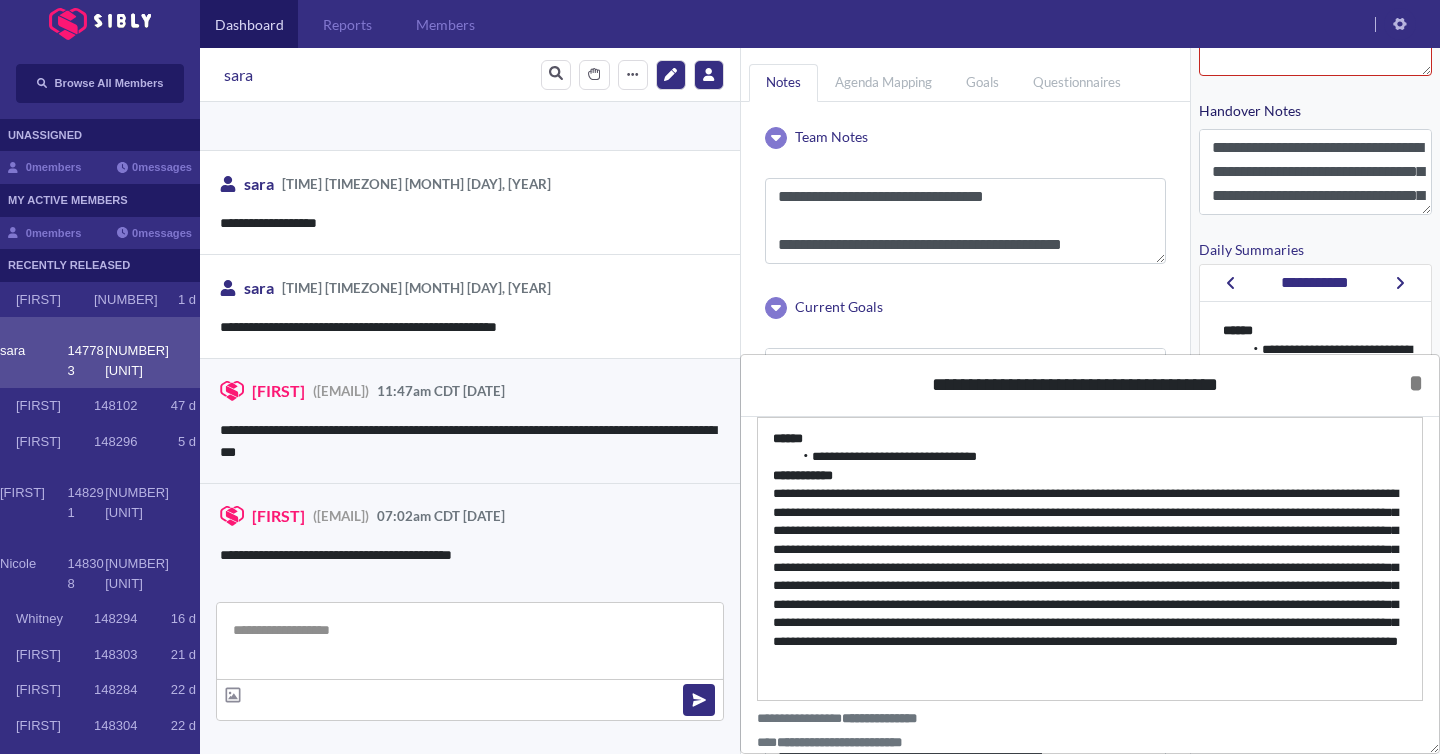 click on "**********" at bounding box center (1090, 559) 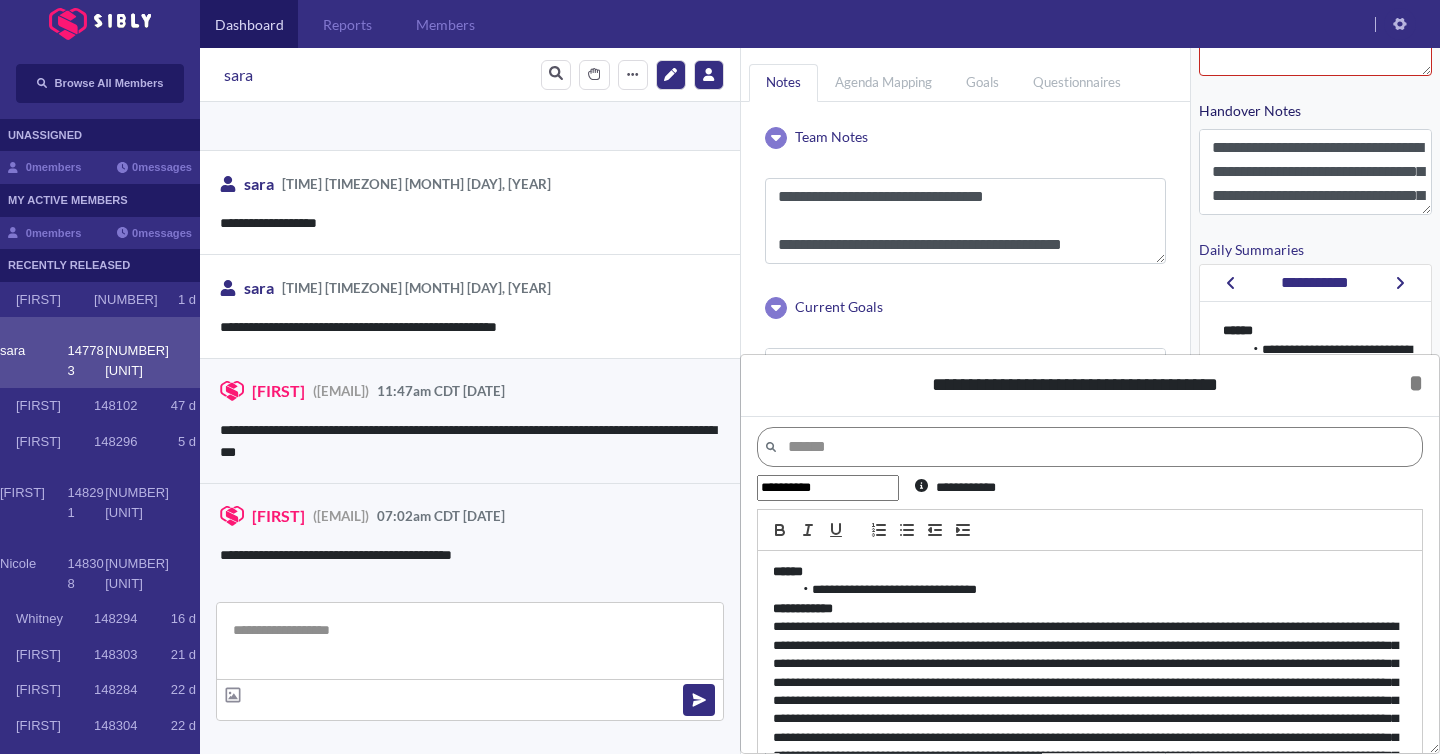 scroll, scrollTop: 0, scrollLeft: 0, axis: both 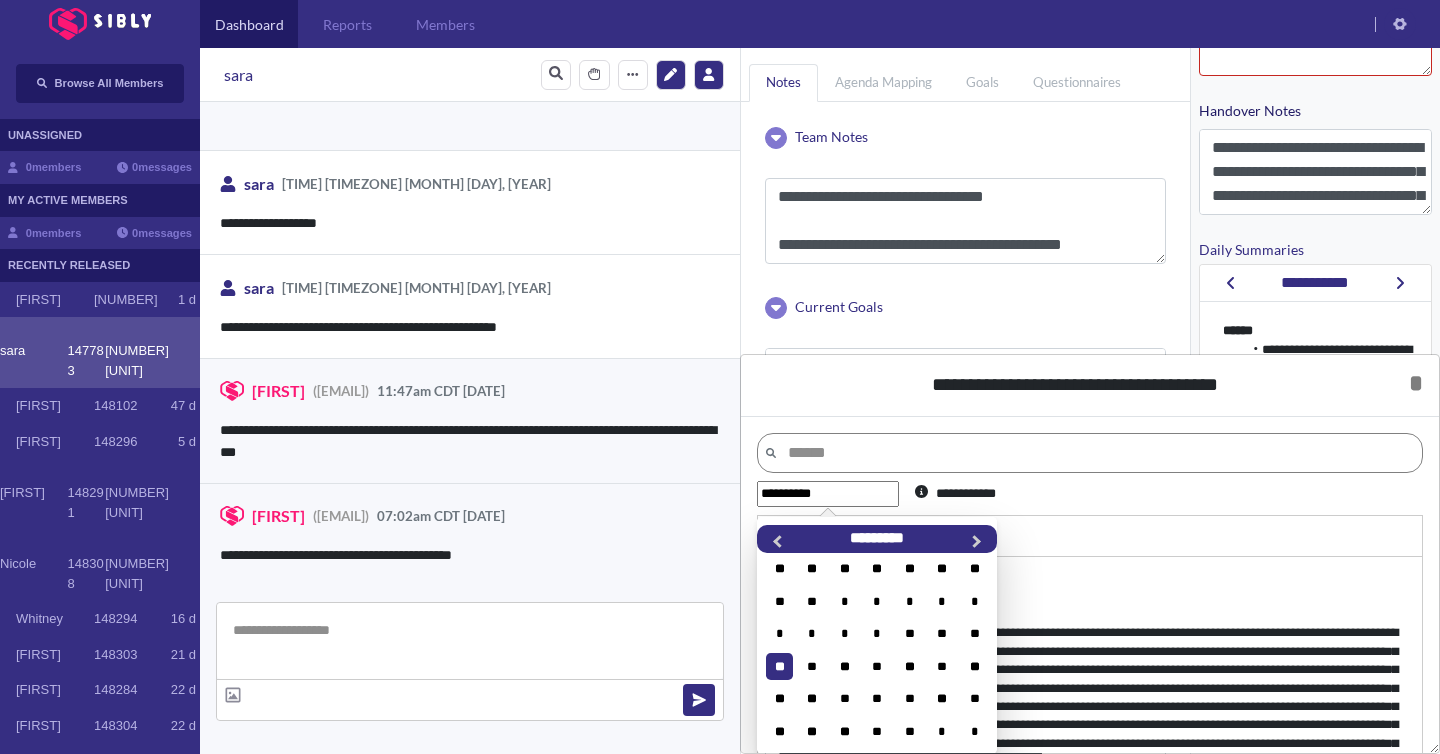 click on "**********" at bounding box center (828, 494) 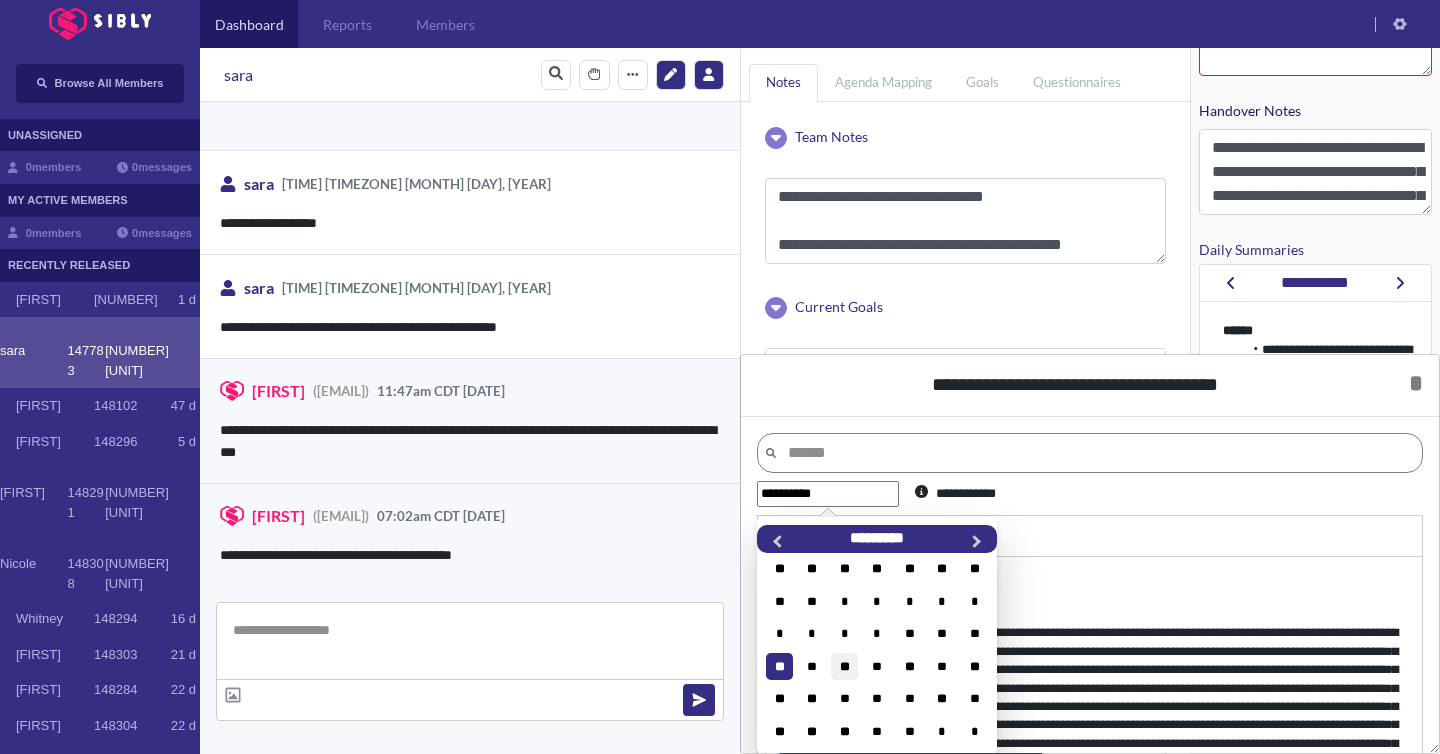 click on "**" at bounding box center (844, 666) 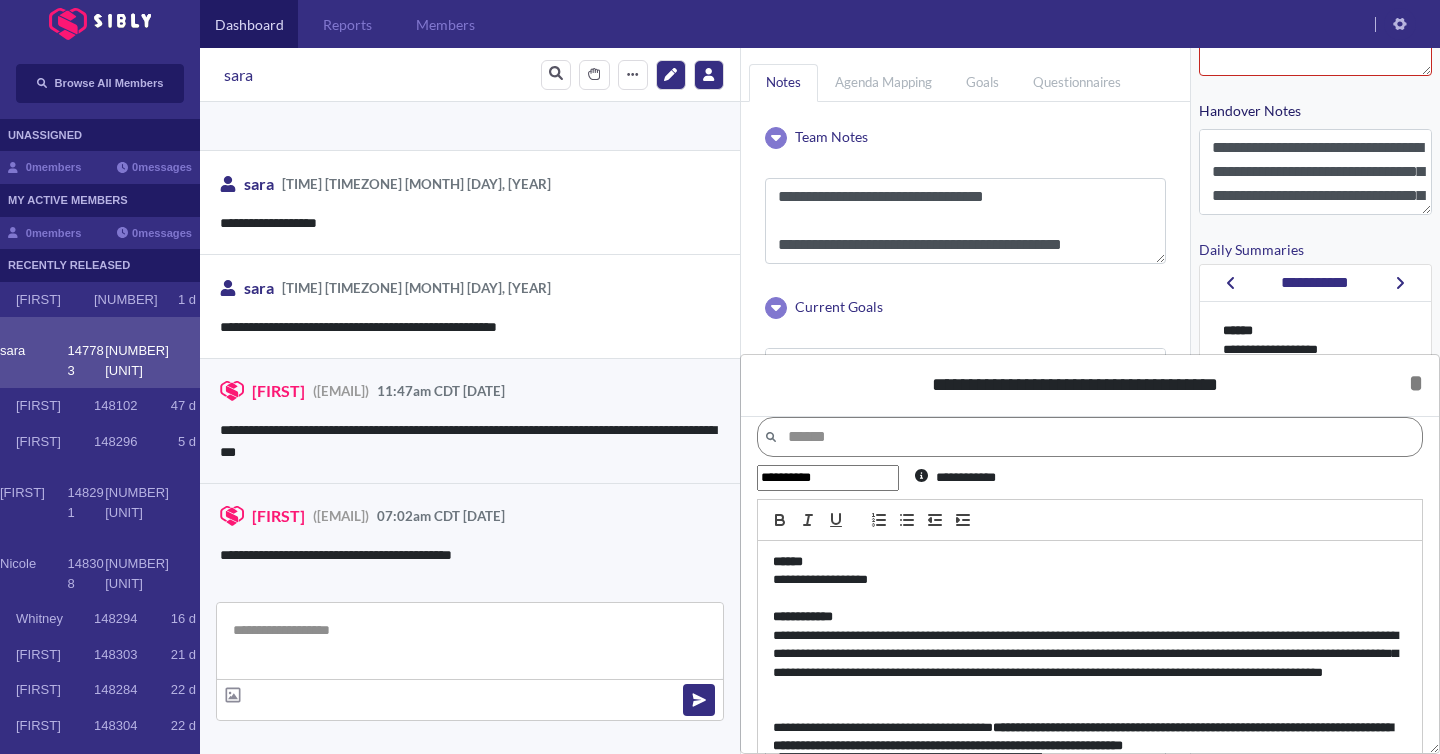 scroll, scrollTop: 0, scrollLeft: 0, axis: both 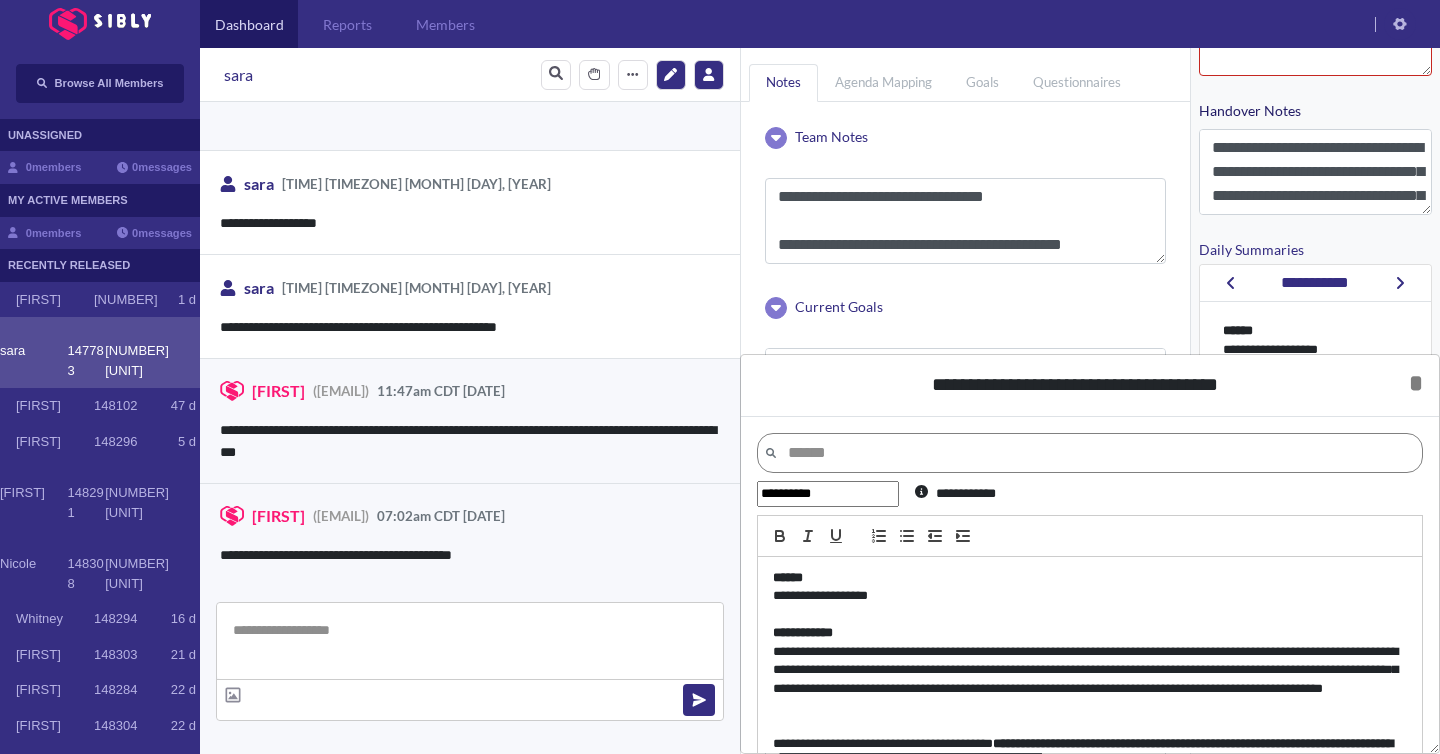 click on "**********" at bounding box center [828, 494] 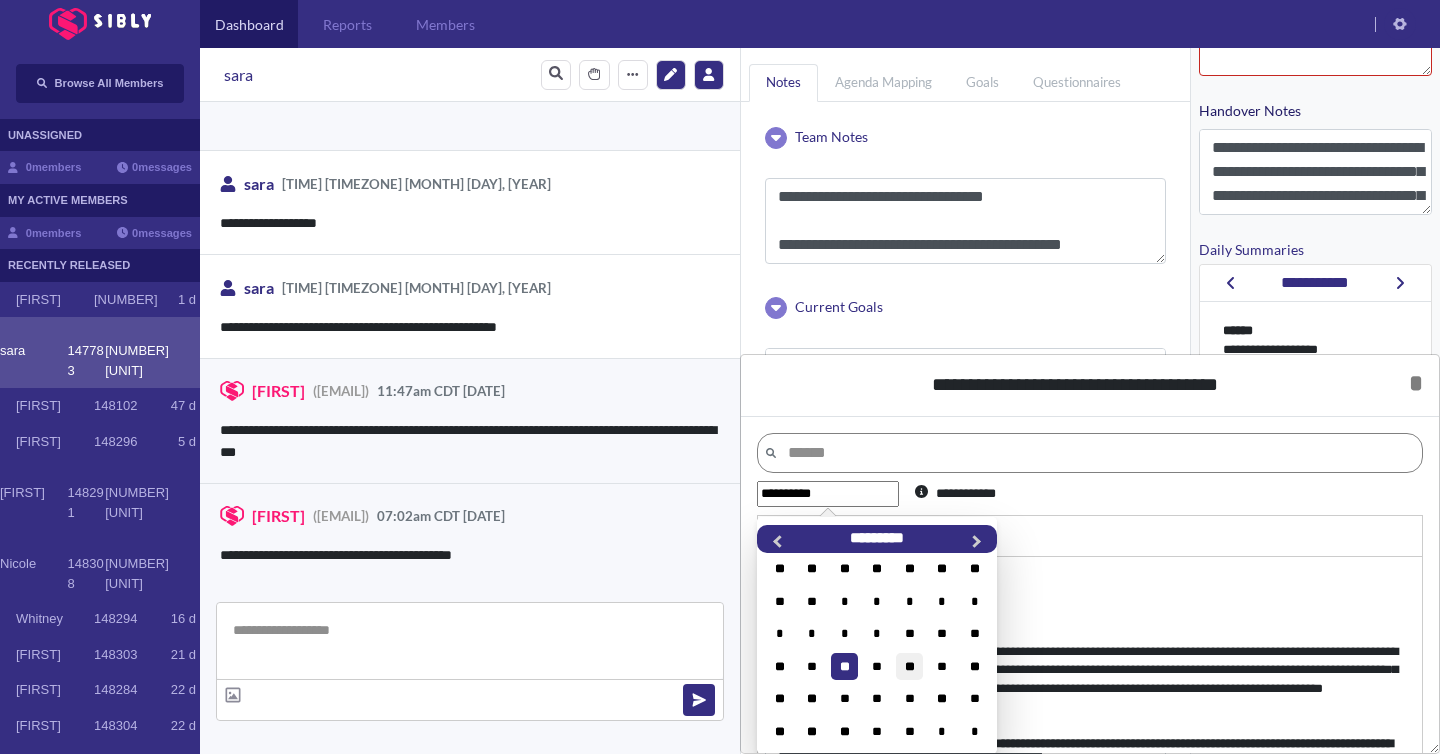 click on "**" at bounding box center (909, 666) 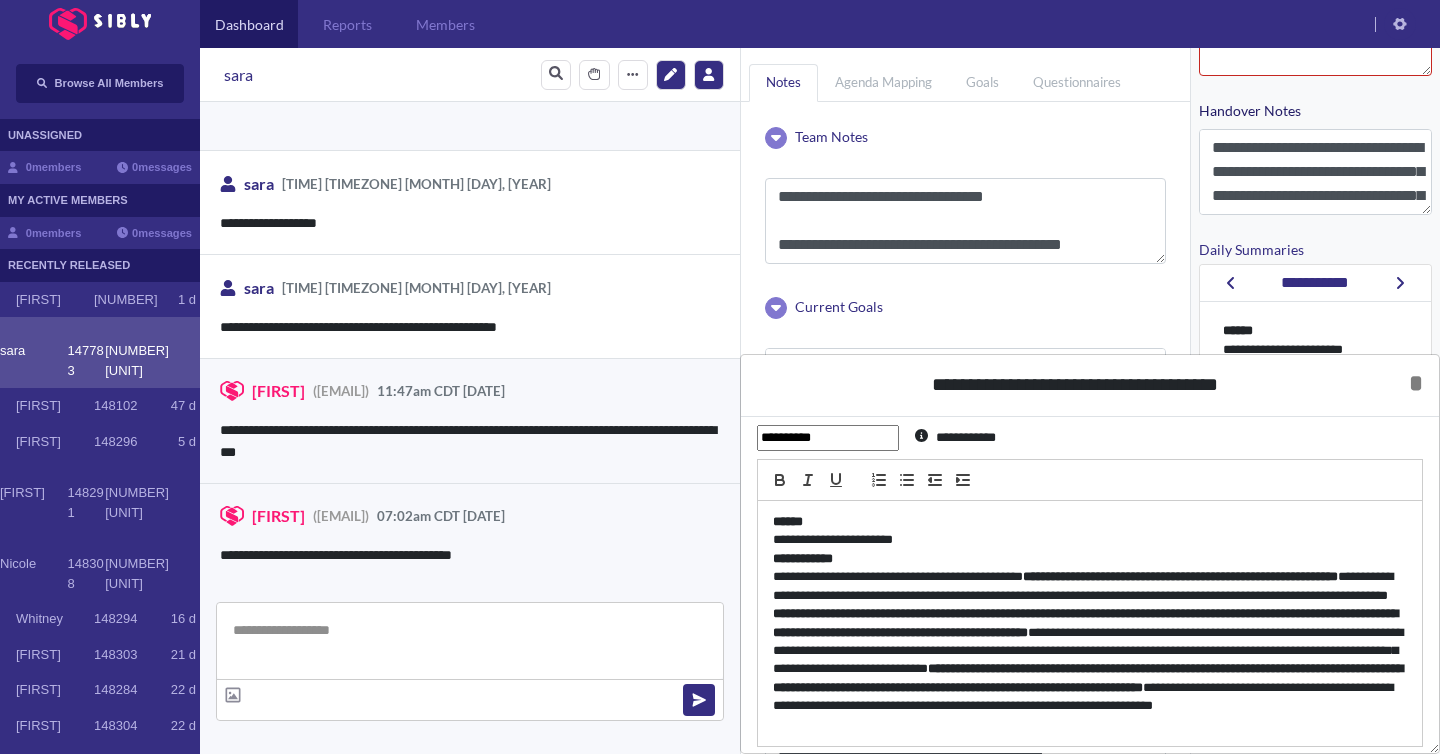 scroll, scrollTop: 0, scrollLeft: 0, axis: both 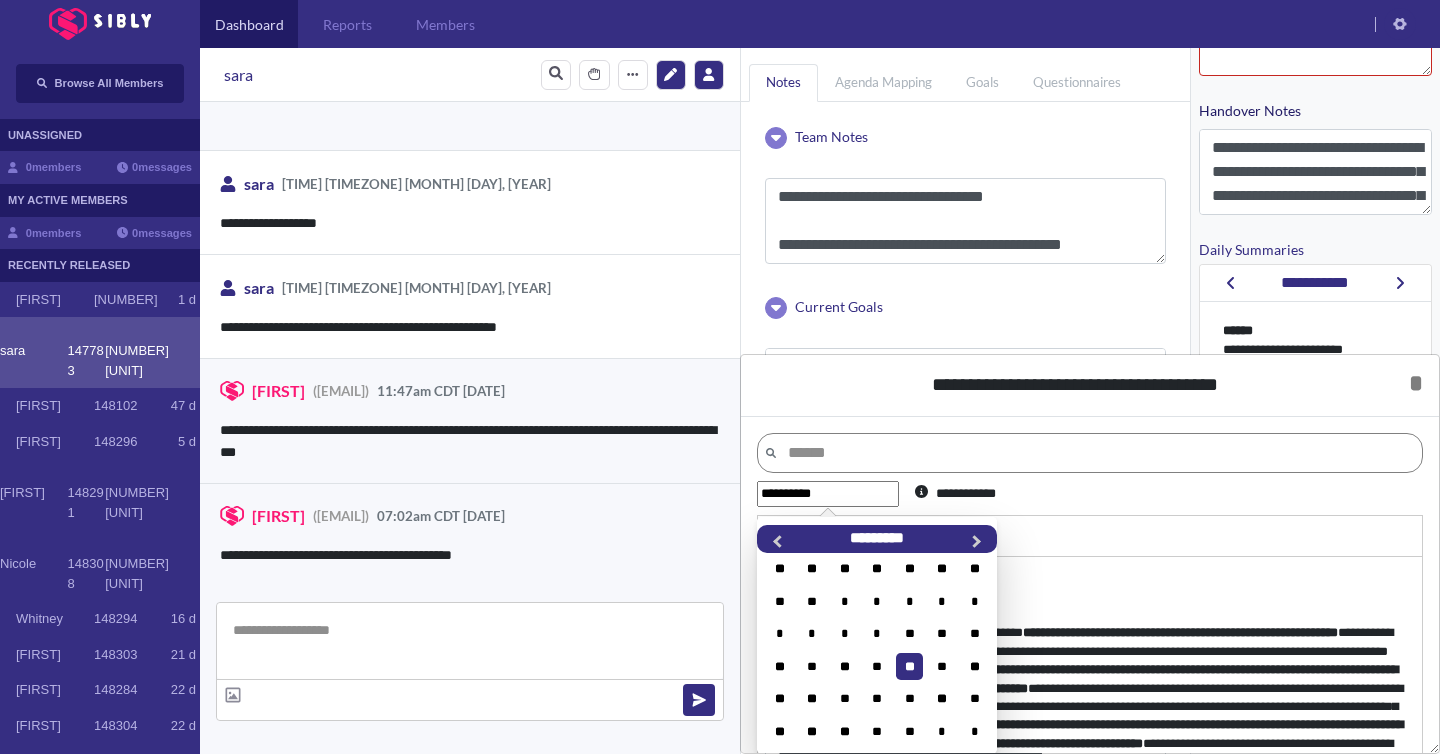click on "**********" at bounding box center [828, 494] 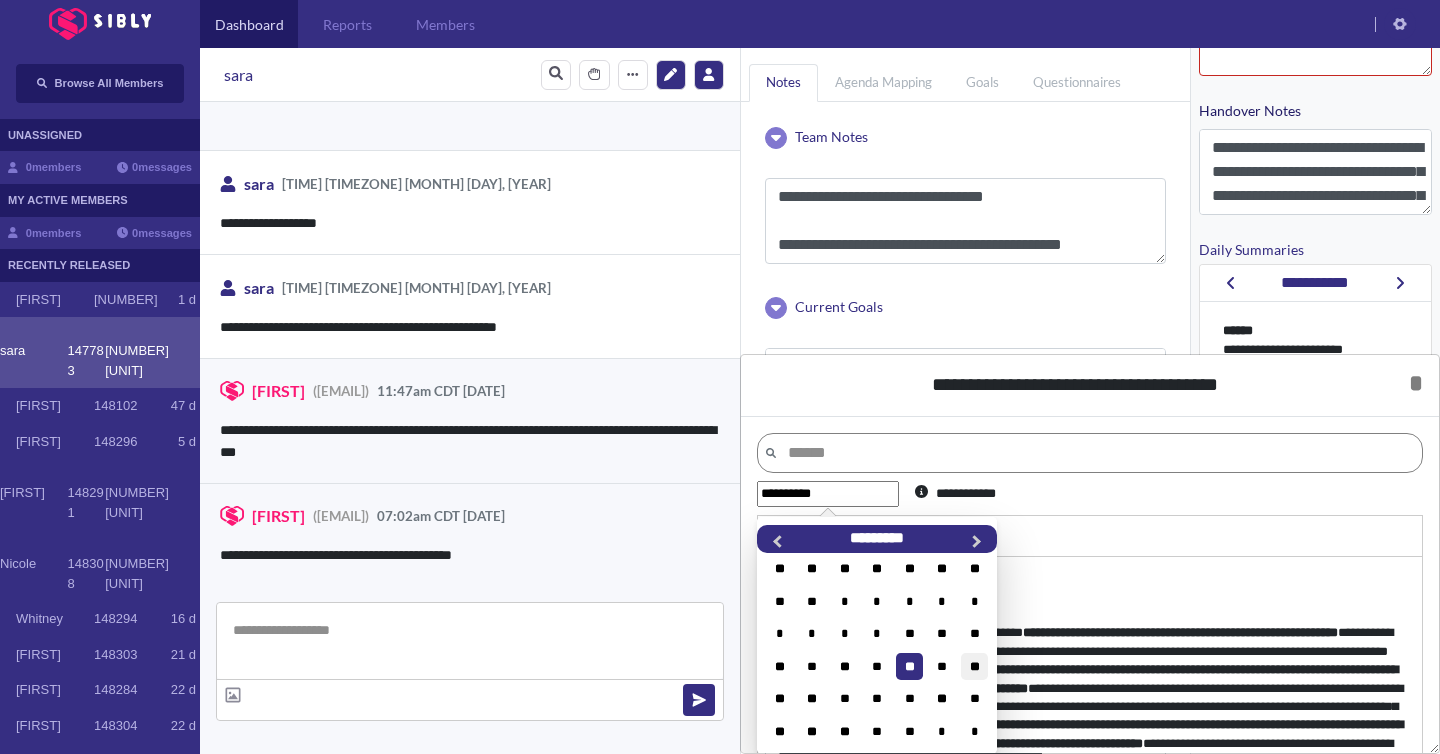 click on "**" at bounding box center [974, 666] 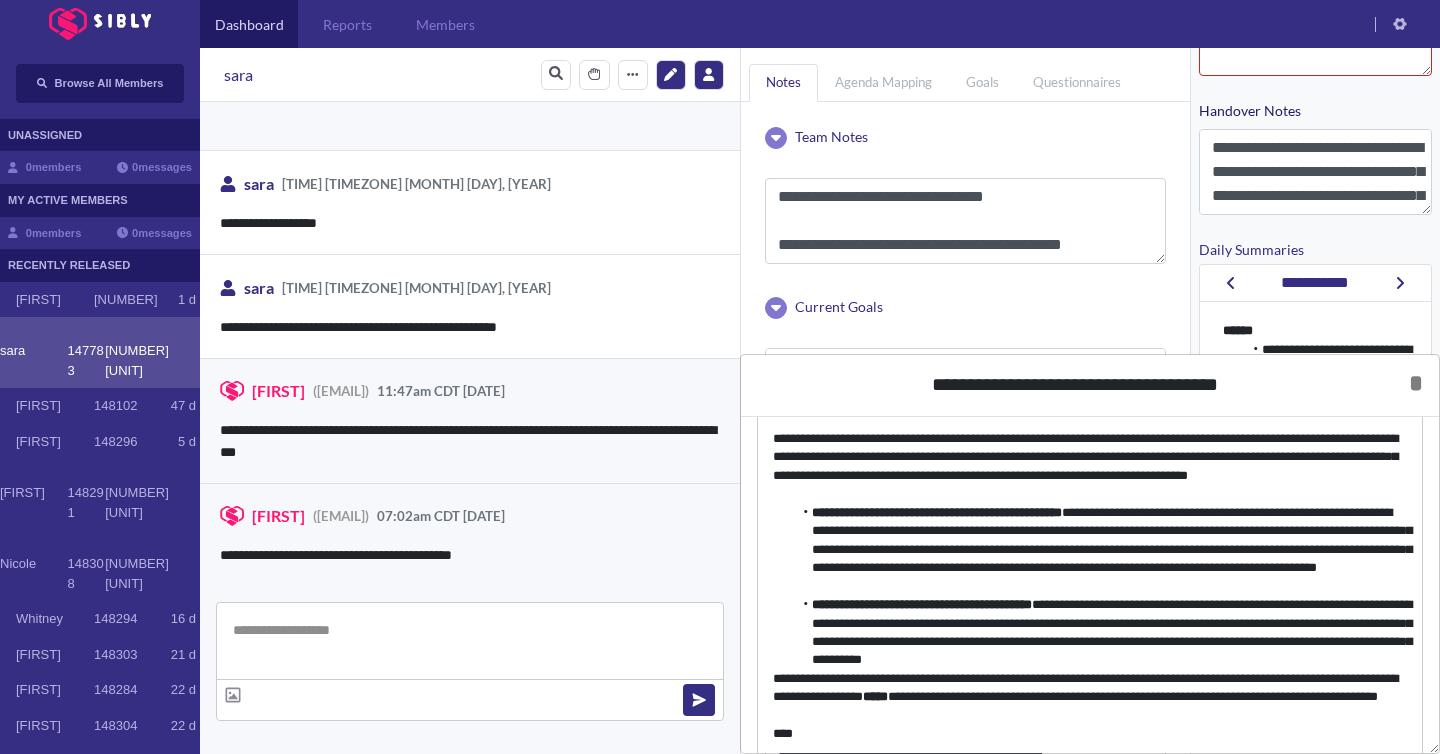 scroll, scrollTop: 437, scrollLeft: 0, axis: vertical 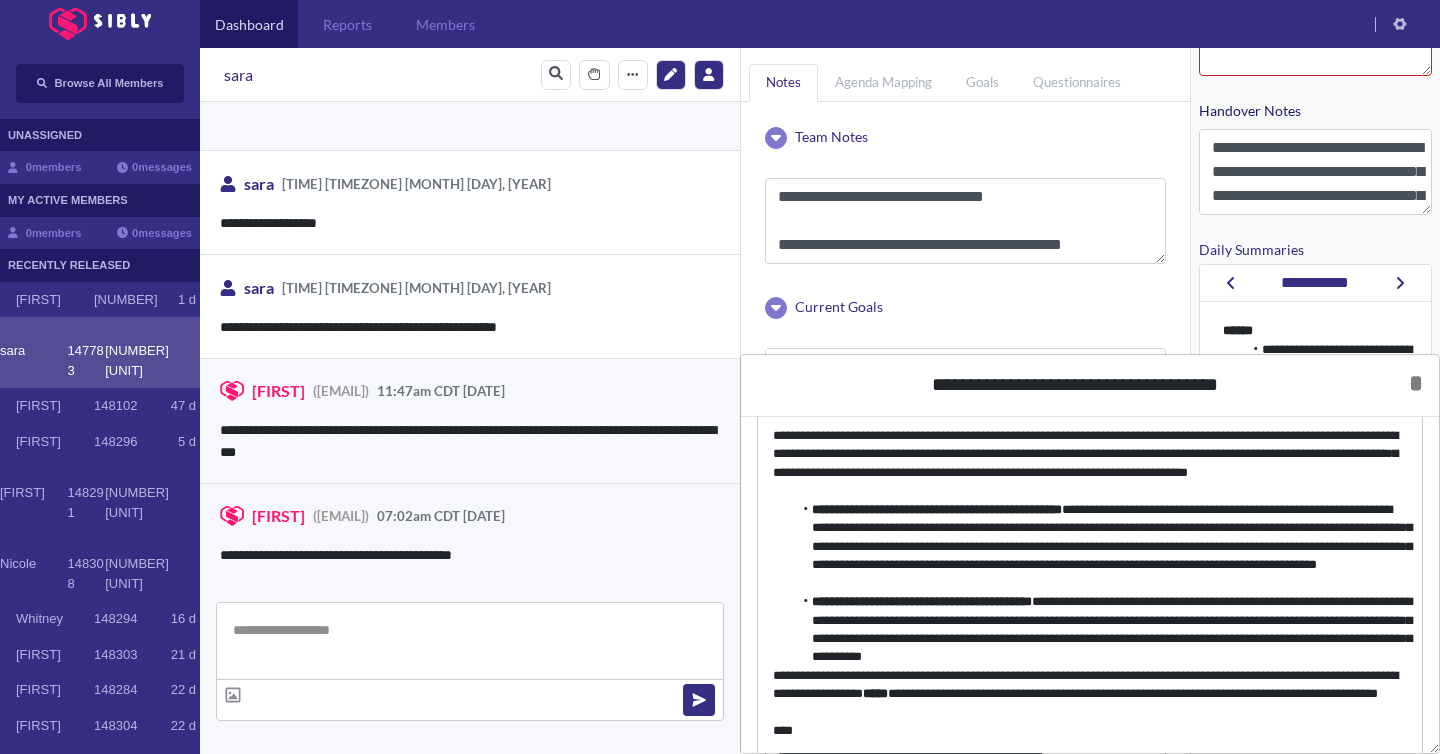 click on "**********" at bounding box center (470, 306) 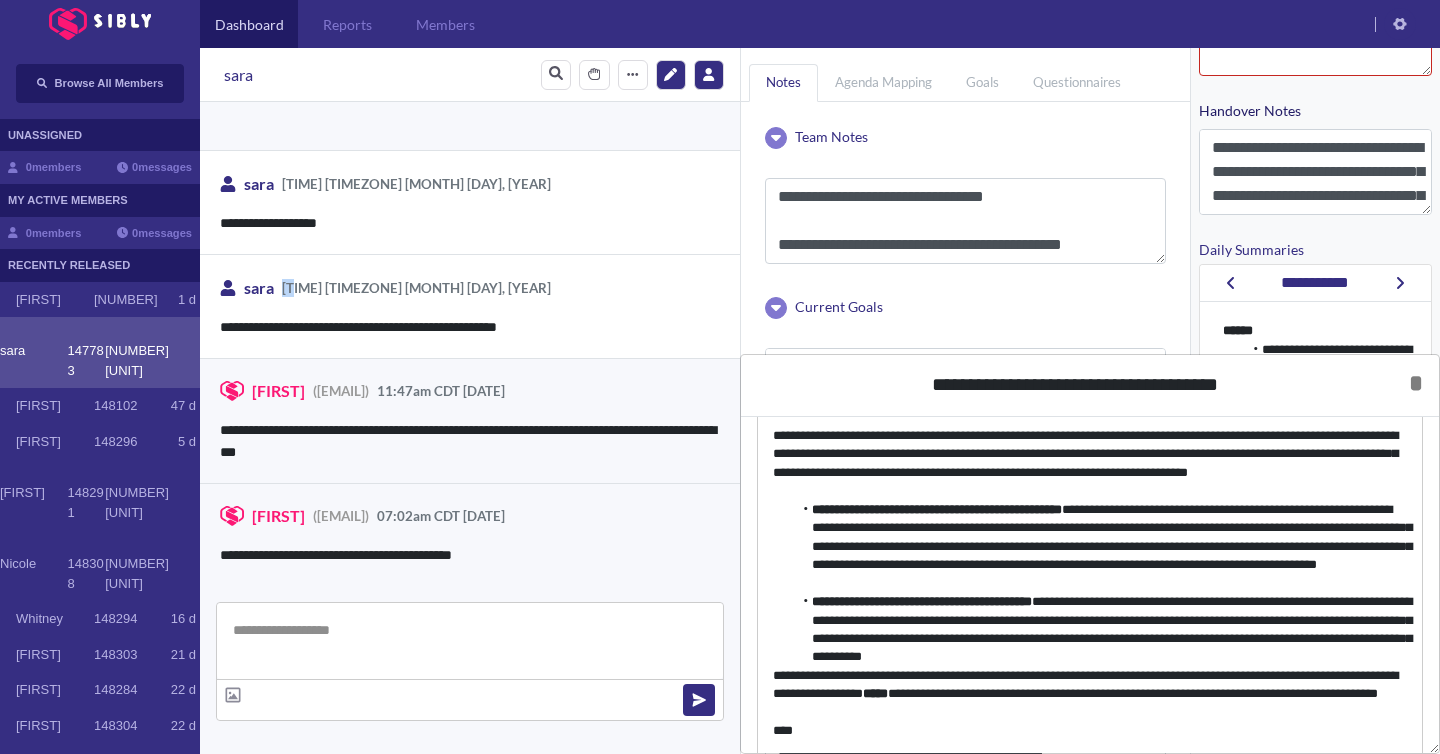 click on "**********" at bounding box center [470, 306] 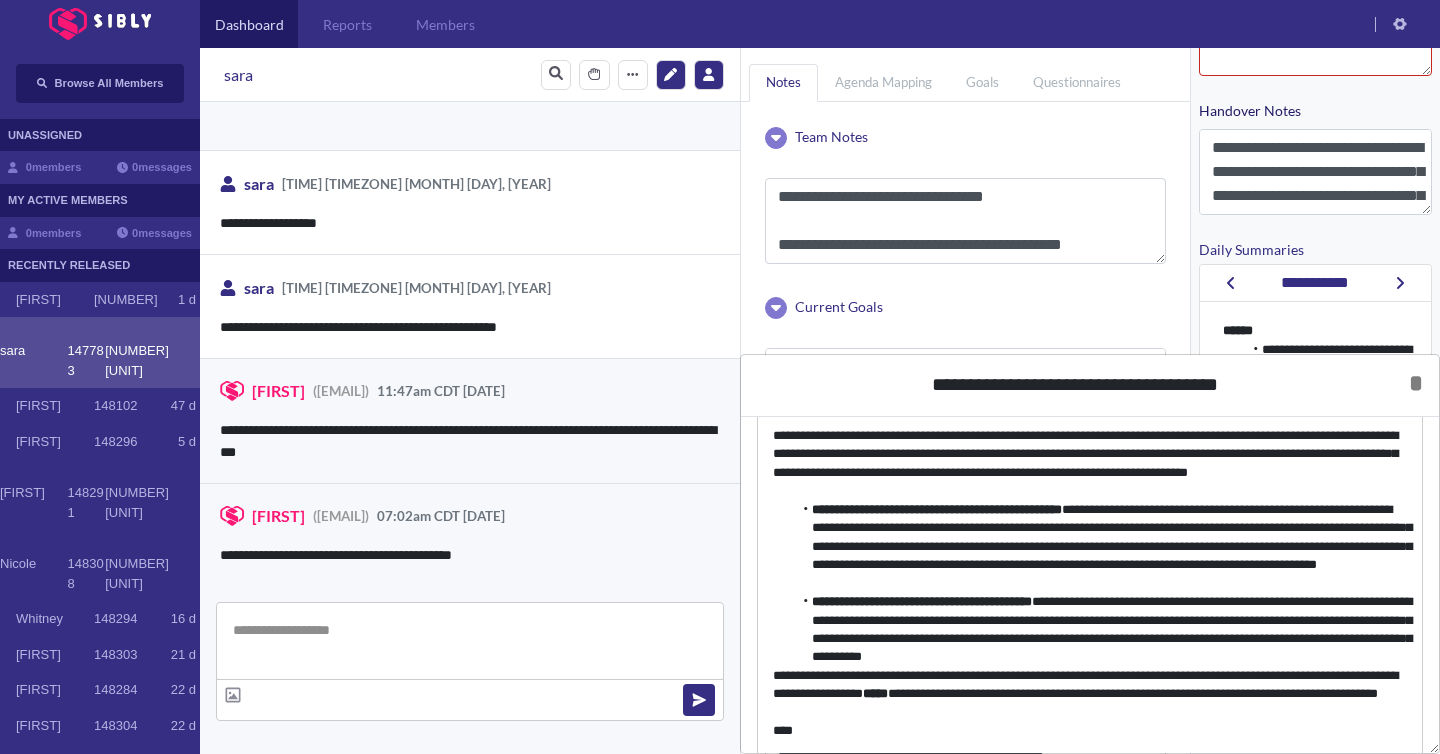 scroll, scrollTop: 490, scrollLeft: 0, axis: vertical 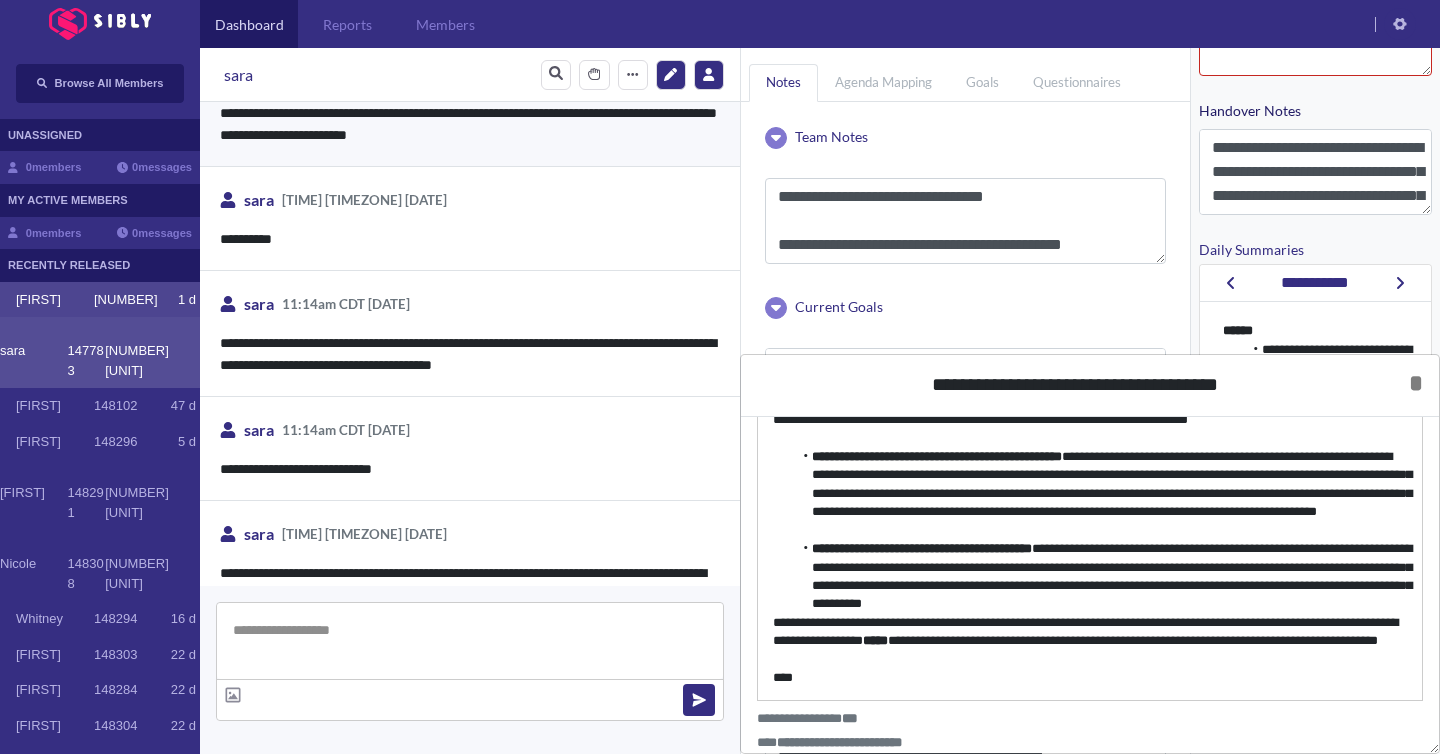 click on "[FIRST] [NUMBER] [DAY]" at bounding box center (100, 300) 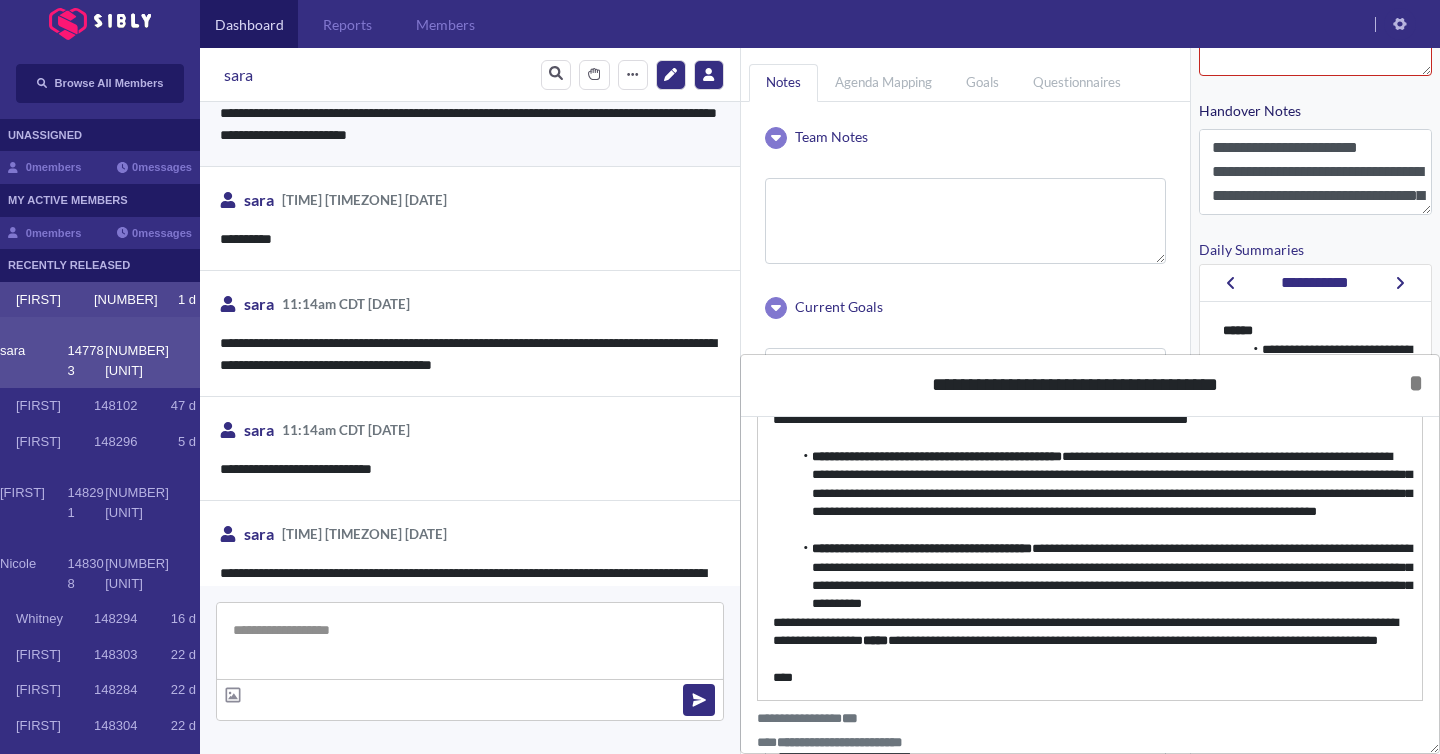 scroll, scrollTop: 538, scrollLeft: 0, axis: vertical 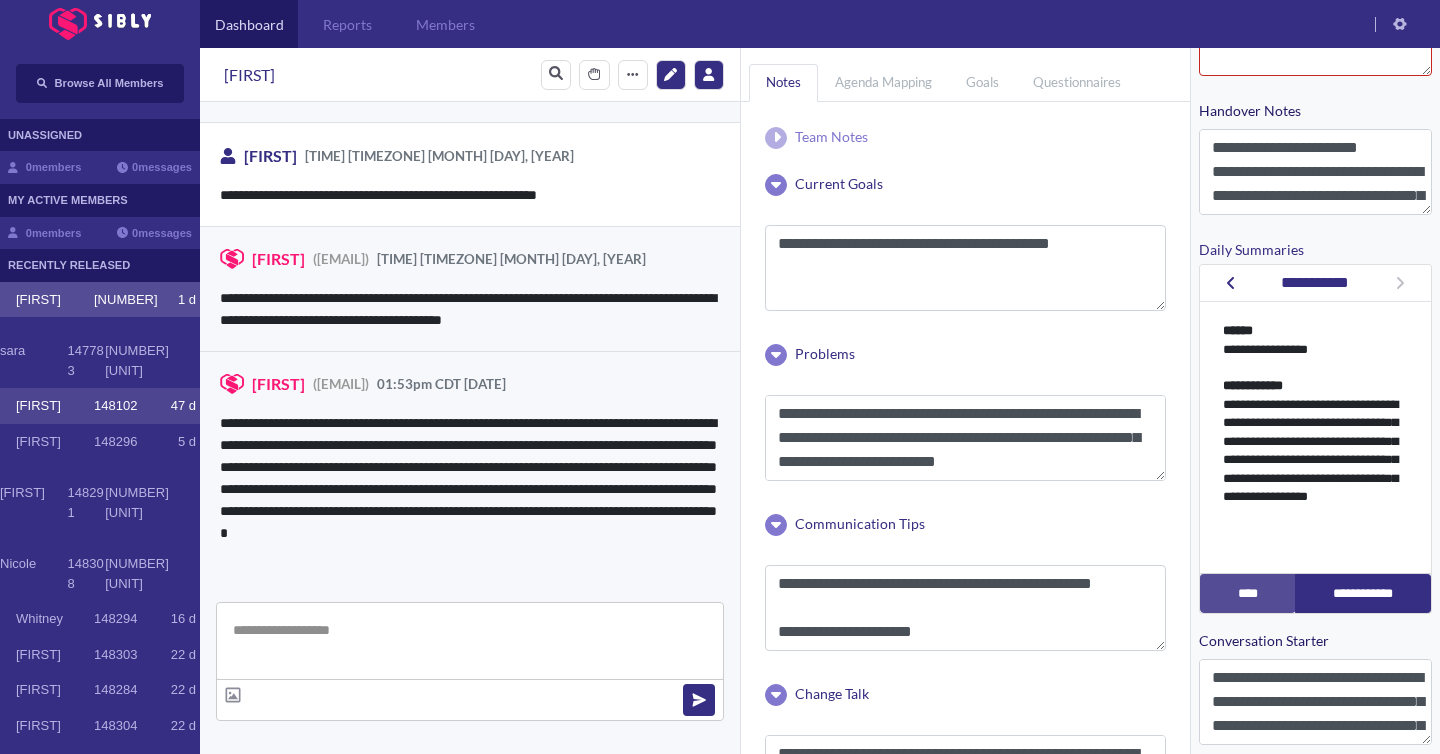 click on "Jacob [NUMBER] [UNIT]" at bounding box center (100, 406) 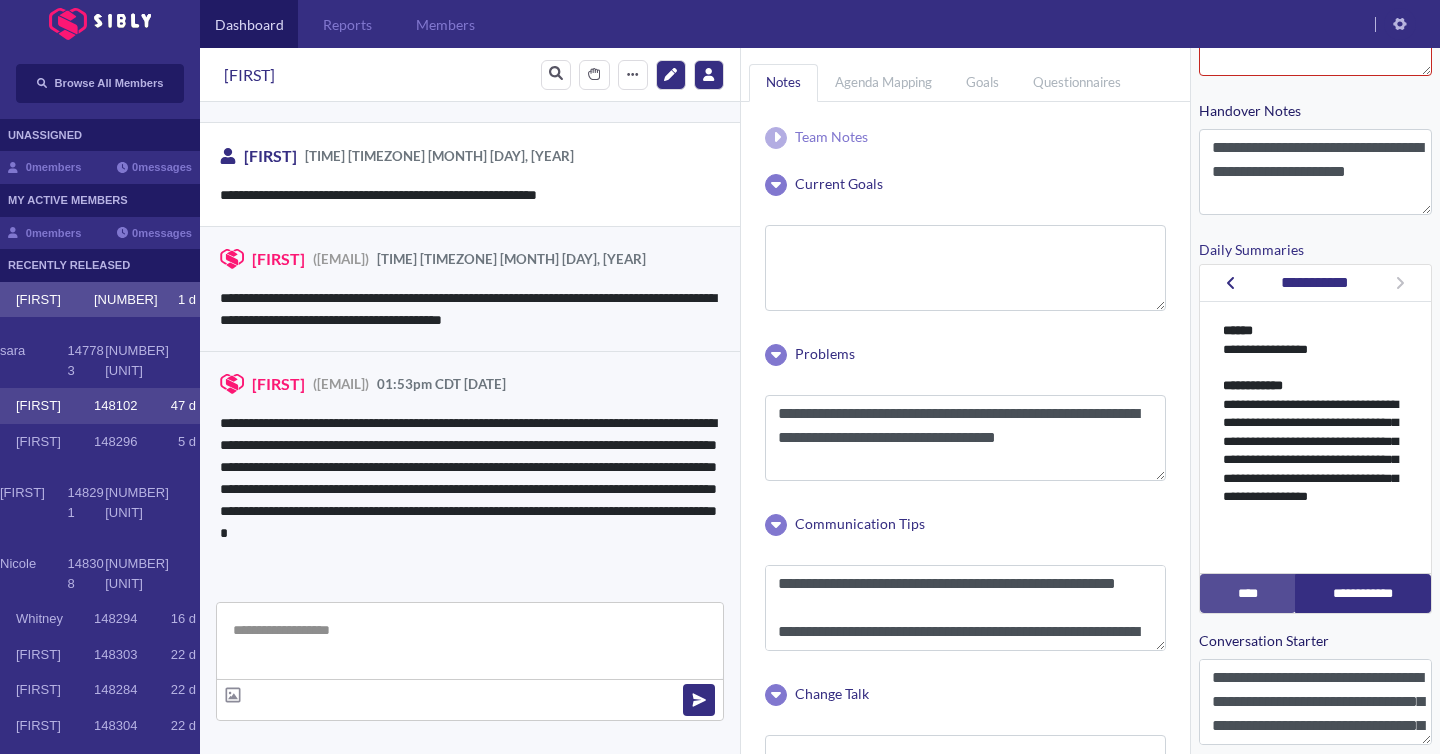 scroll, scrollTop: 502, scrollLeft: 0, axis: vertical 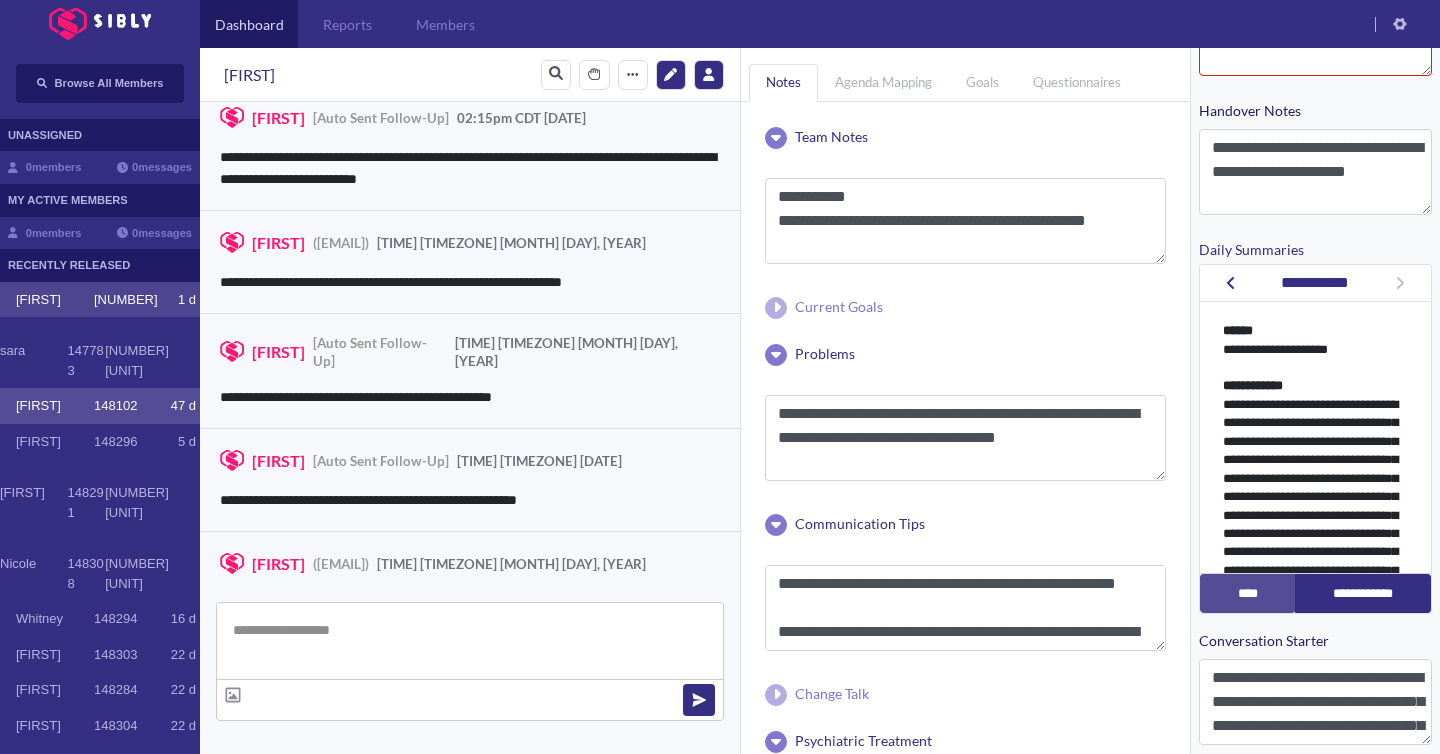 click on "[FIRST] [NUMBER] [DAY]" at bounding box center (106, 300) 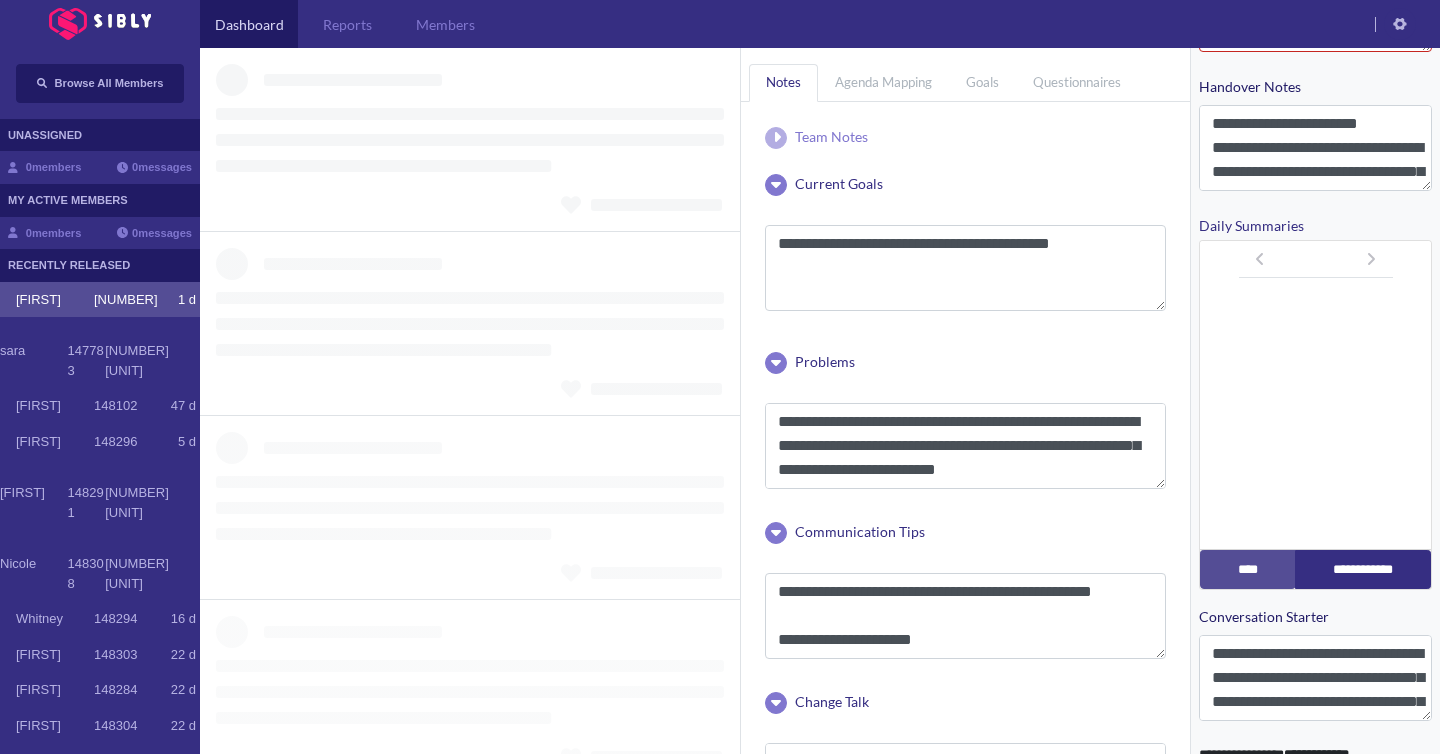 scroll, scrollTop: 538, scrollLeft: 0, axis: vertical 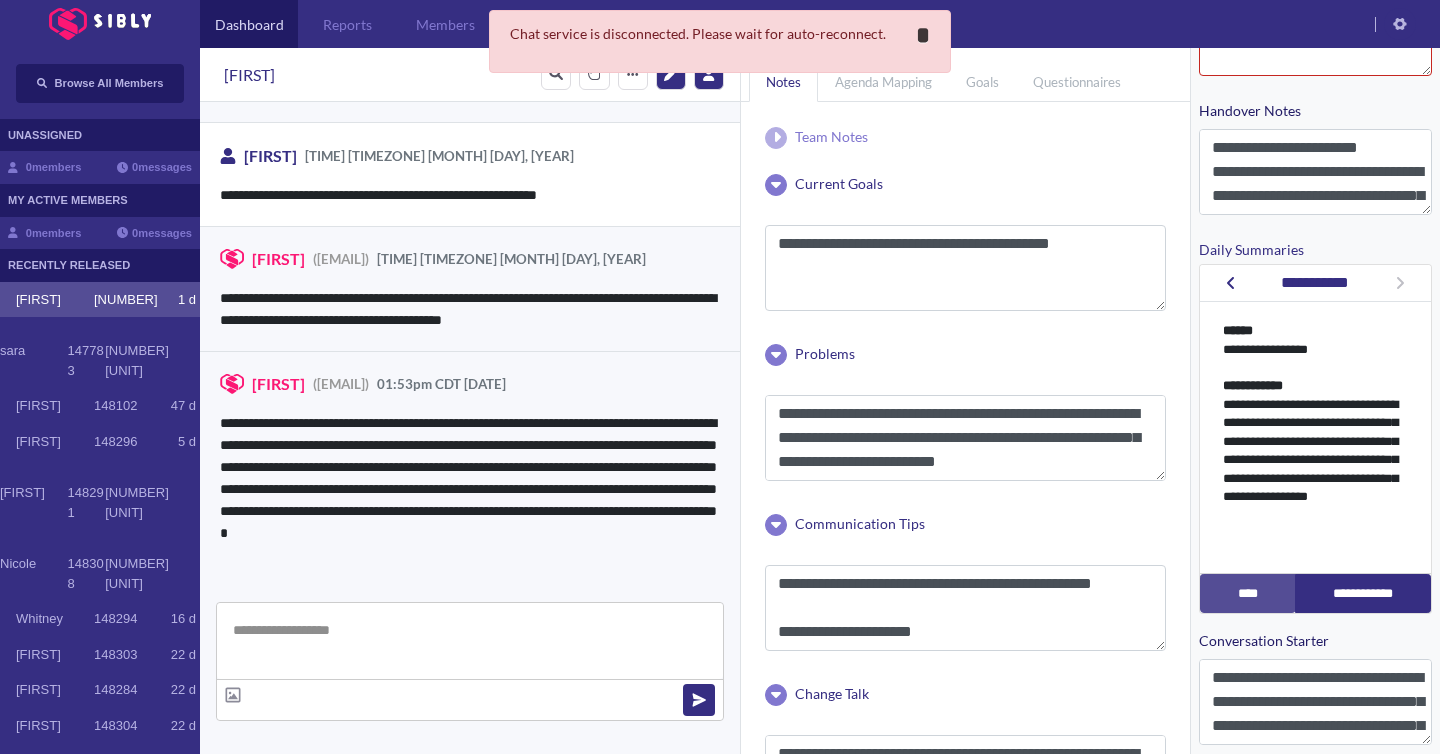 click on "**********" at bounding box center [923, 35] 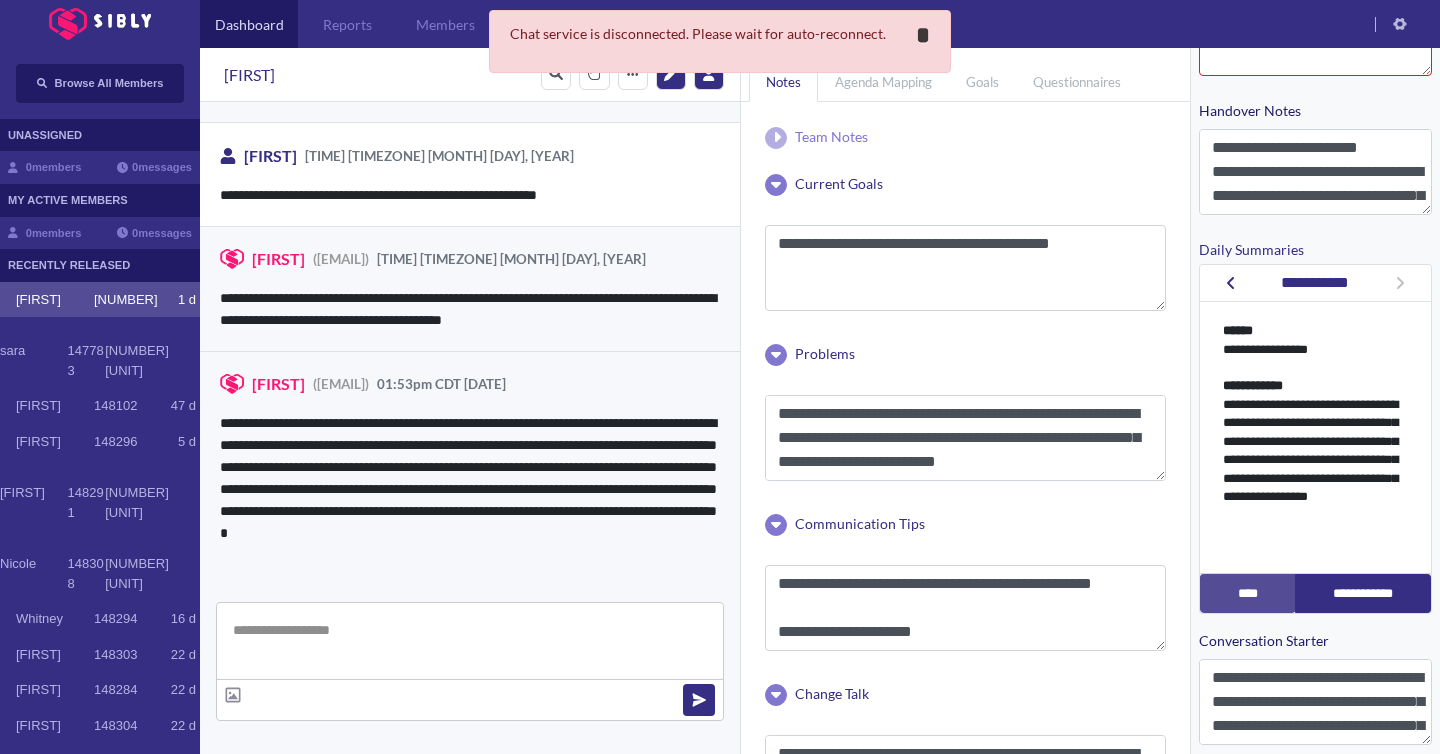 click on "**********" at bounding box center [923, 35] 